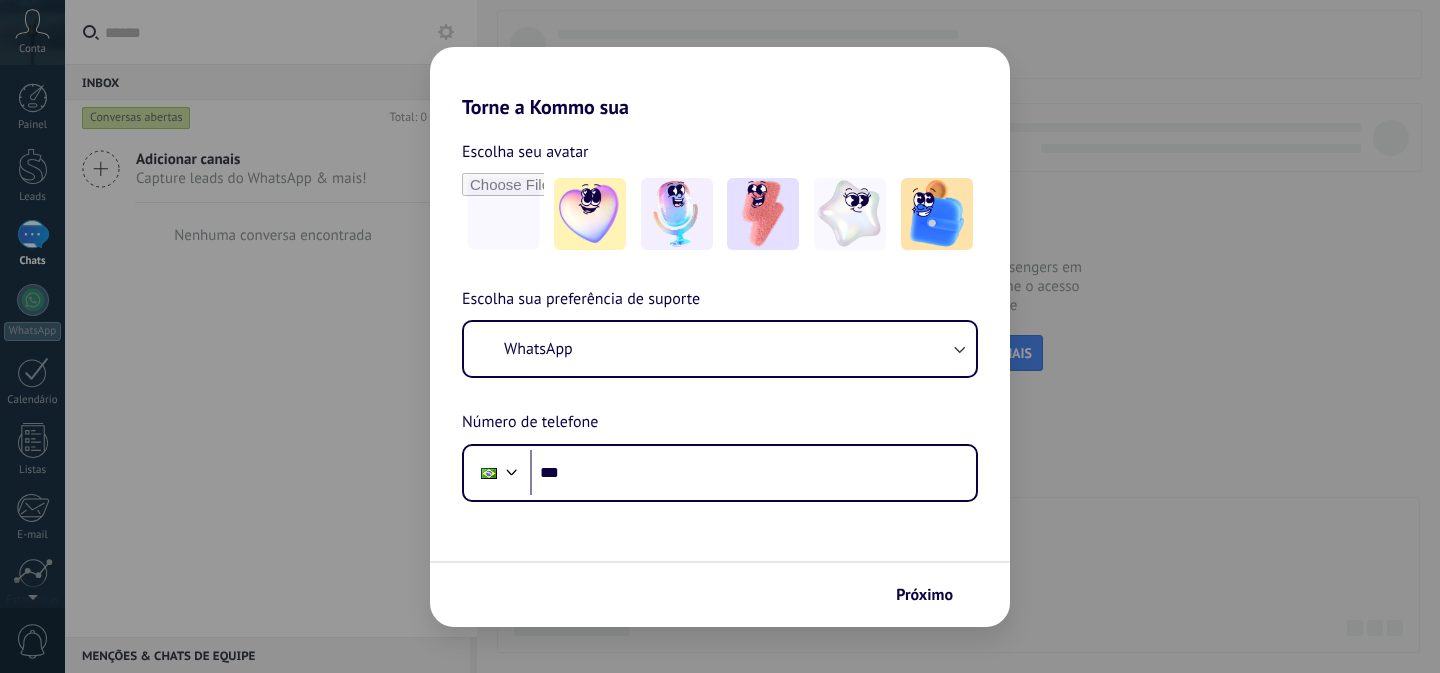 scroll, scrollTop: 0, scrollLeft: 0, axis: both 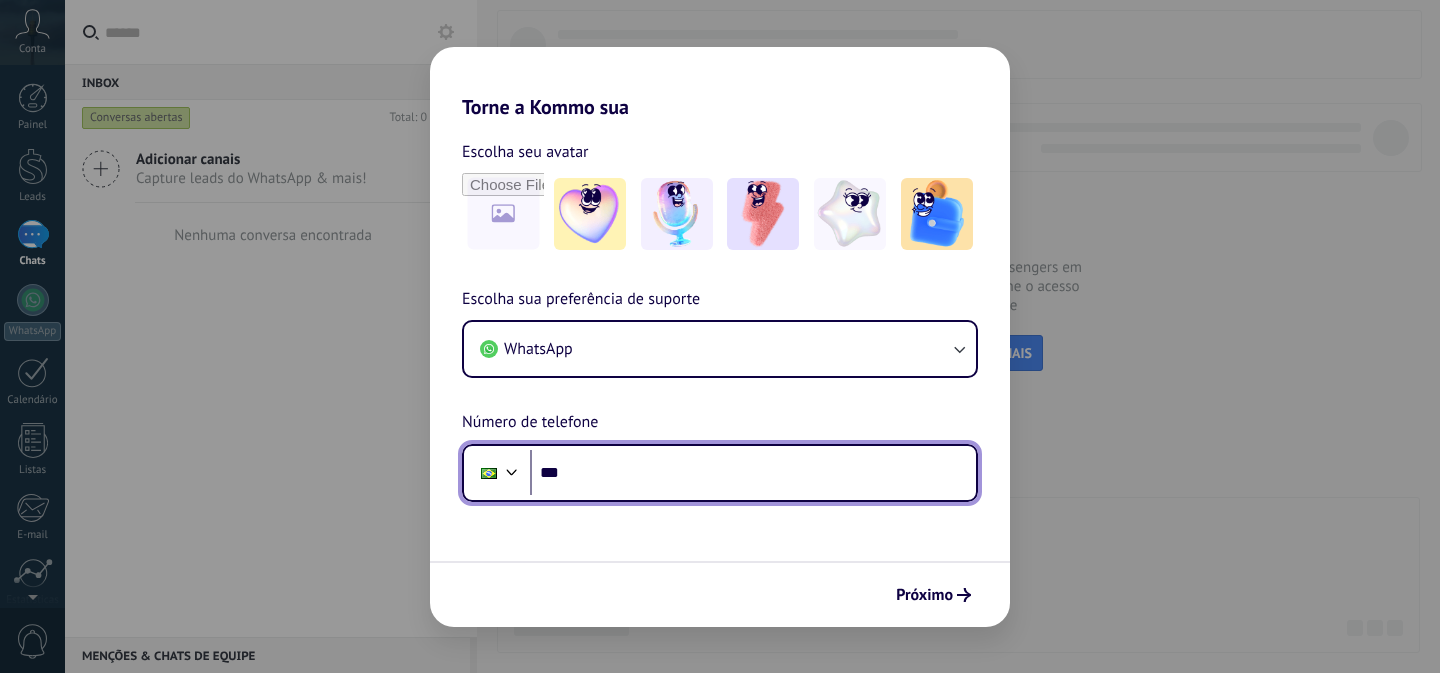click on "***" at bounding box center [753, 473] 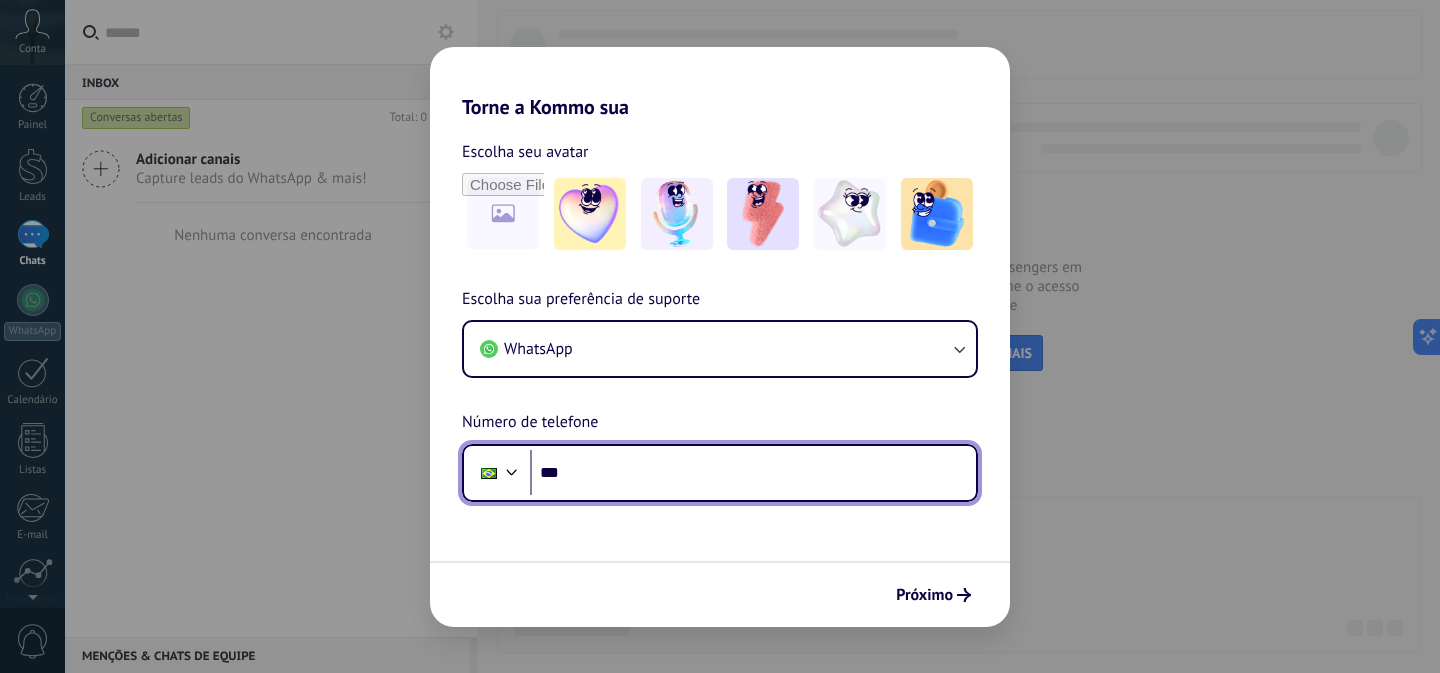 scroll, scrollTop: 0, scrollLeft: 0, axis: both 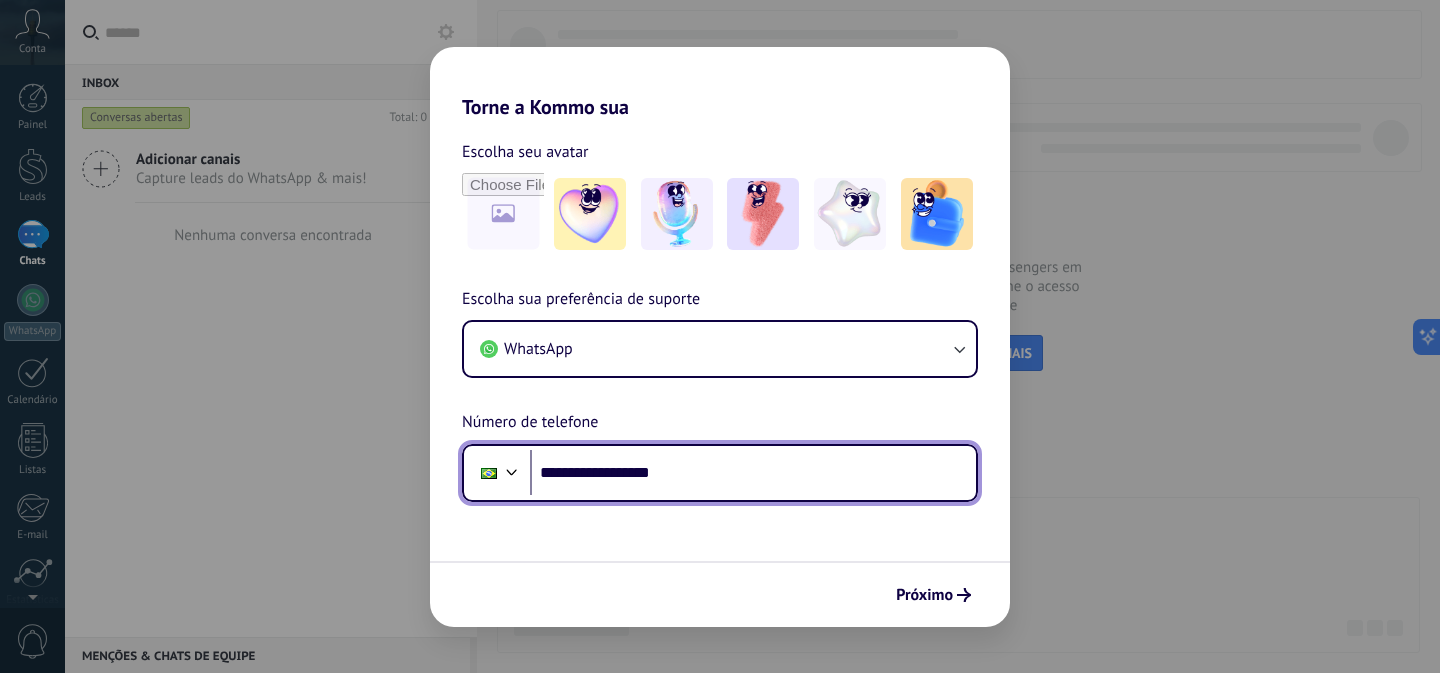 type on "**********" 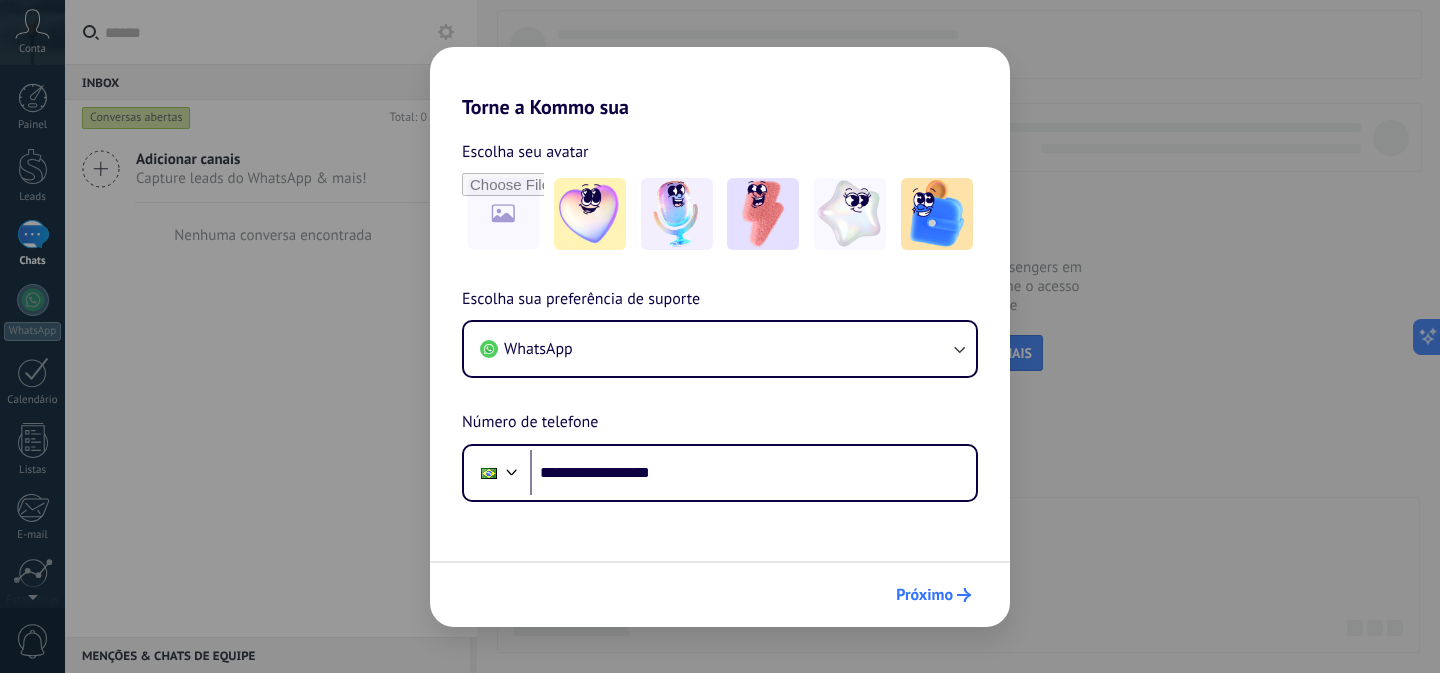 click on "Próximo" at bounding box center (924, 595) 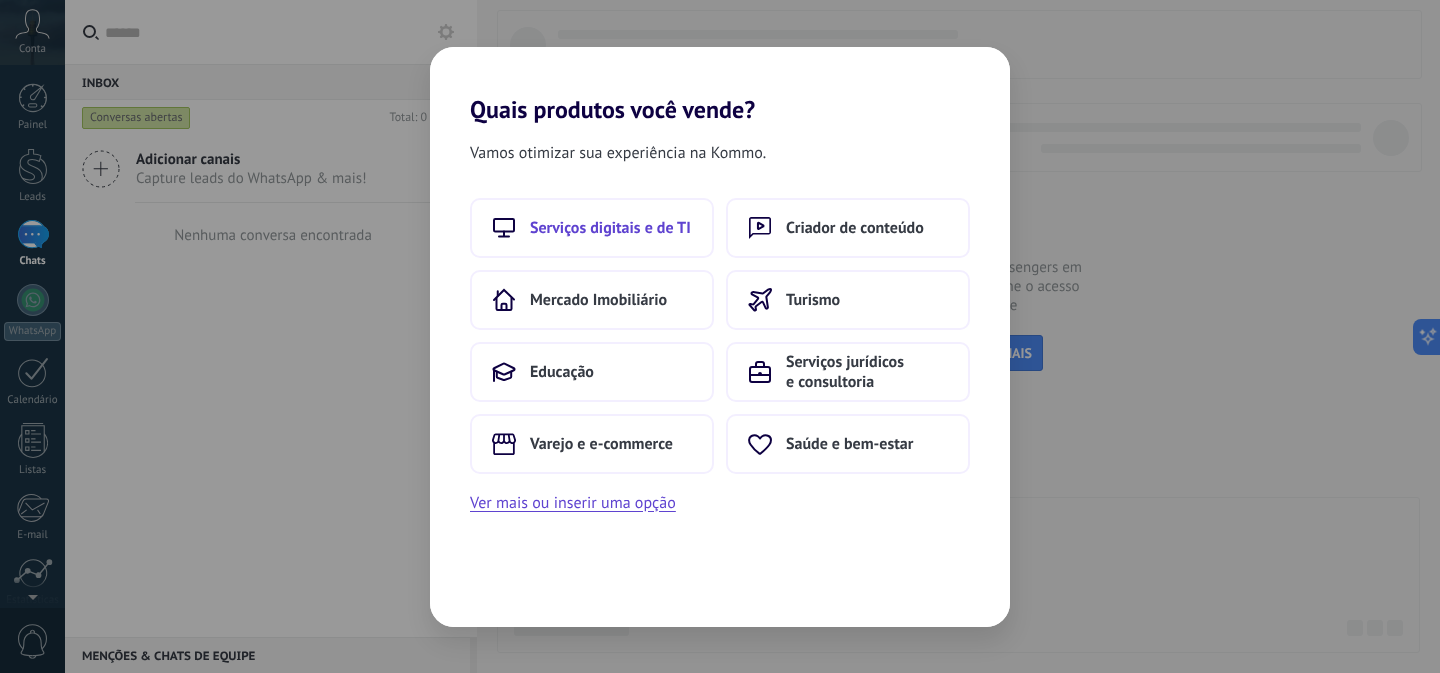 click on "Serviços digitais e de TI" at bounding box center (592, 228) 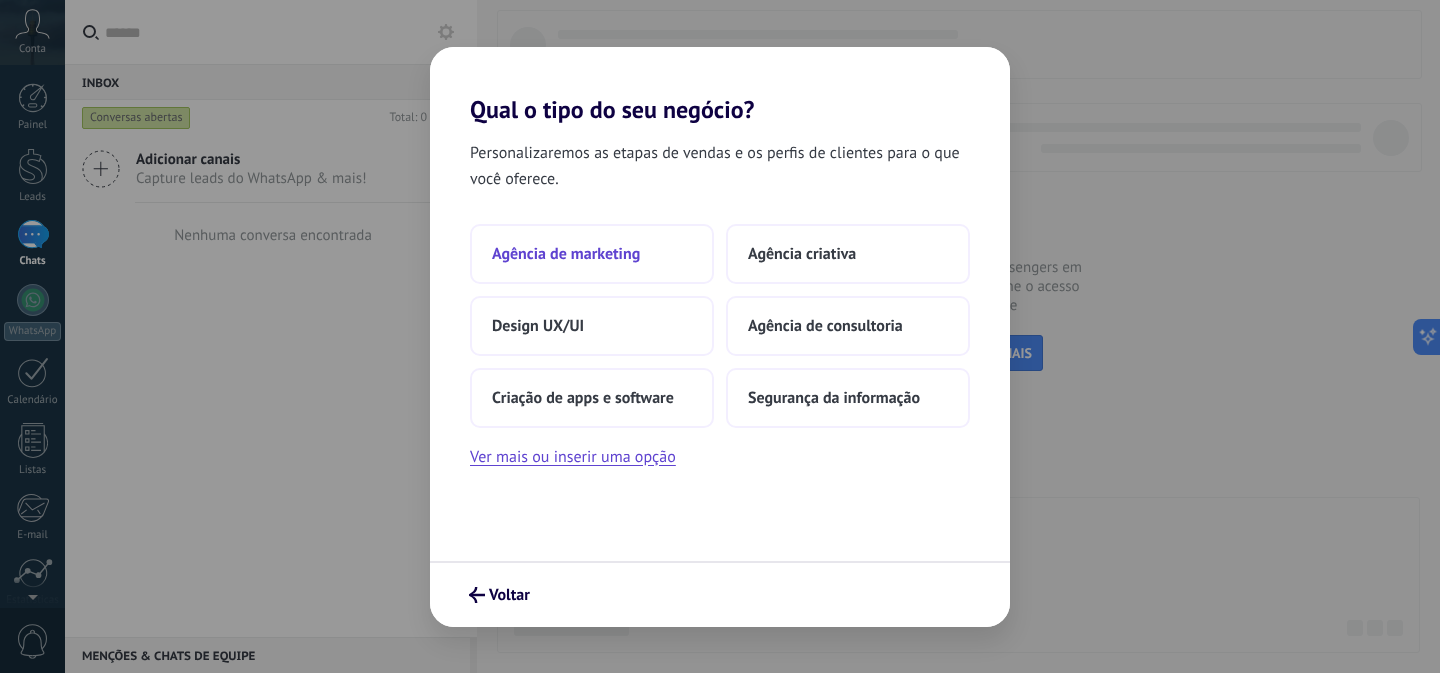 click on "Agência de marketing" at bounding box center [566, 254] 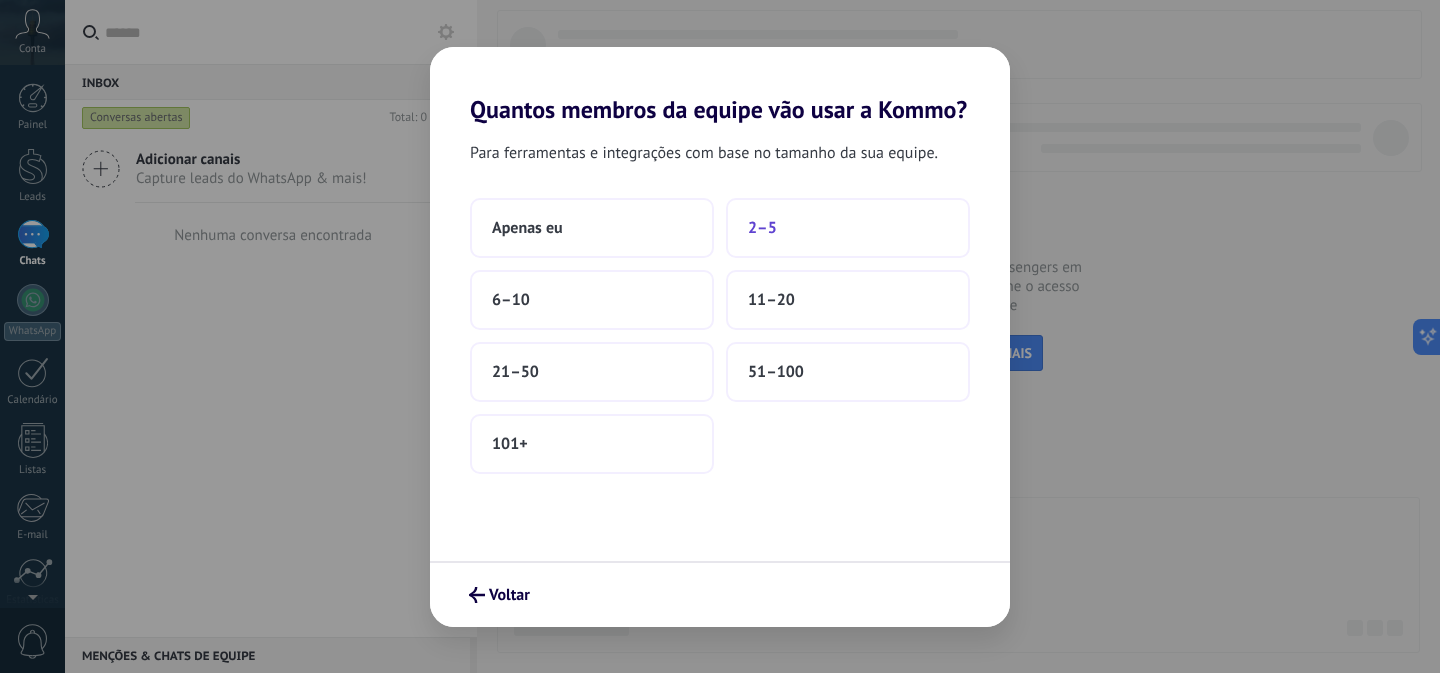 click on "2–5" at bounding box center (848, 228) 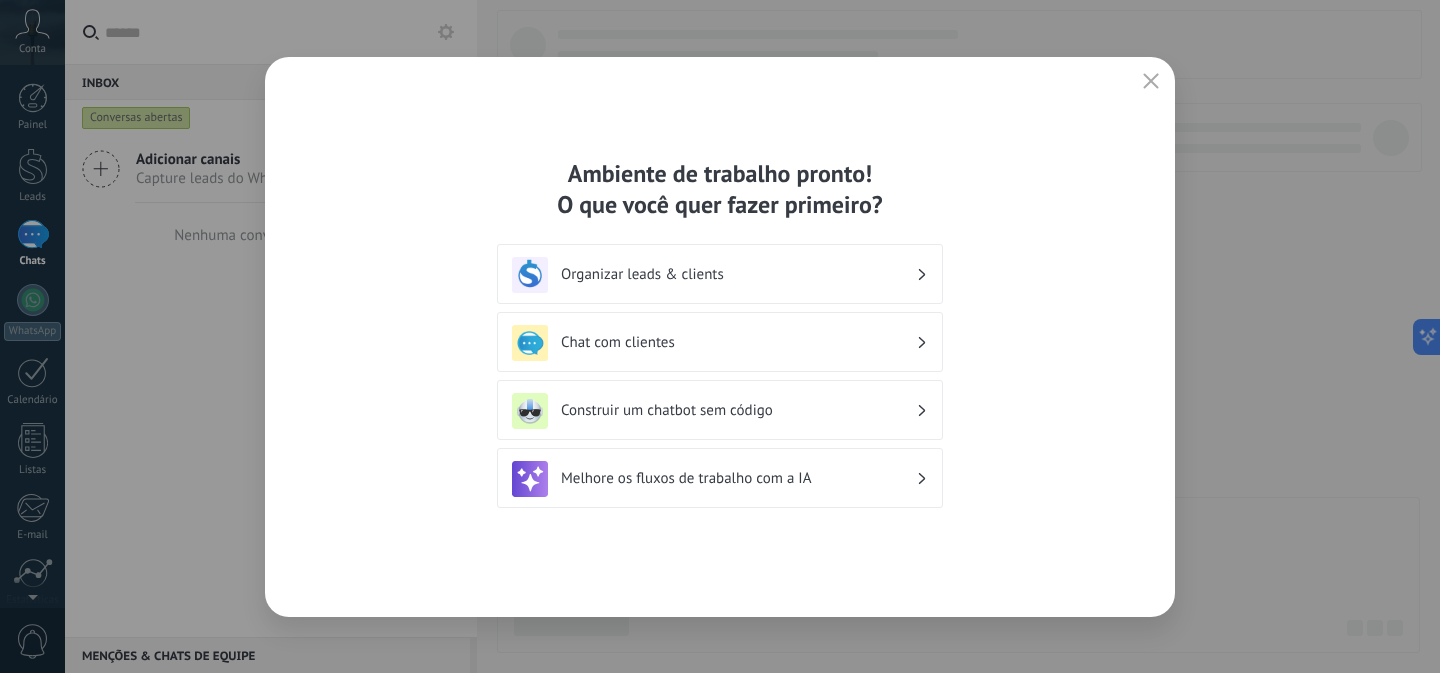 click on "Organizar leads & clients" at bounding box center [738, 274] 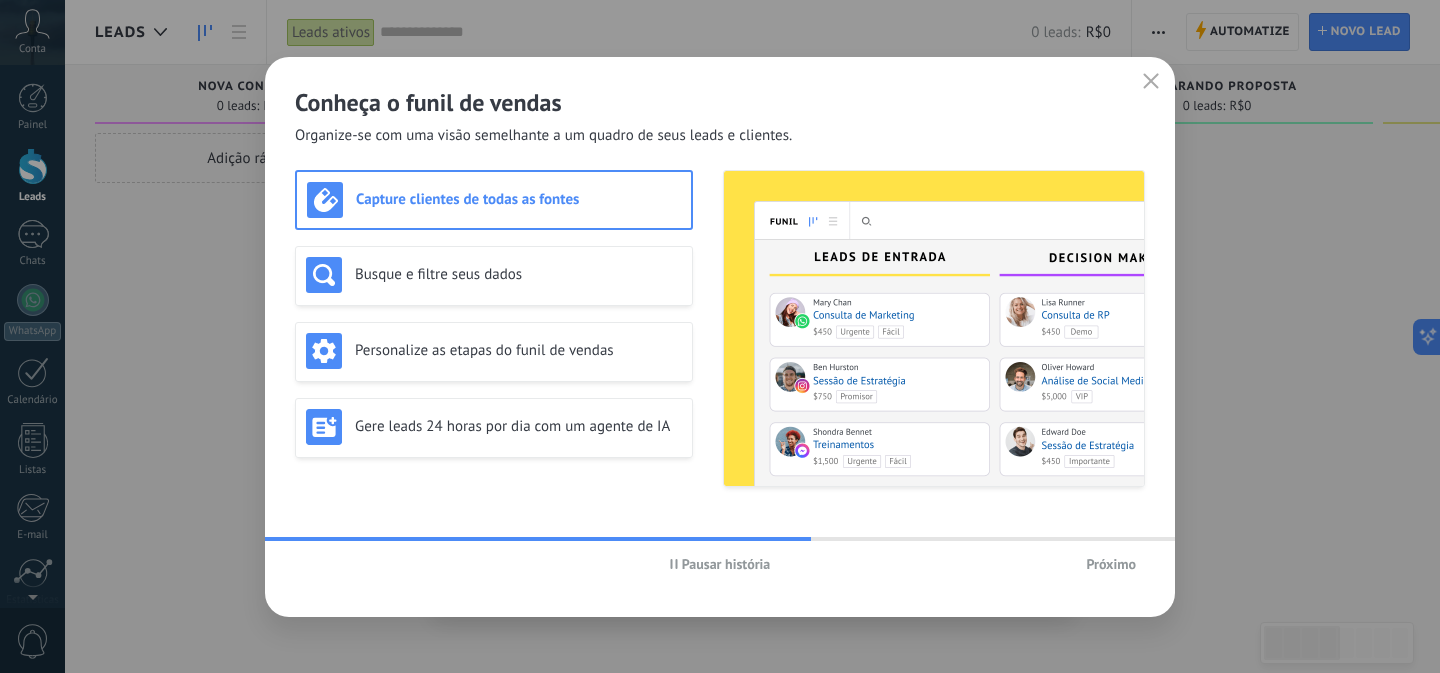click on "Próximo" at bounding box center (1111, 564) 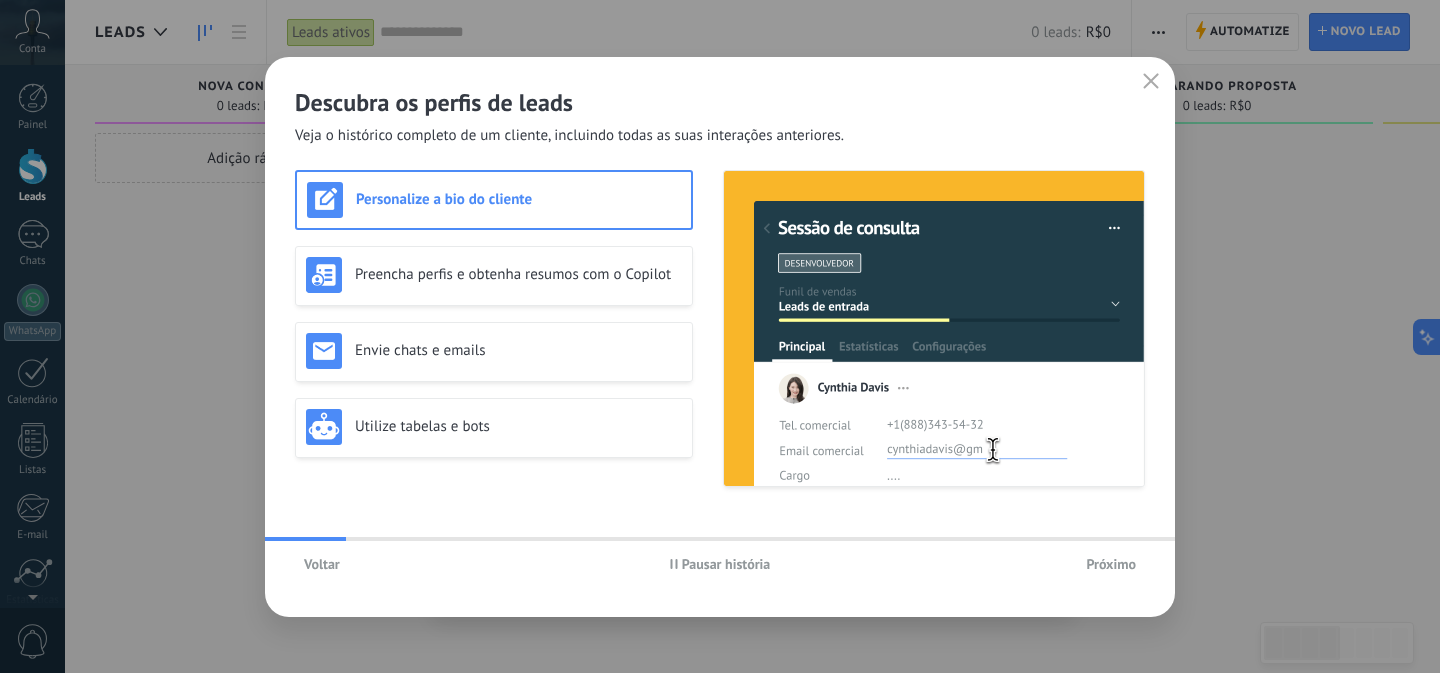 click on "Próximo" at bounding box center (1111, 564) 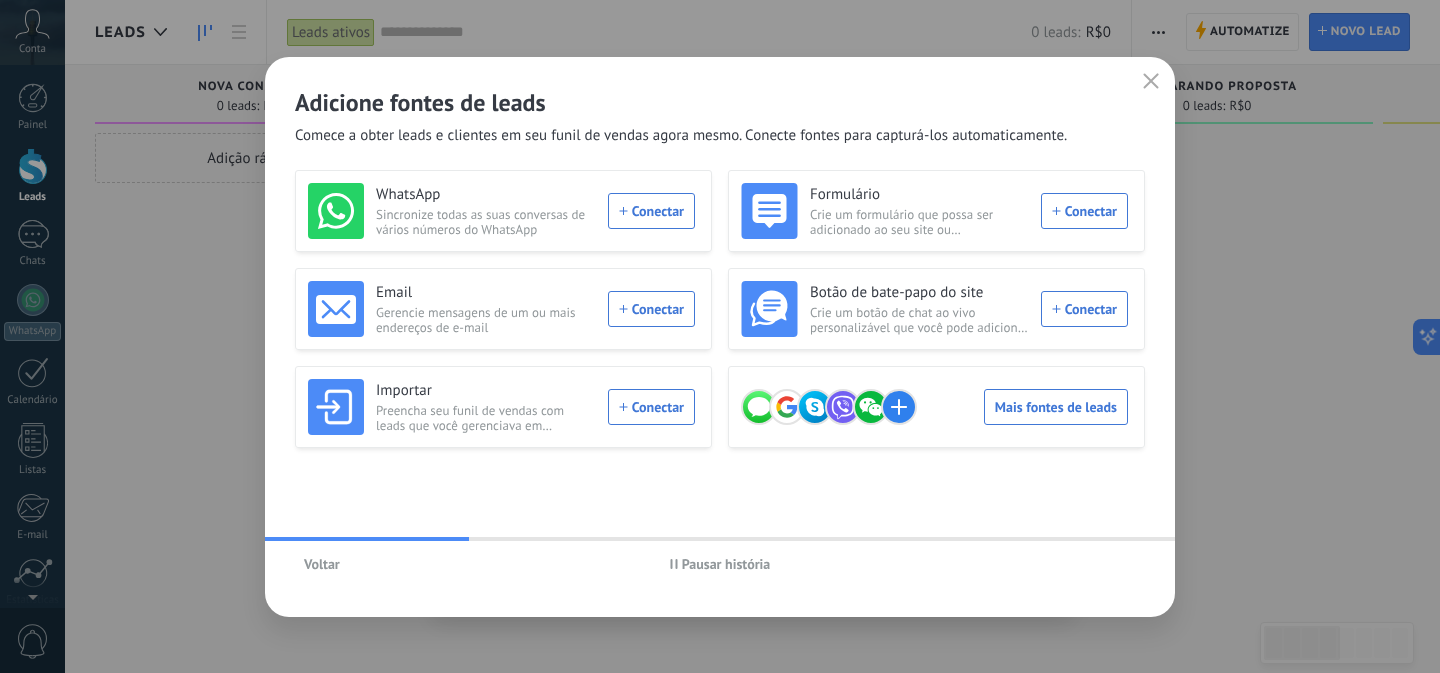 click 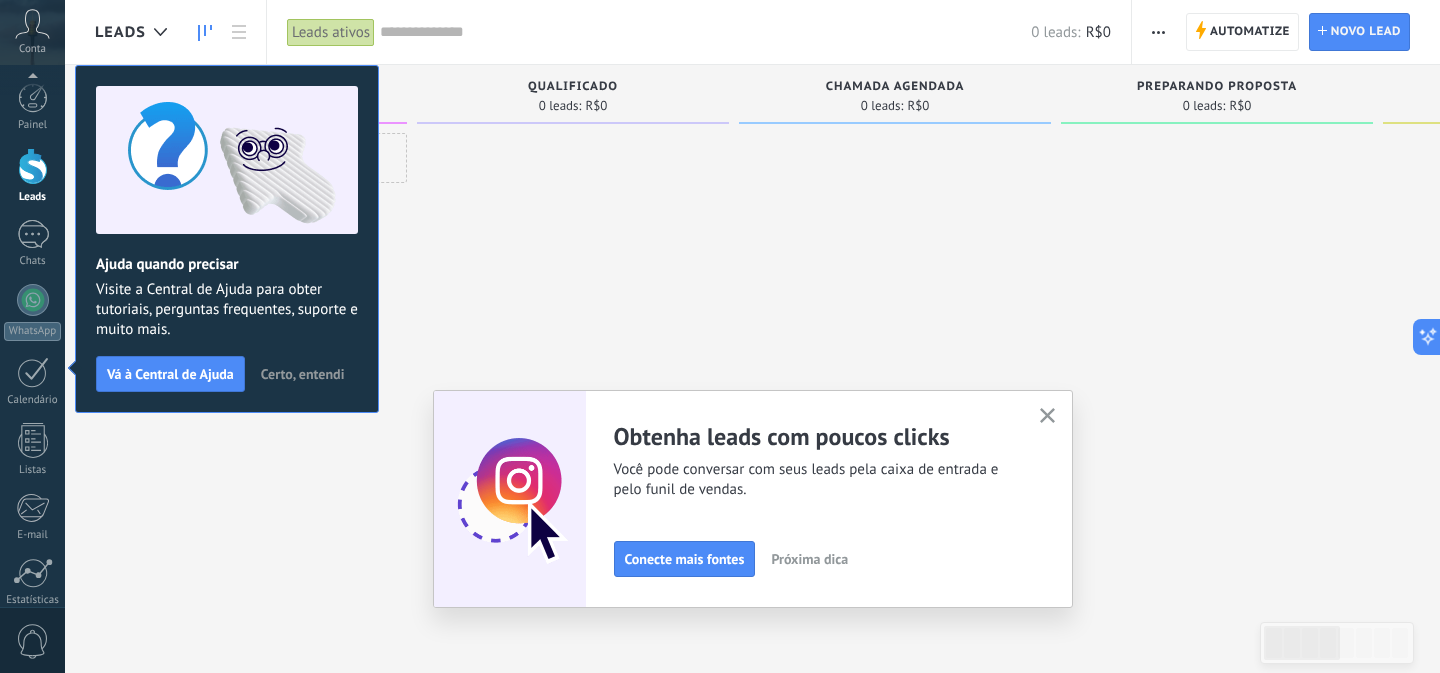 scroll, scrollTop: 159, scrollLeft: 0, axis: vertical 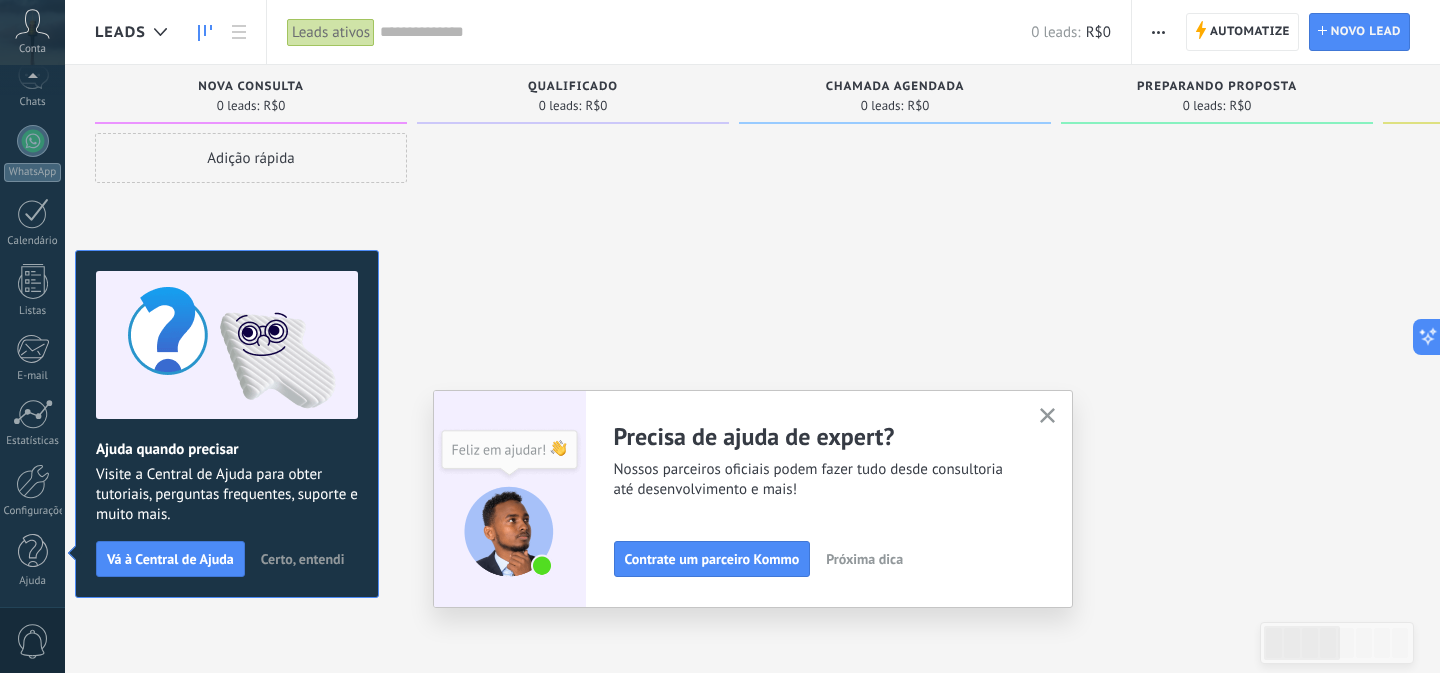click at bounding box center (1047, 416) 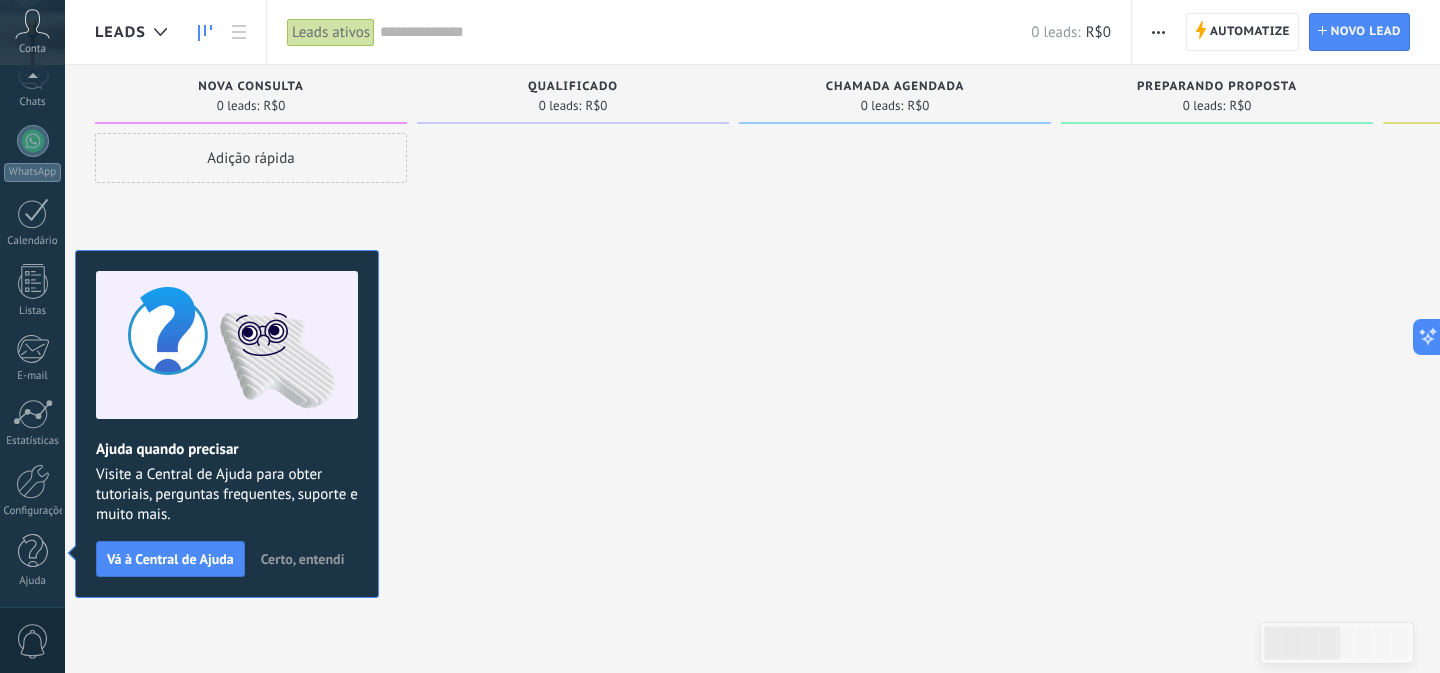 click on "Certo, entendi" at bounding box center (303, 559) 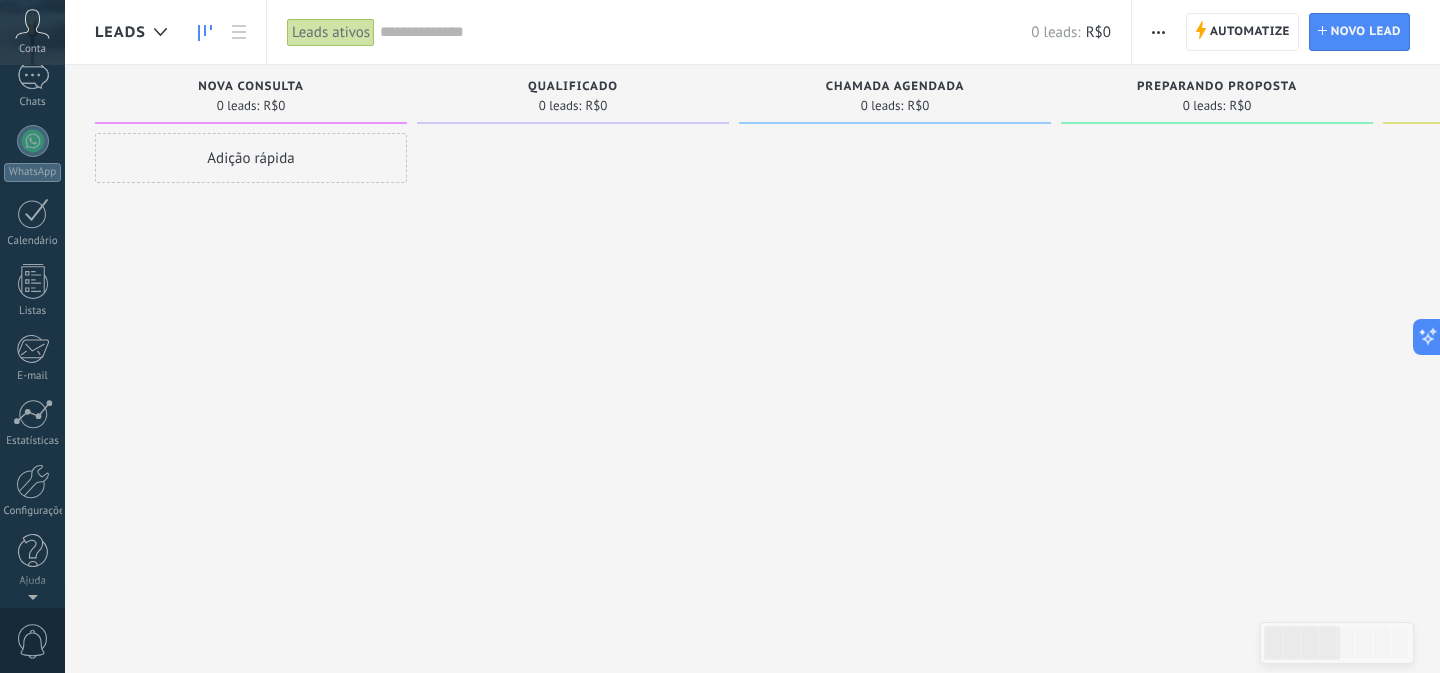 scroll, scrollTop: 0, scrollLeft: 0, axis: both 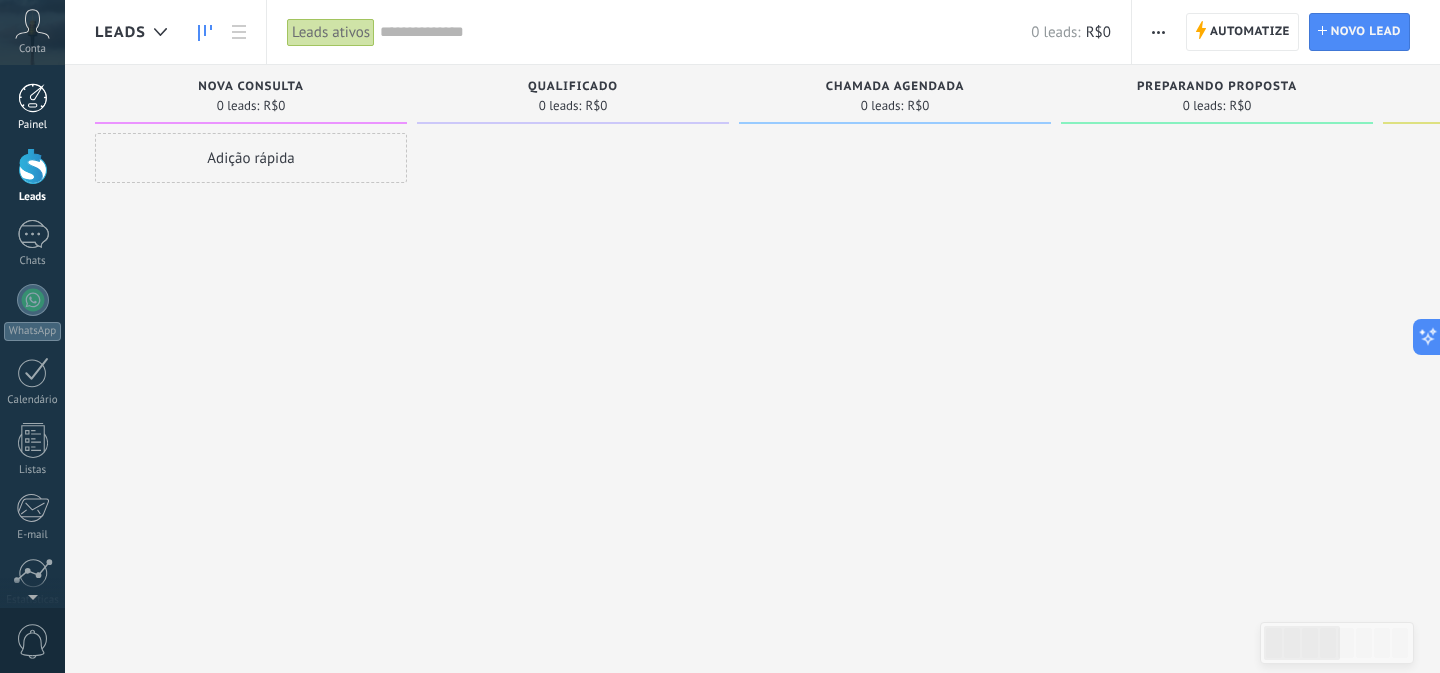 click at bounding box center [33, 98] 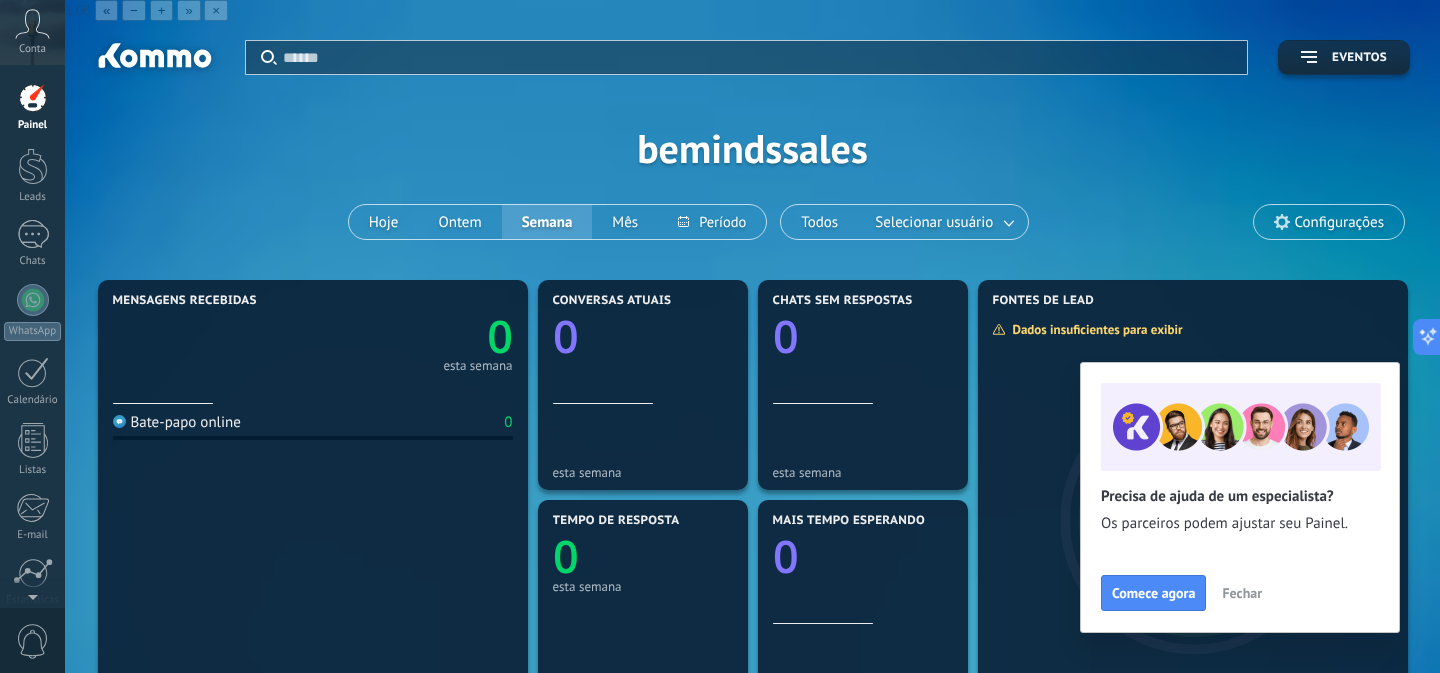 click on "Fechar" at bounding box center [1242, 593] 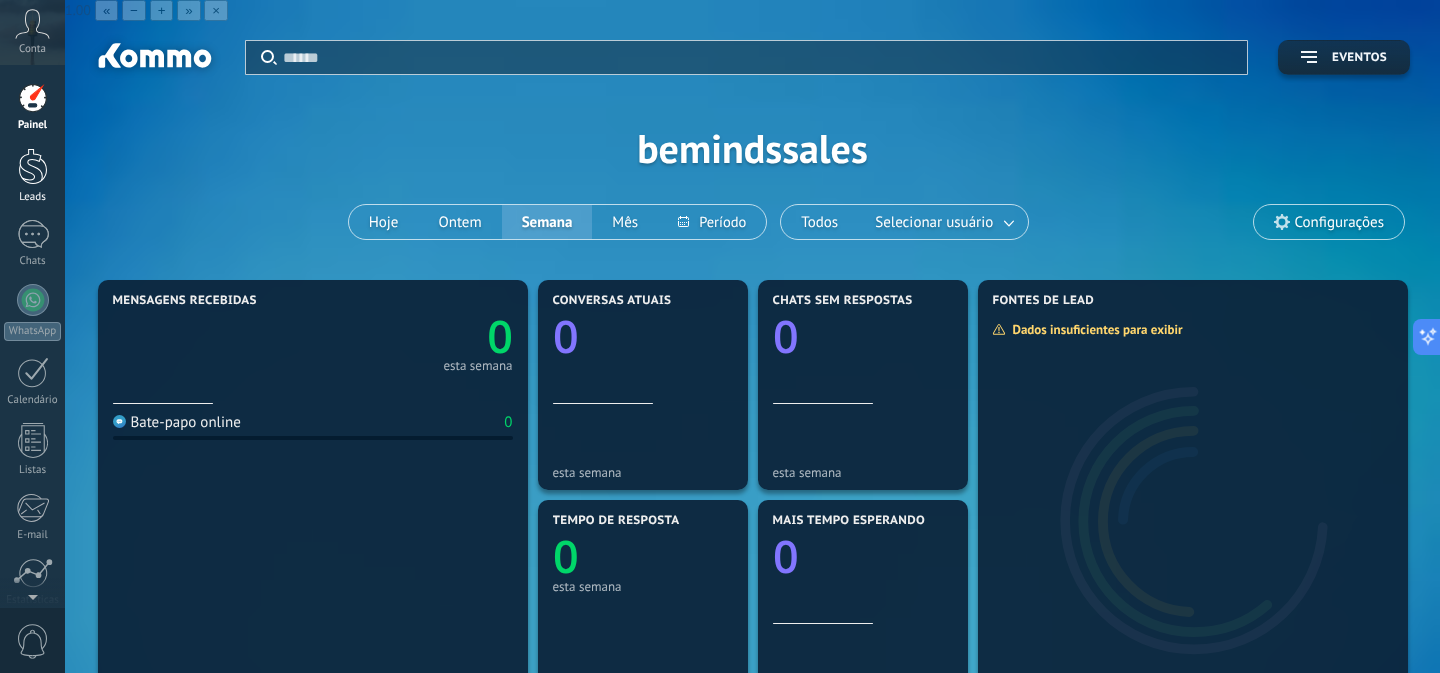 click at bounding box center [33, 166] 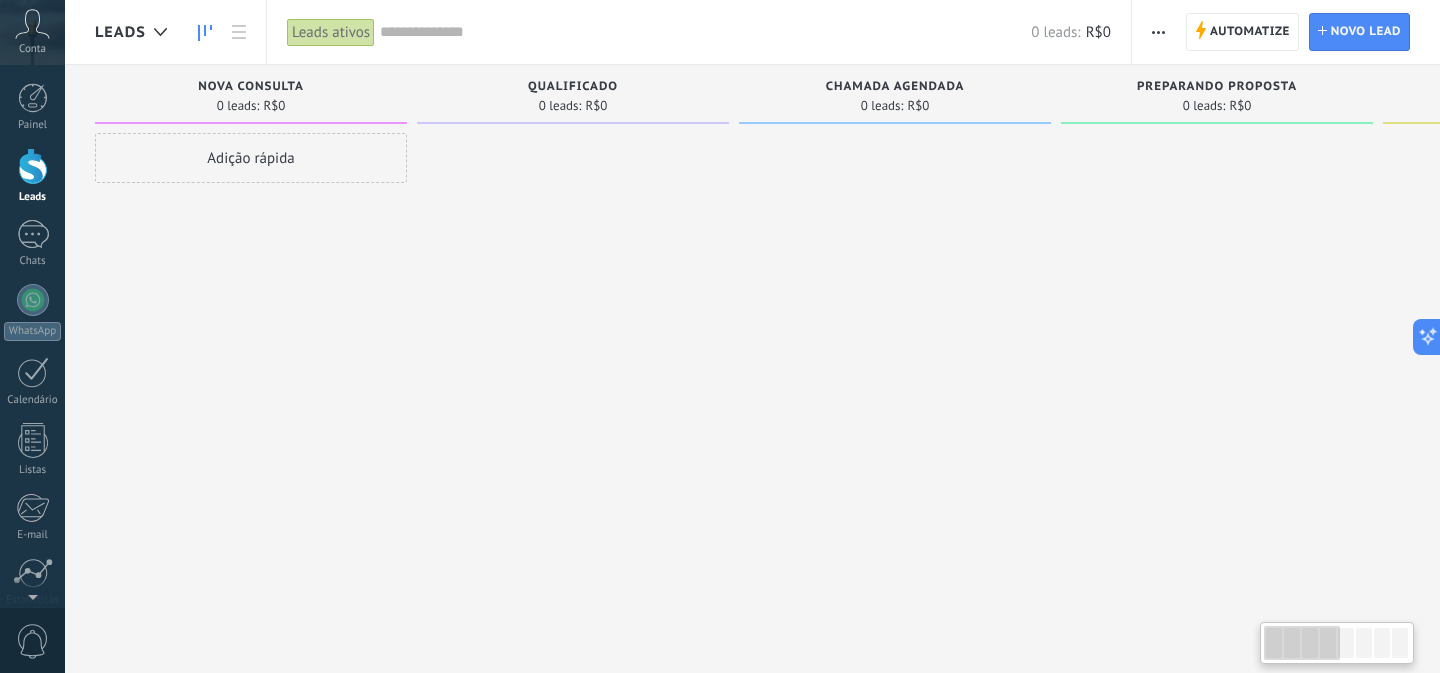 click at bounding box center (573, 339) 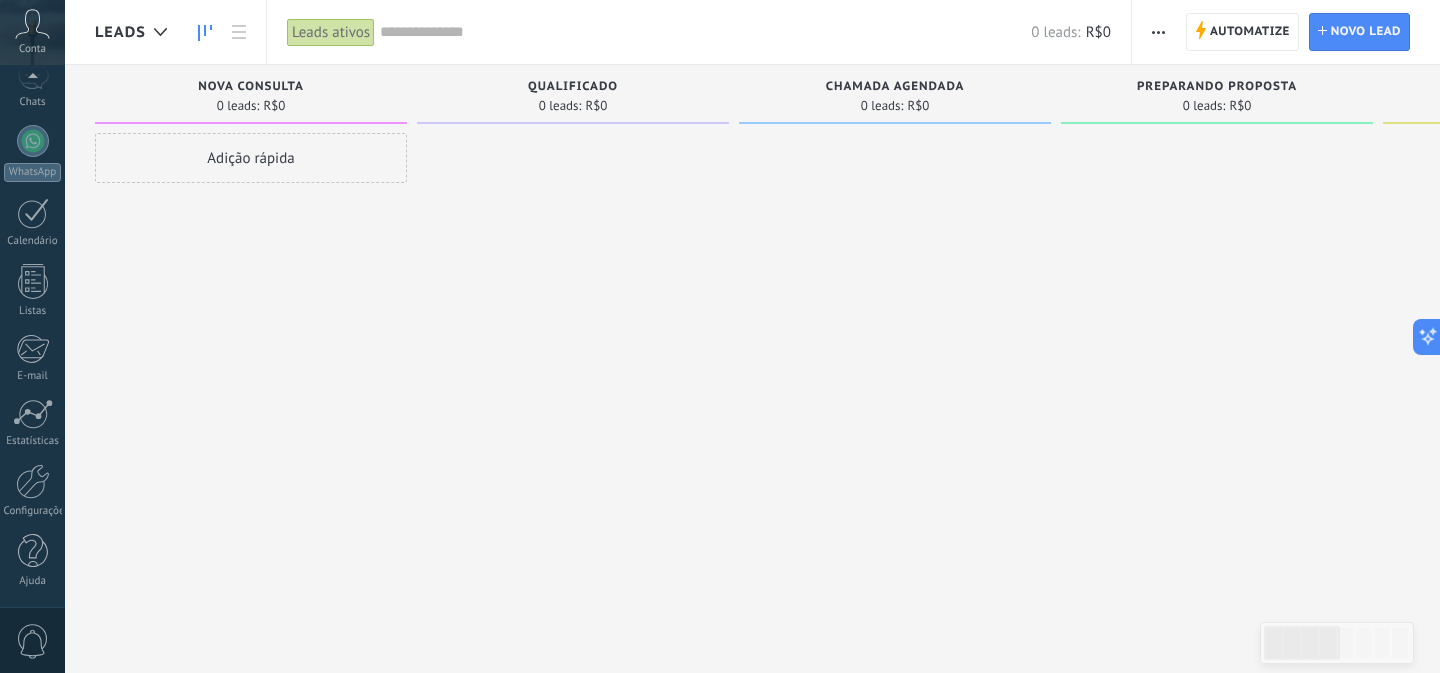 scroll, scrollTop: 0, scrollLeft: 0, axis: both 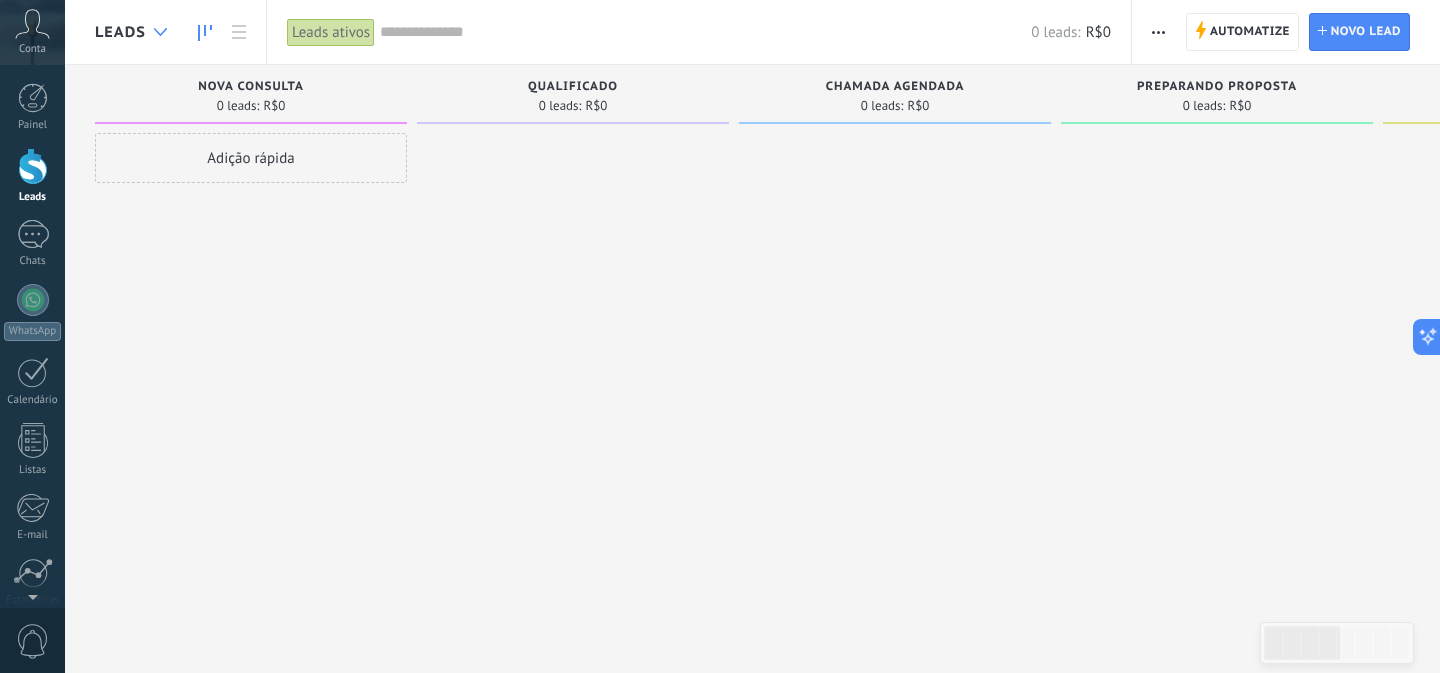 click 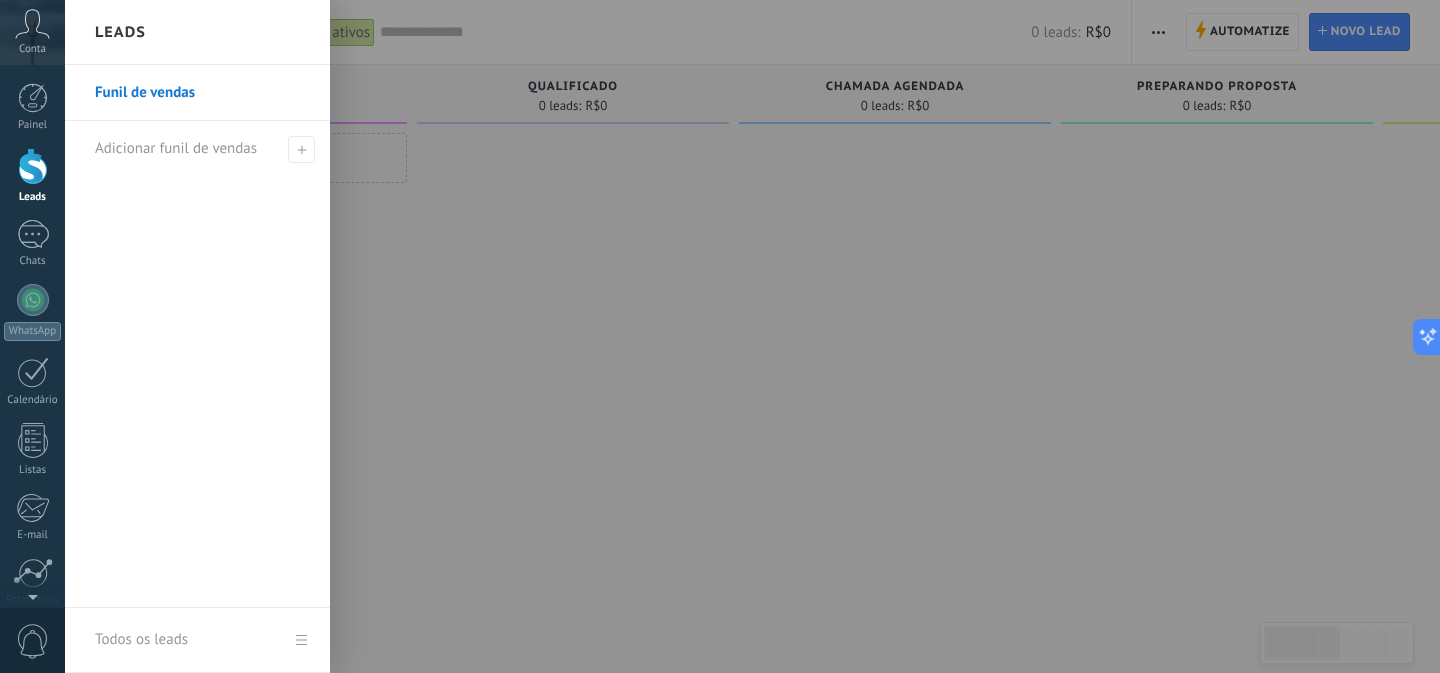 click on "Funil de vendas" at bounding box center [202, 93] 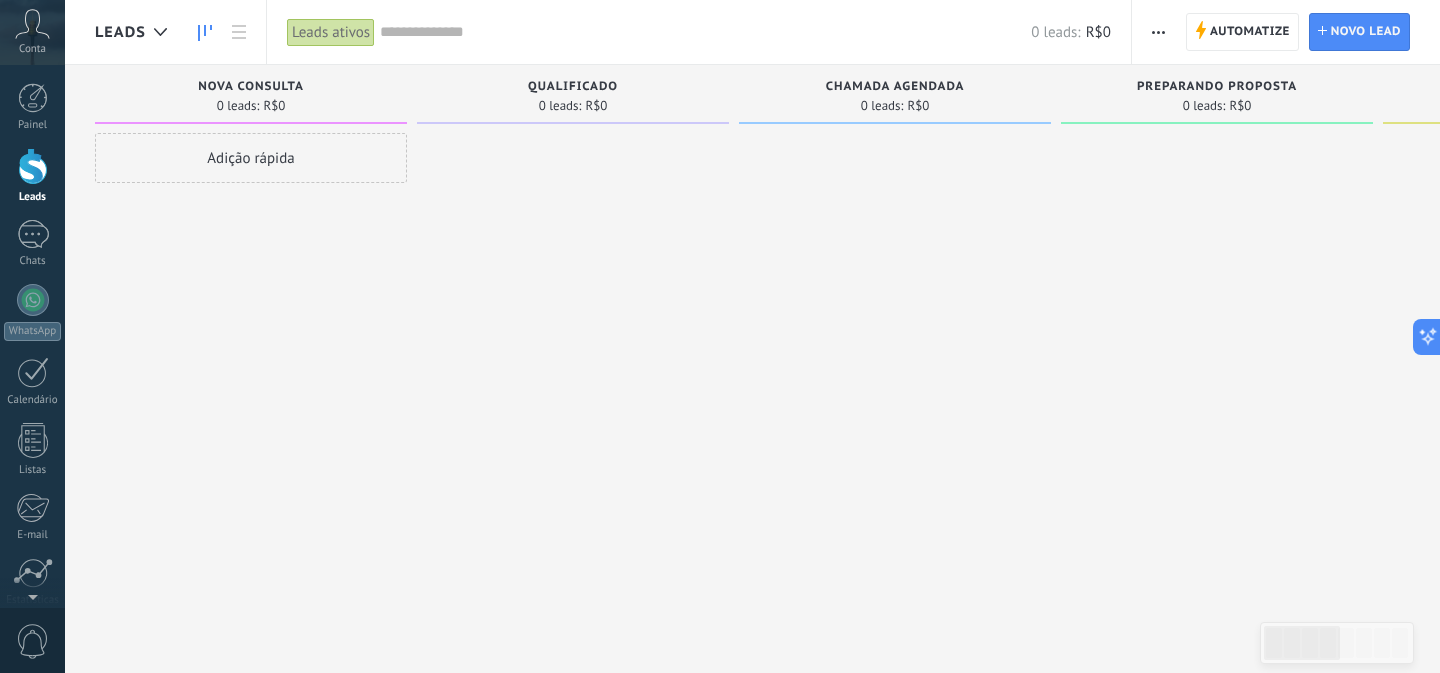 scroll, scrollTop: 159, scrollLeft: 0, axis: vertical 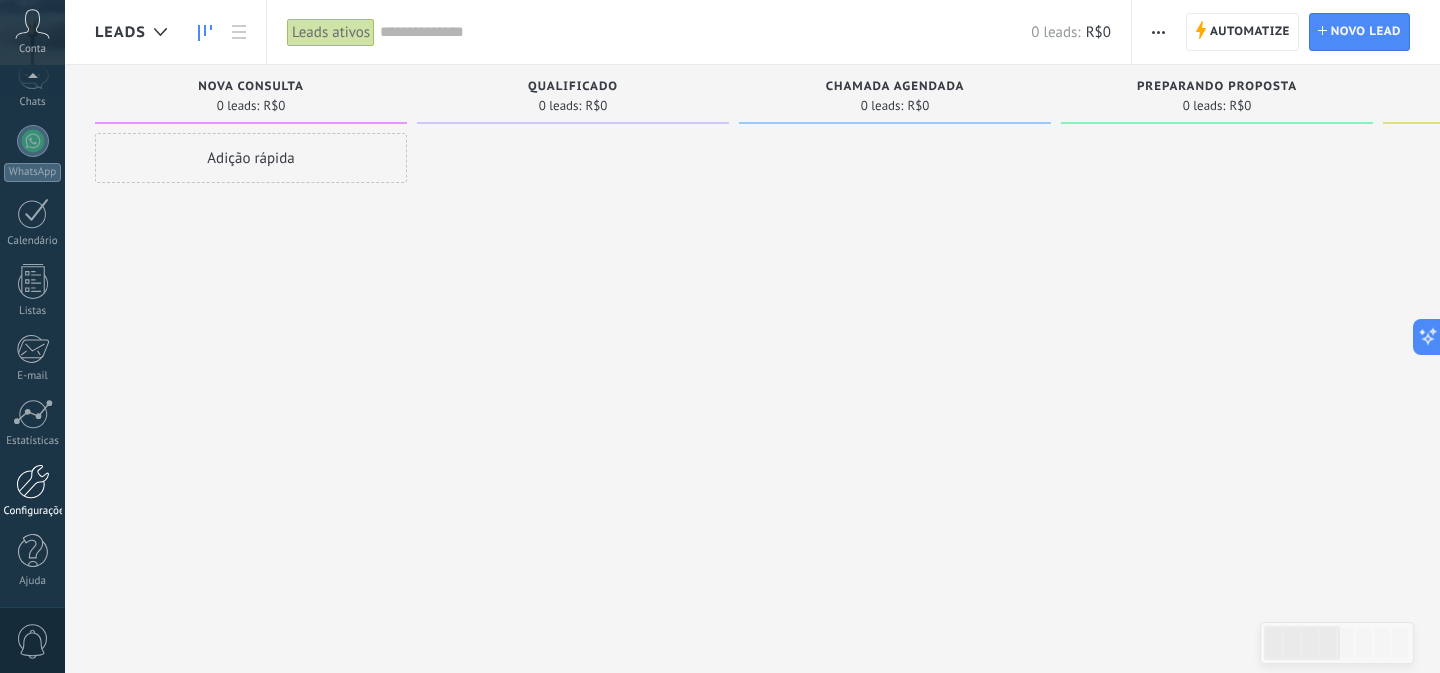click at bounding box center (33, 481) 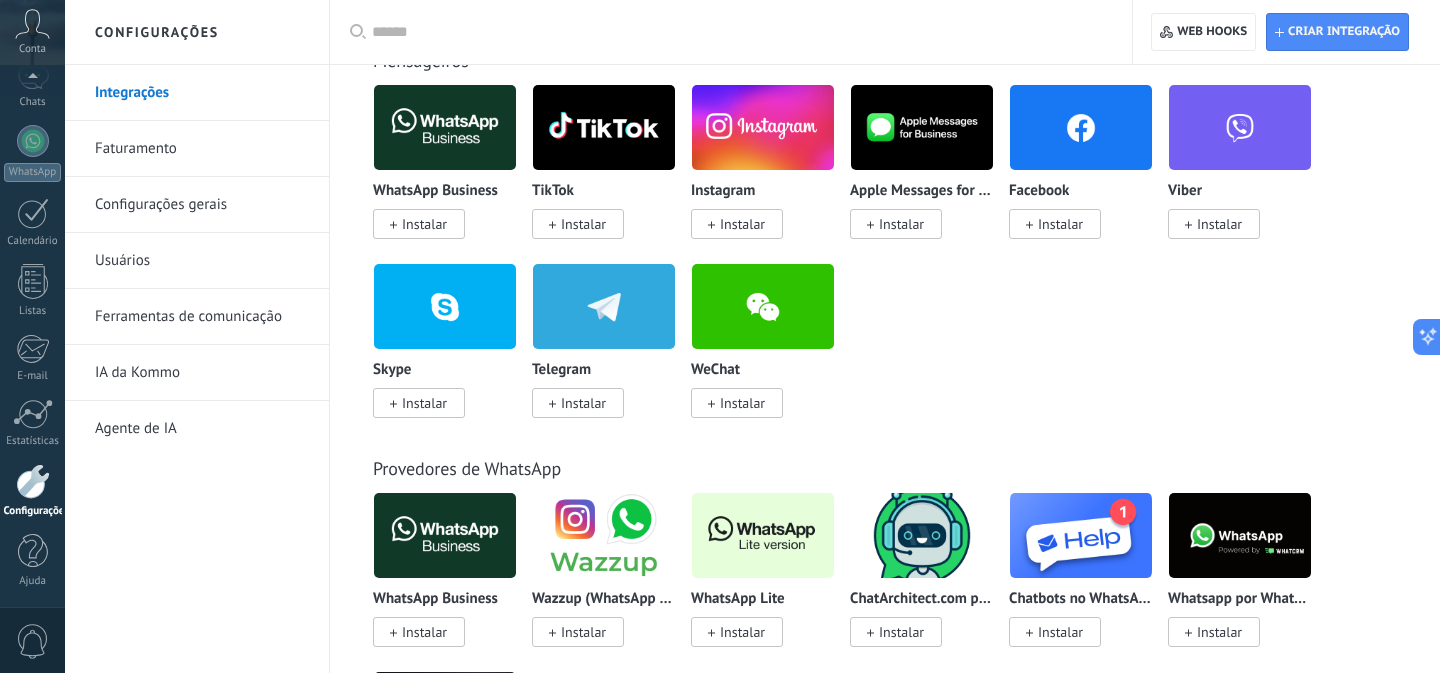 scroll, scrollTop: 575, scrollLeft: 0, axis: vertical 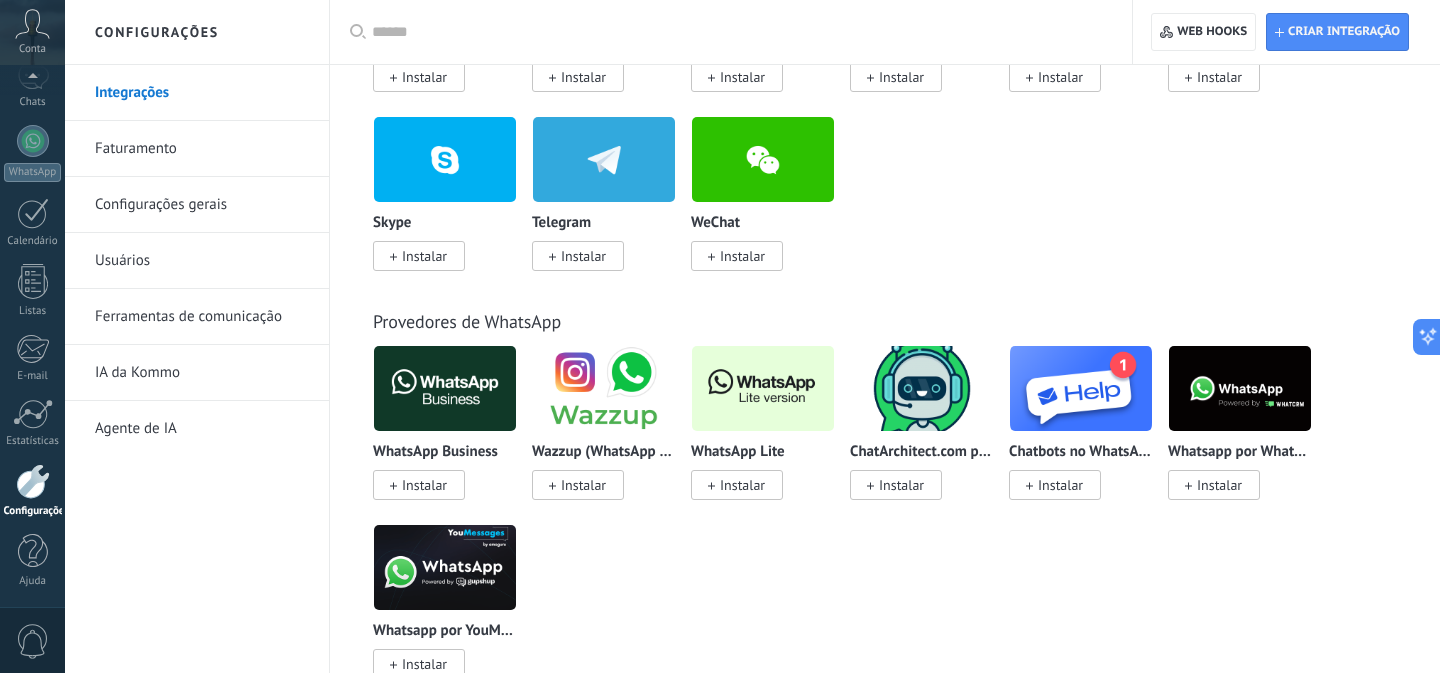 click on "Instalar" at bounding box center [737, 485] 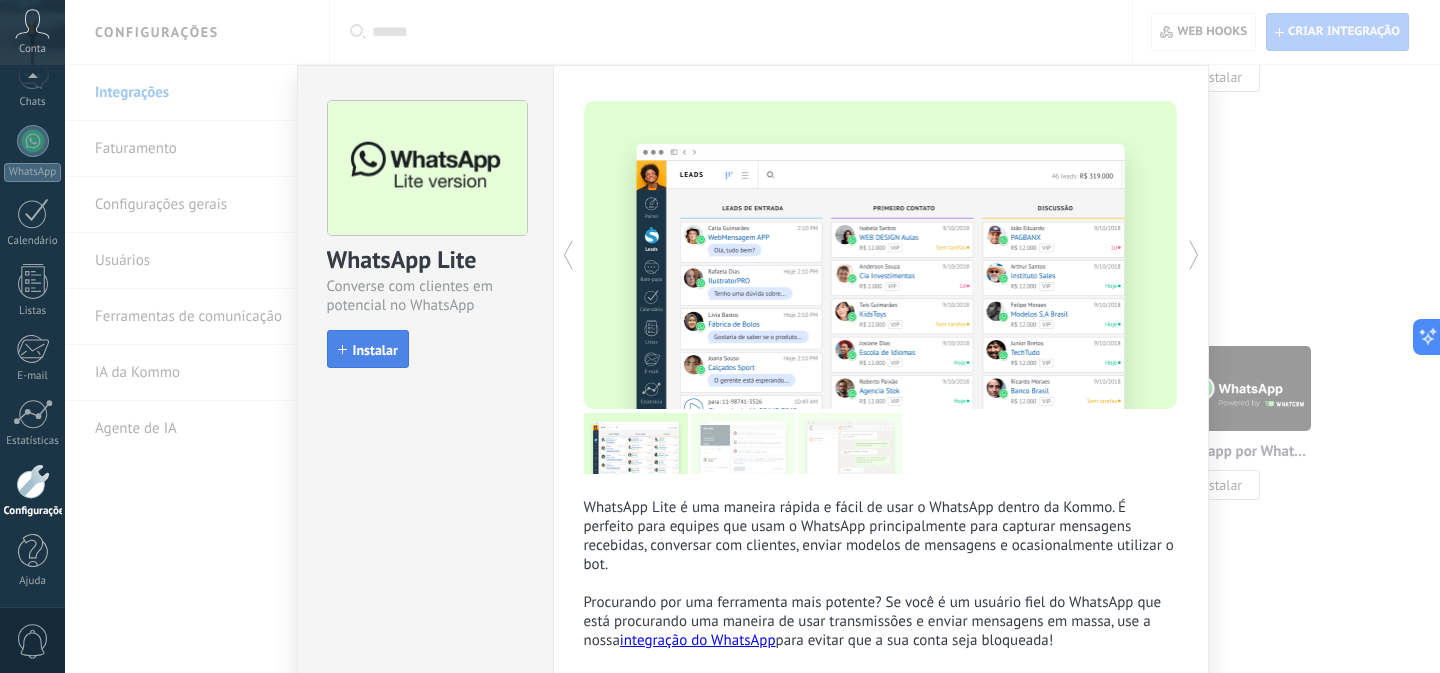 click on "Instalar" at bounding box center (375, 350) 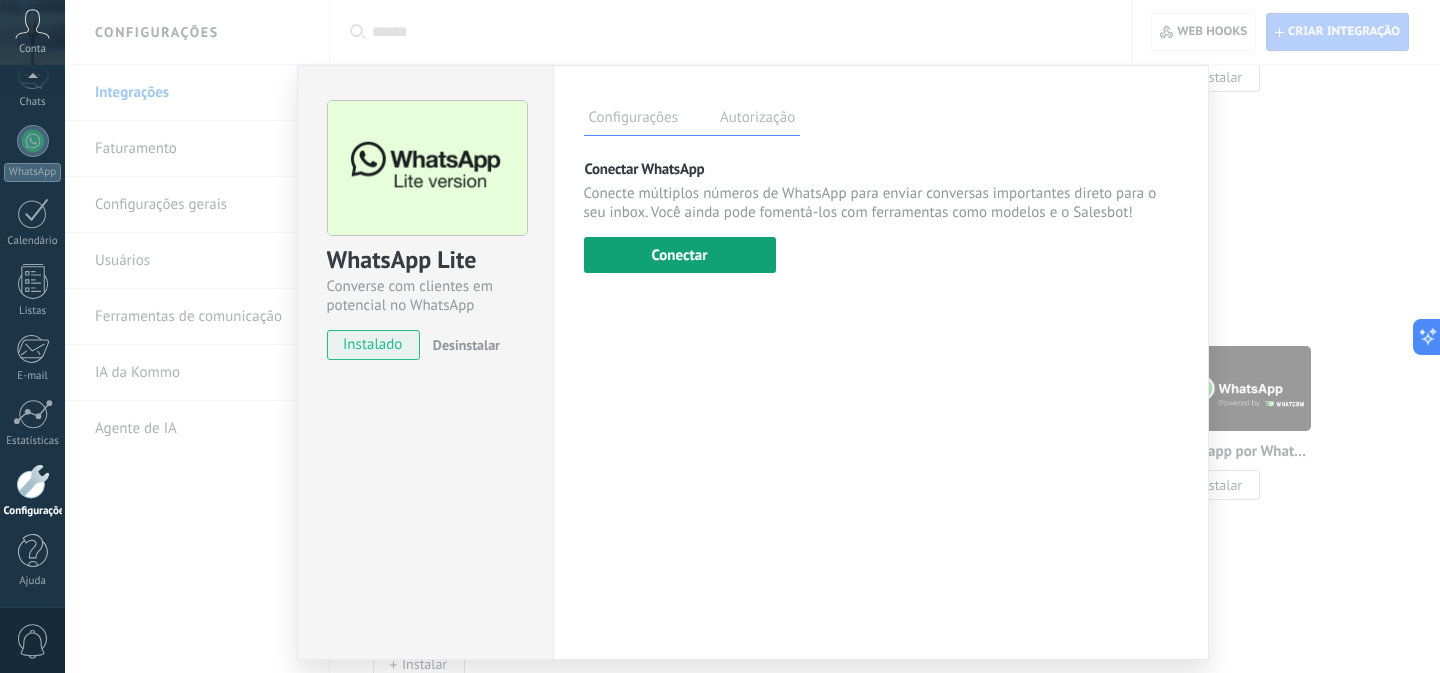 click on "Conectar" at bounding box center (680, 255) 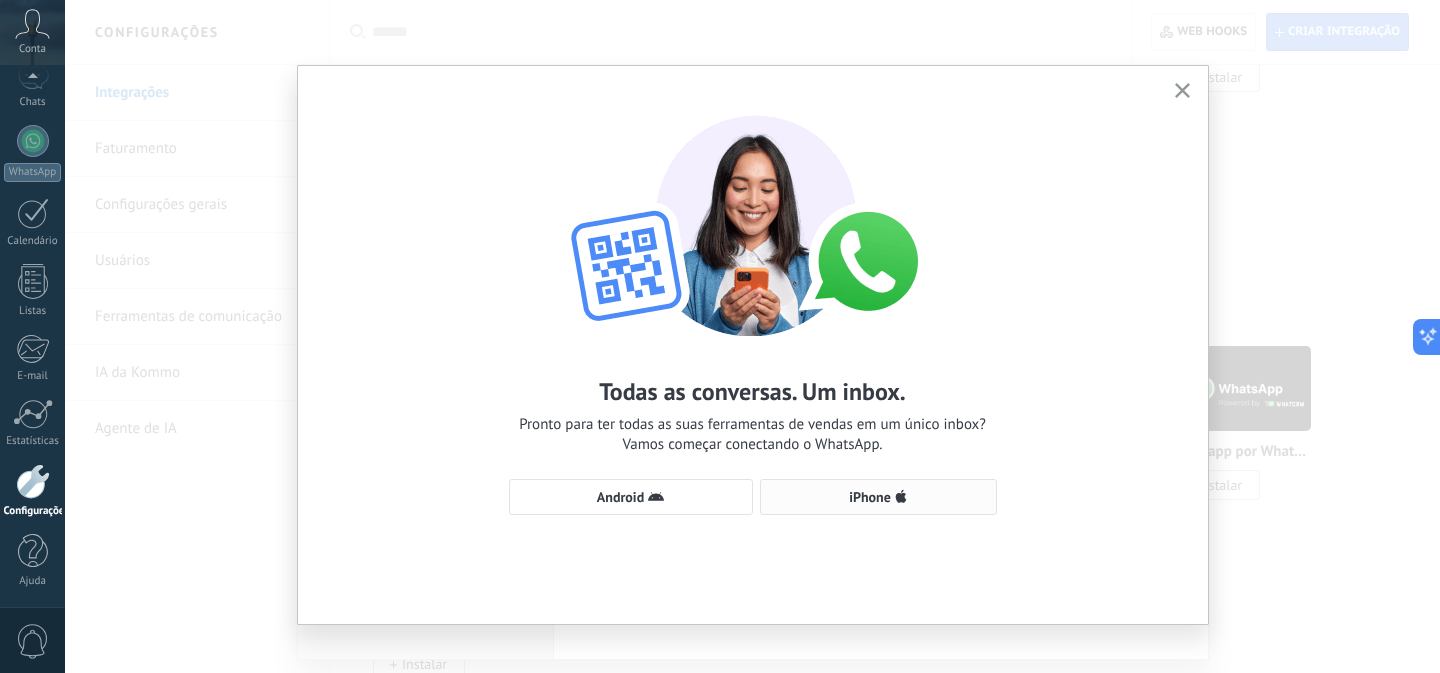 click 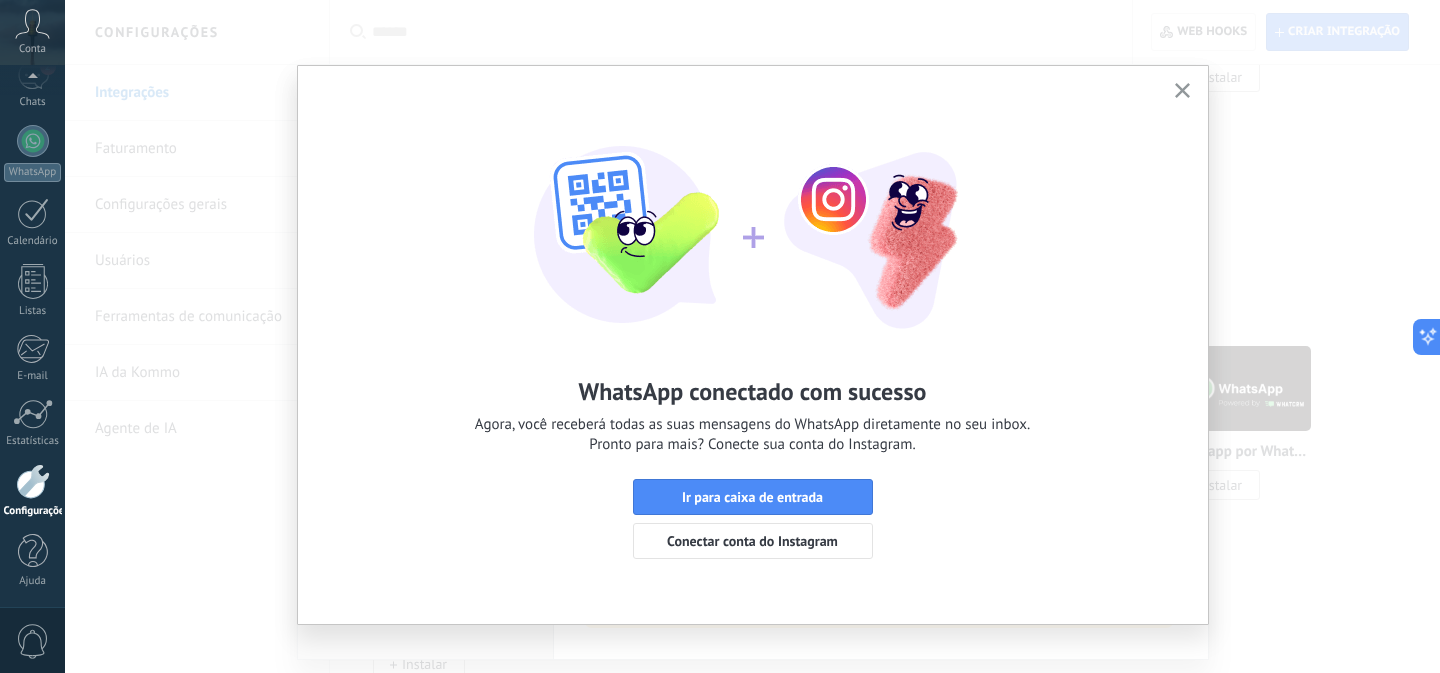 click at bounding box center (1182, 91) 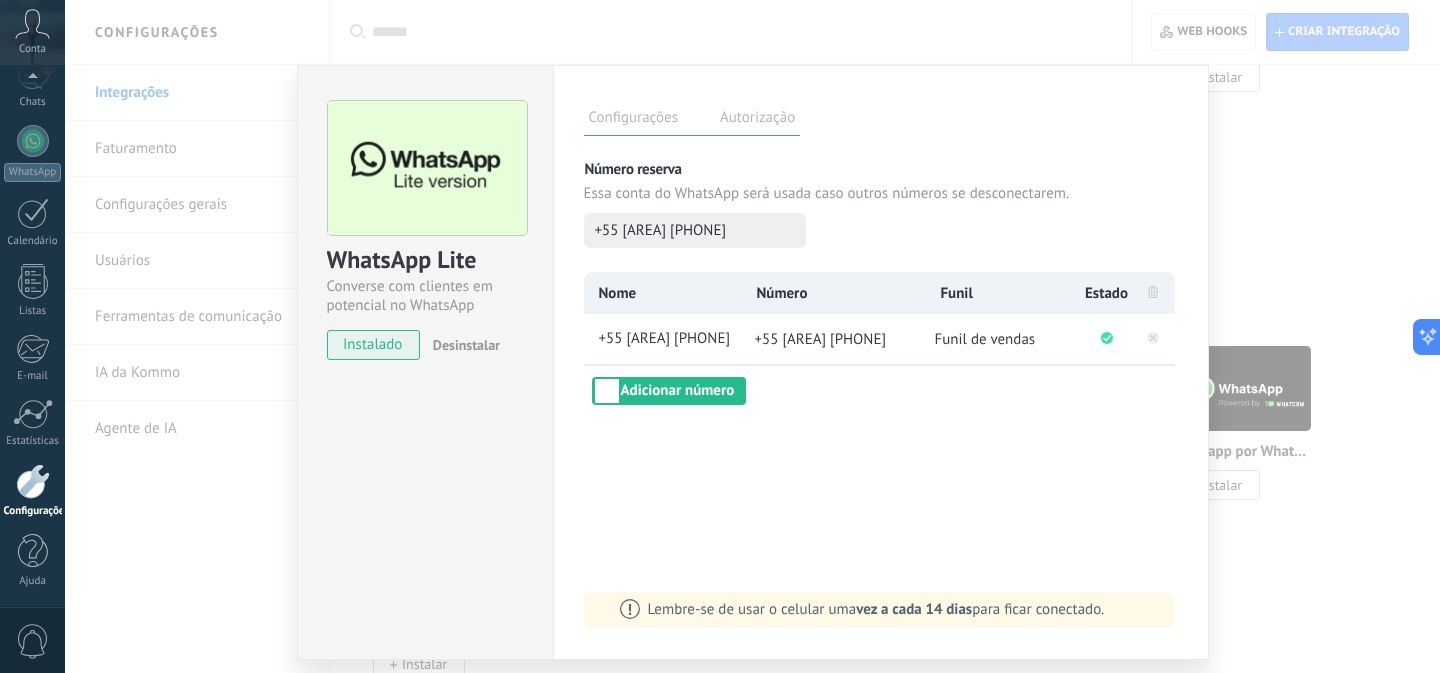 click on "Funil de vendas" at bounding box center [985, 339] 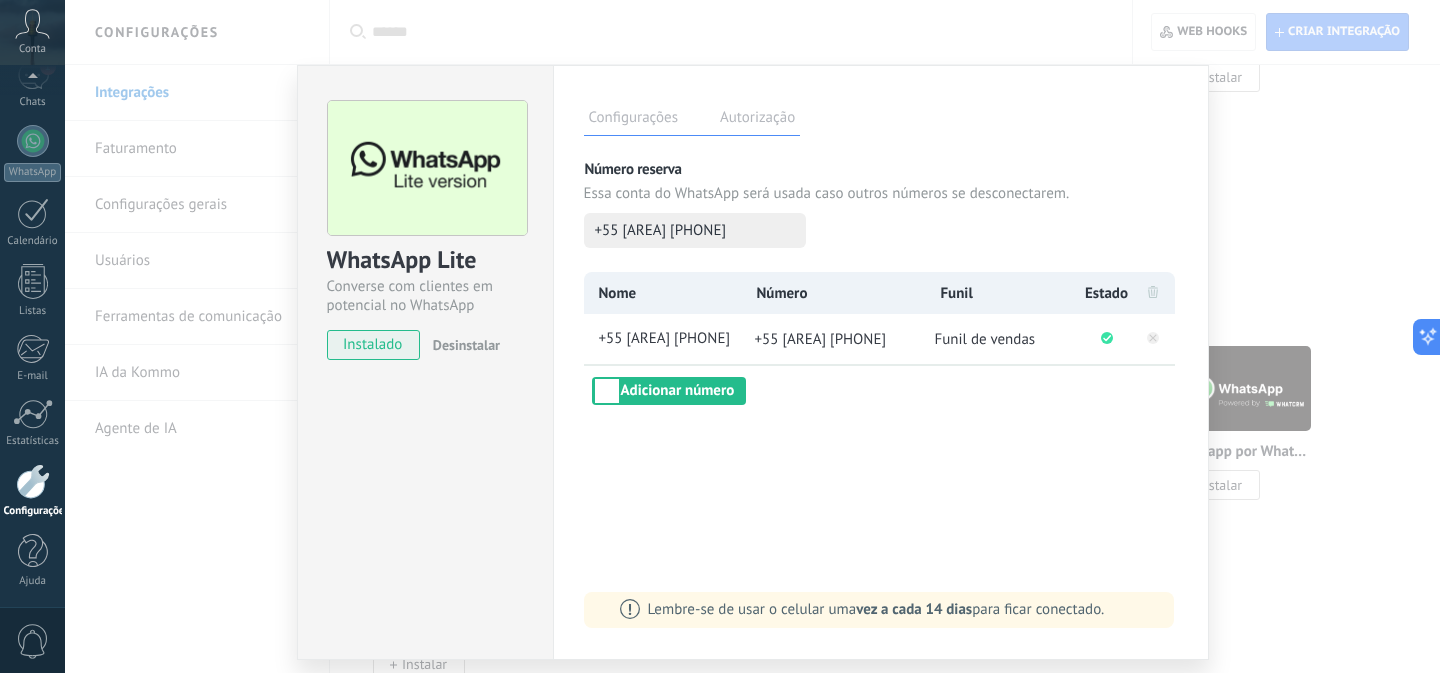 click on "Funil de vendas" at bounding box center [985, 339] 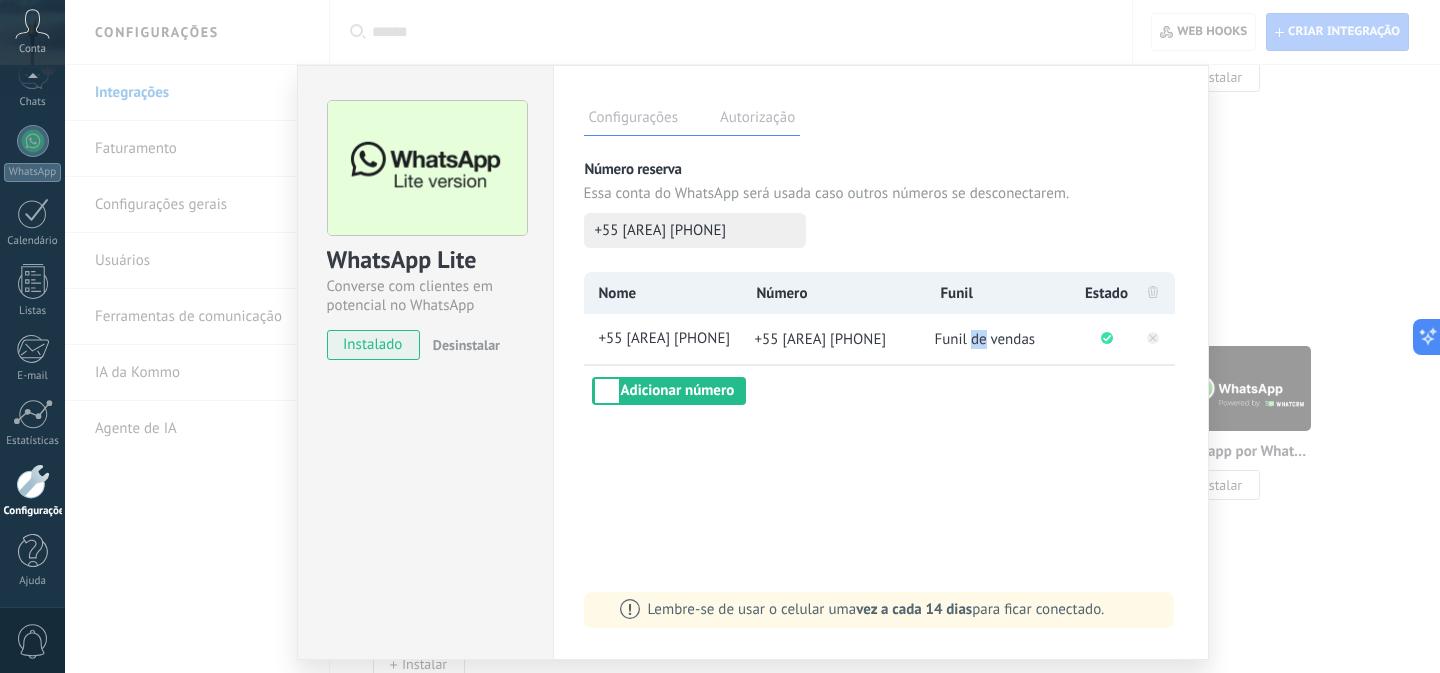 click on "Funil de vendas" at bounding box center (985, 339) 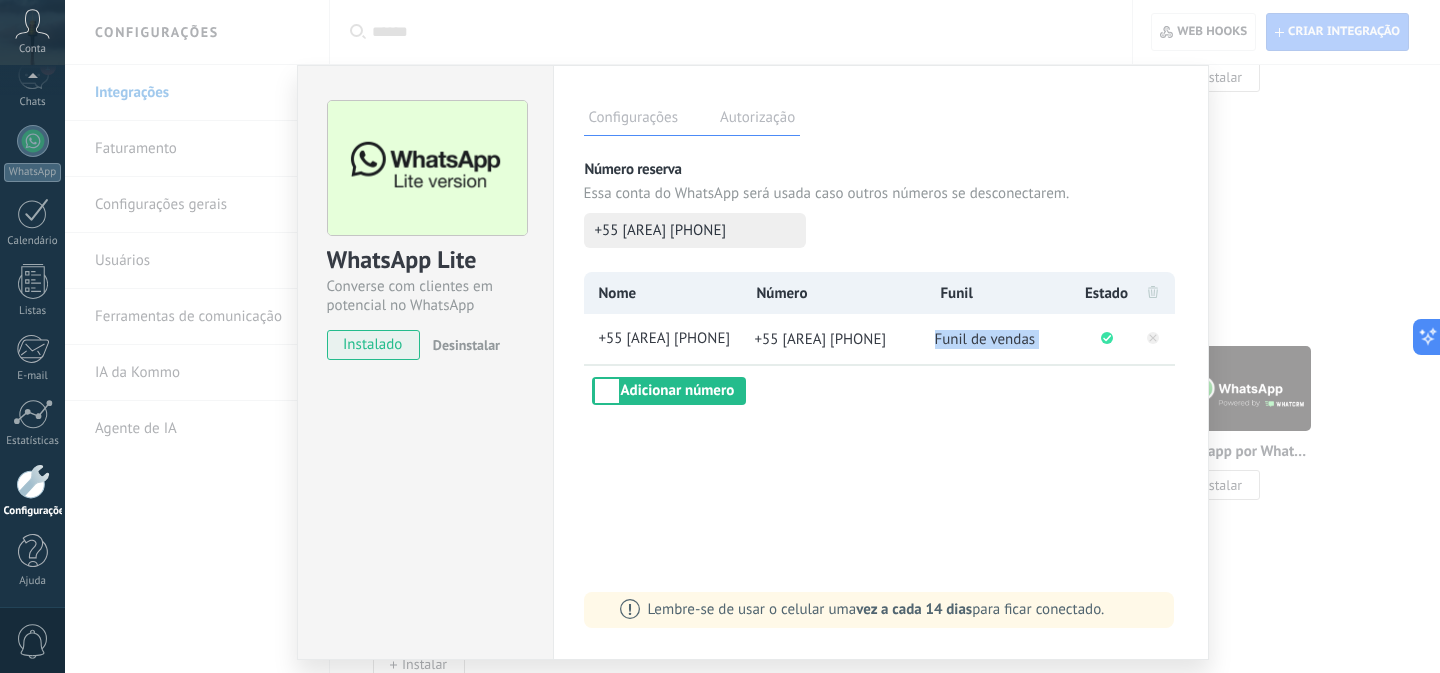 click on "Funil de vendas" at bounding box center [985, 339] 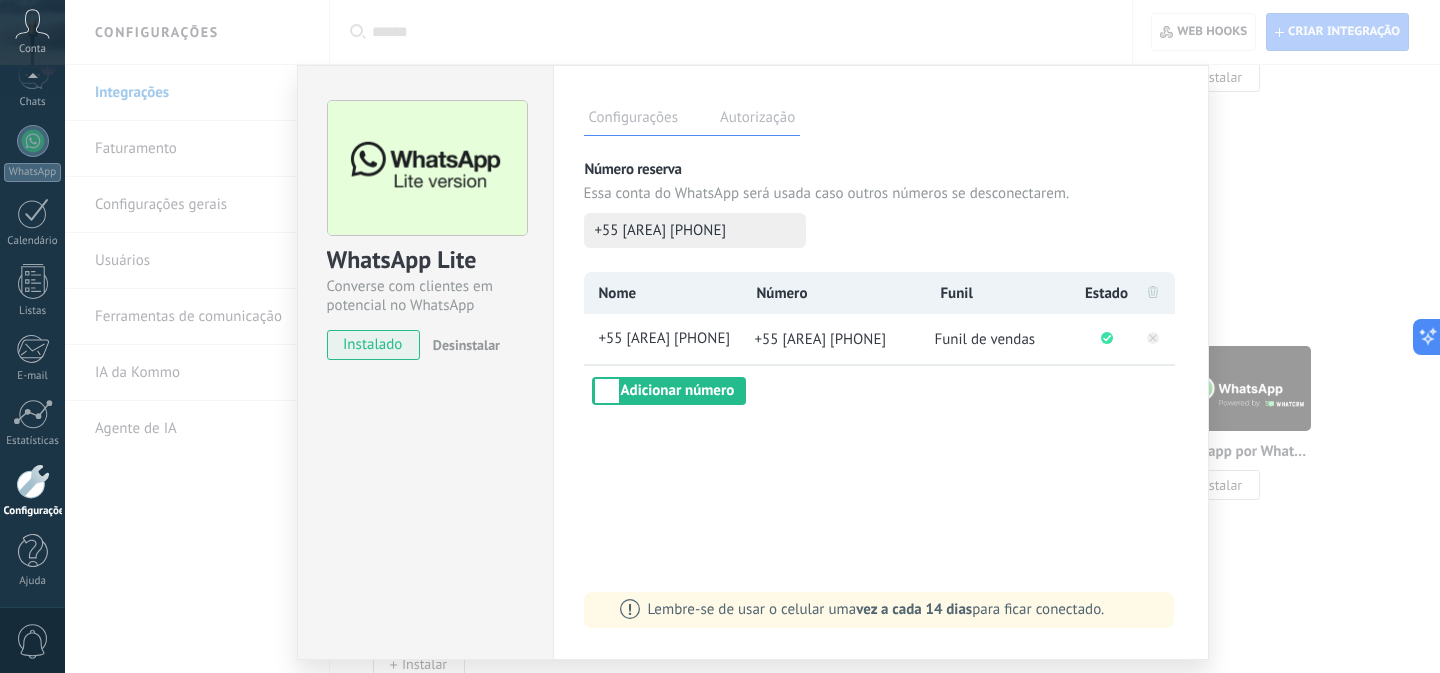 click on "Configurações Autorização Esta aba registra os usuários que permitiram acesso à esta conta. Se você quiser remover a possibilidade de um usuário de enviar solicitações para a conta em relação a esta integração, você pode revogar o acesso. Se o acesso de todos os usuários for revogado, a integração parará de funcionar. Este app está instalado, mas ninguém concedeu acesso ainda. Mais de 2 bilhões de pessoas usam ativamente o WhatsApp para se conectar com amigos, familiares e empresas. Essa integração adiciona o app de mensagem mais popular ao seu arsenal de comunicação: capture automaticamente leads em mensagens recebidas, compartilhe o acesso de bate-papo com toda a equipe e aprimore tudo isso com as ferramentas integradas da Kommo, como o botão de engajamento e o Robô de vendas. Mais _:  Salvar Número reserva Essa conta do WhatsApp será usada caso outros números se desconectarem.   +55 71 93187-810 Nome Número Funil Estado +55 71 93187-810 +55 71 93187-810 Funil de vendas" at bounding box center (881, 362) 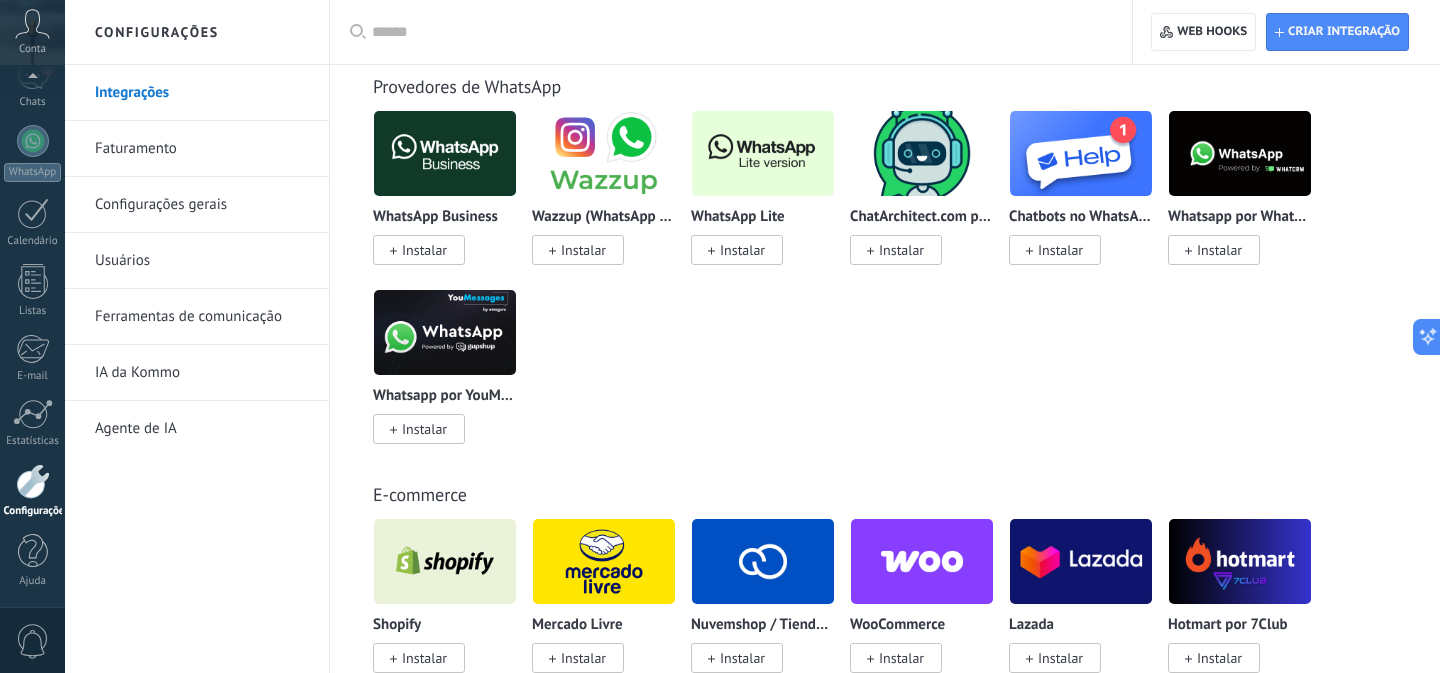 scroll, scrollTop: 1955, scrollLeft: 0, axis: vertical 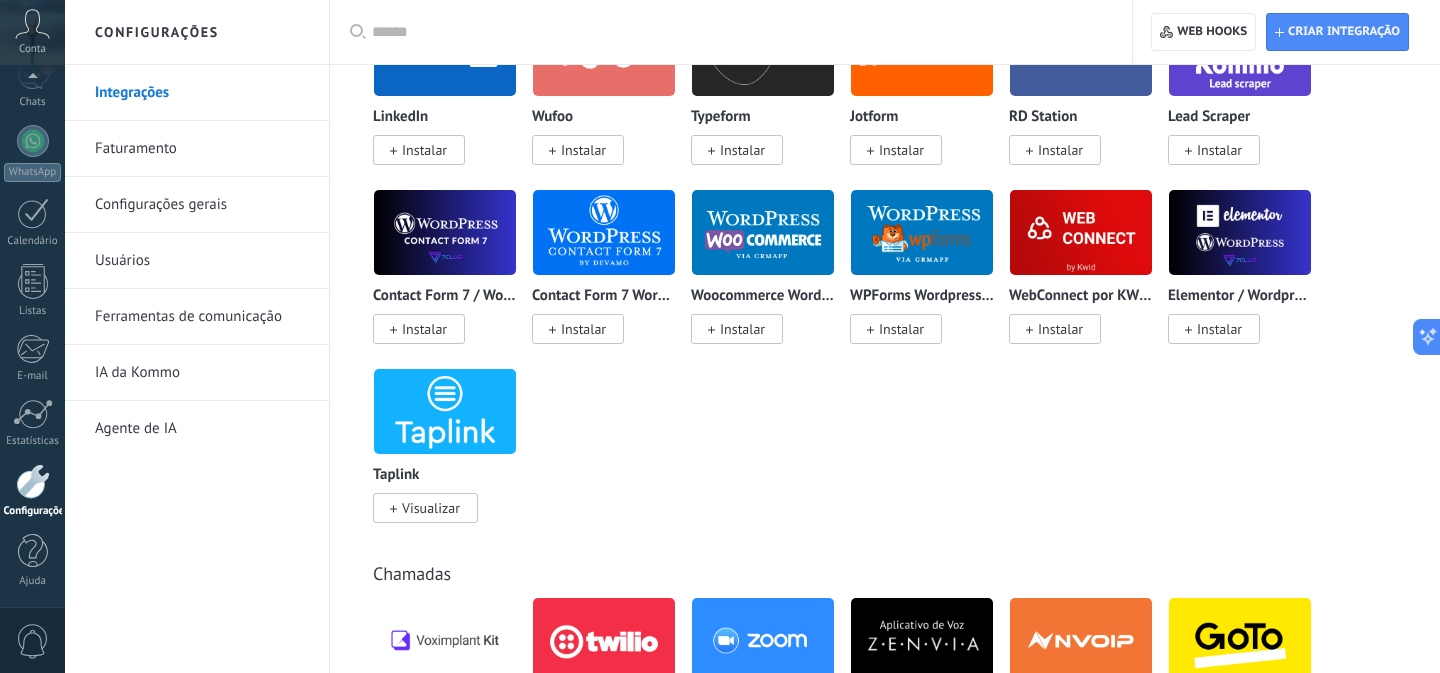 click at bounding box center (33, 481) 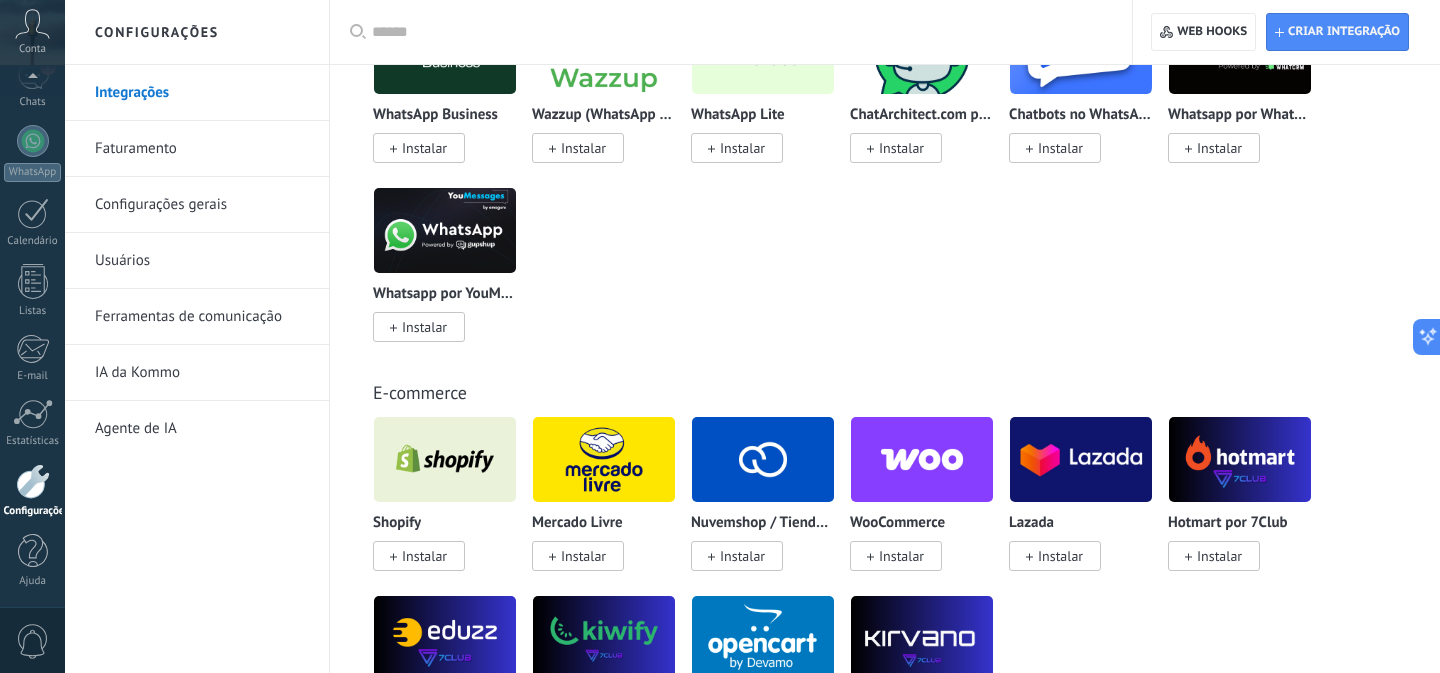 scroll, scrollTop: 230, scrollLeft: 0, axis: vertical 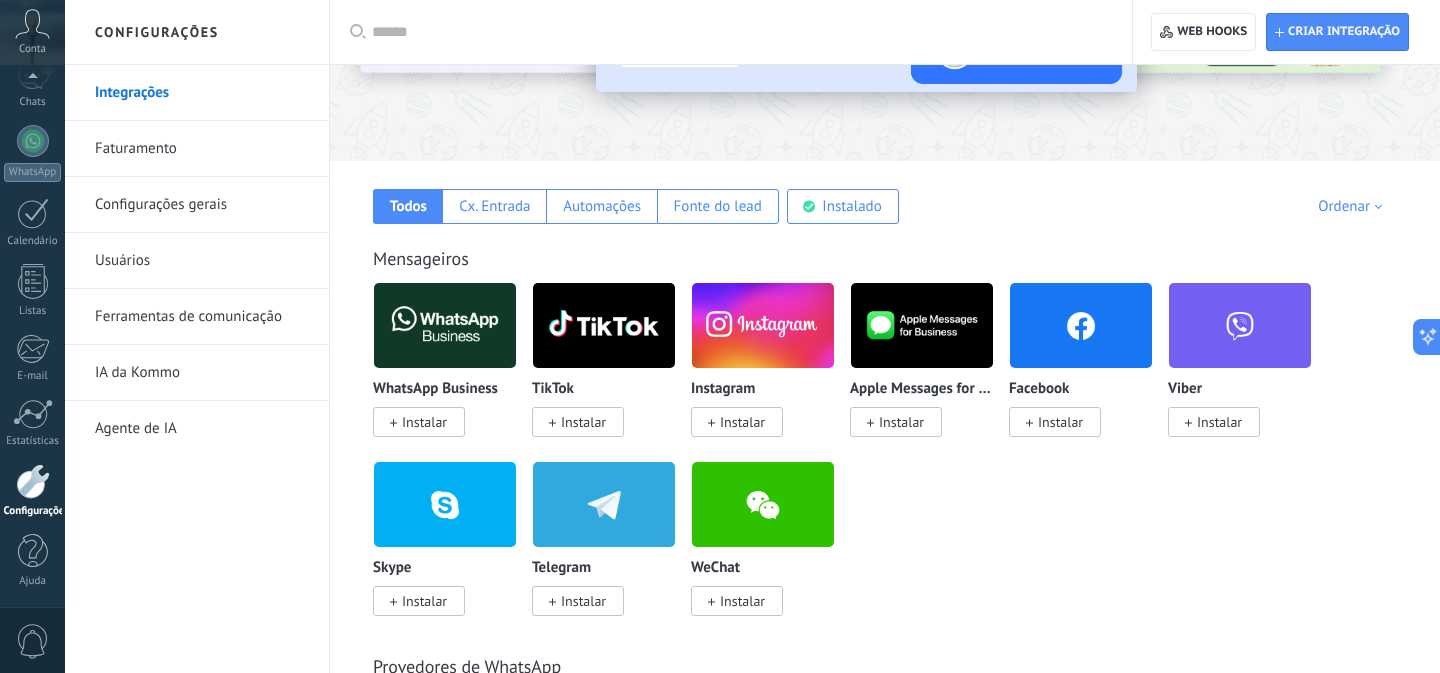click on "Configurações gerais" at bounding box center [202, 205] 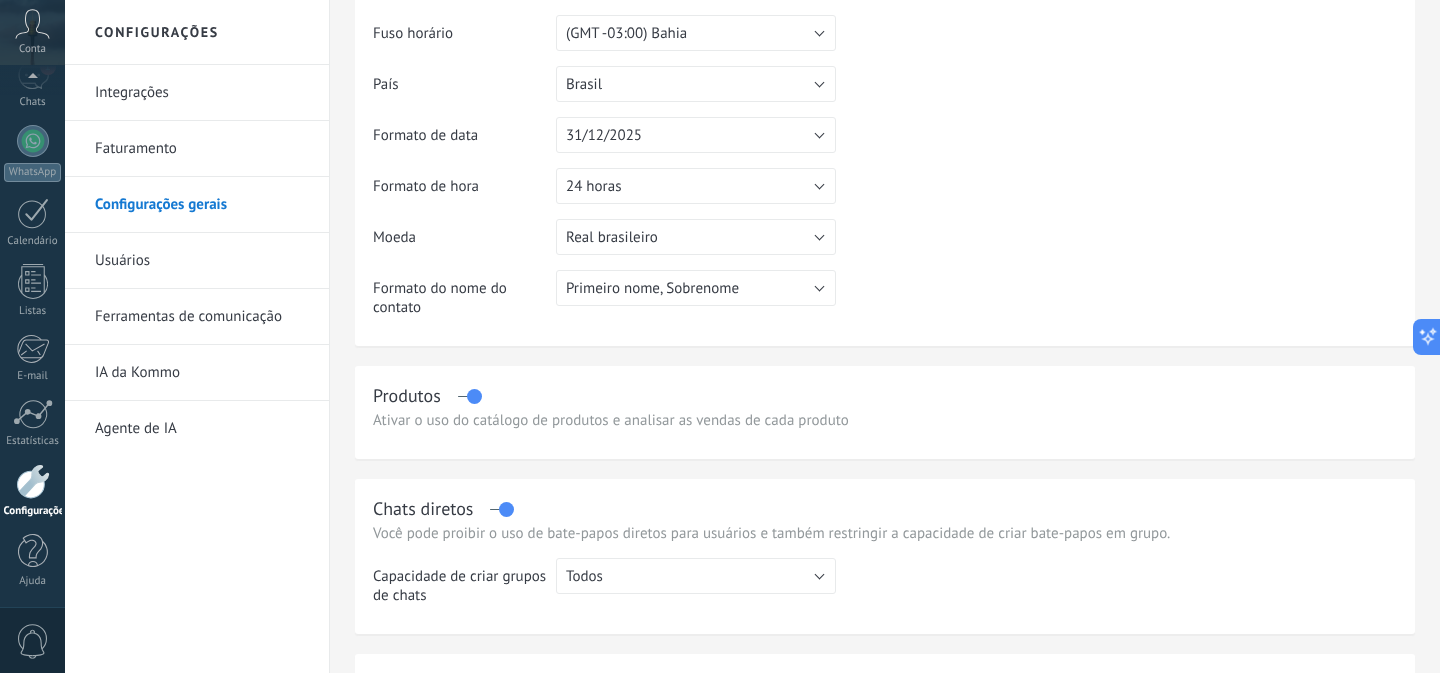 scroll, scrollTop: 0, scrollLeft: 0, axis: both 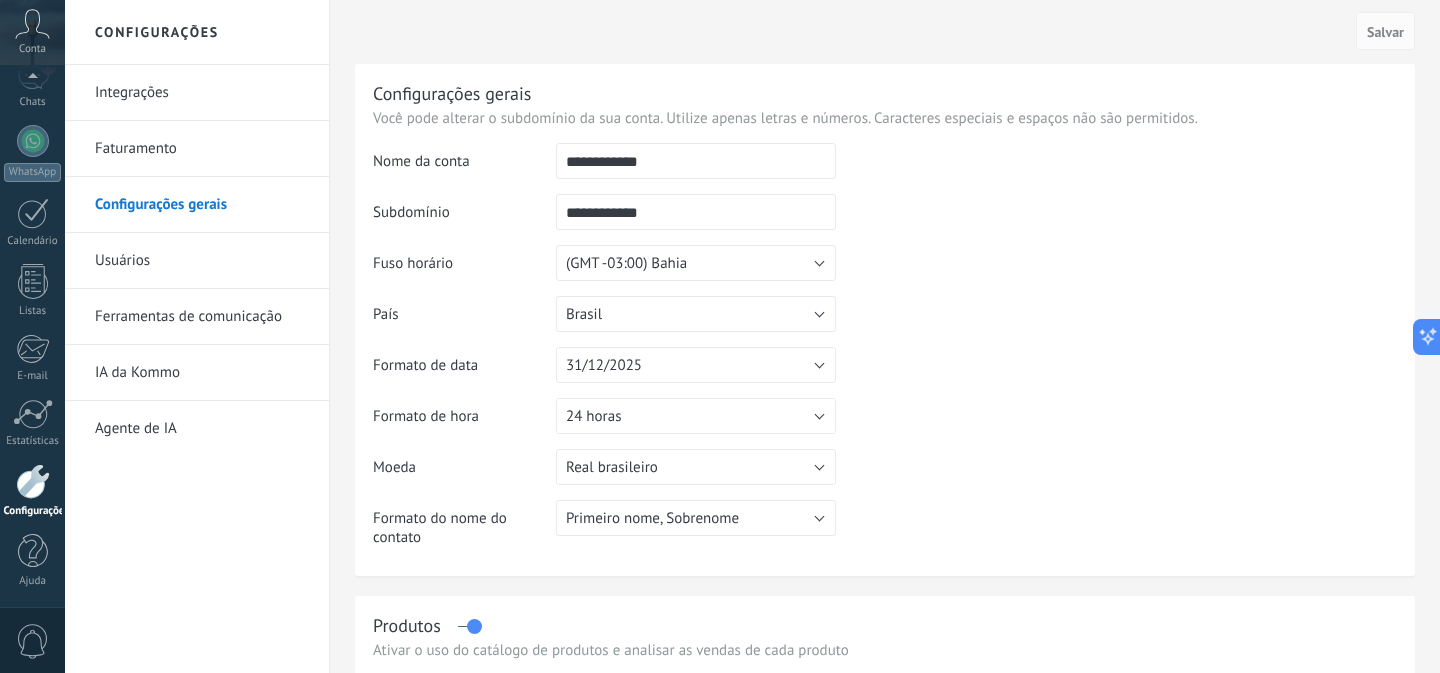 click on "Usuários" at bounding box center [202, 261] 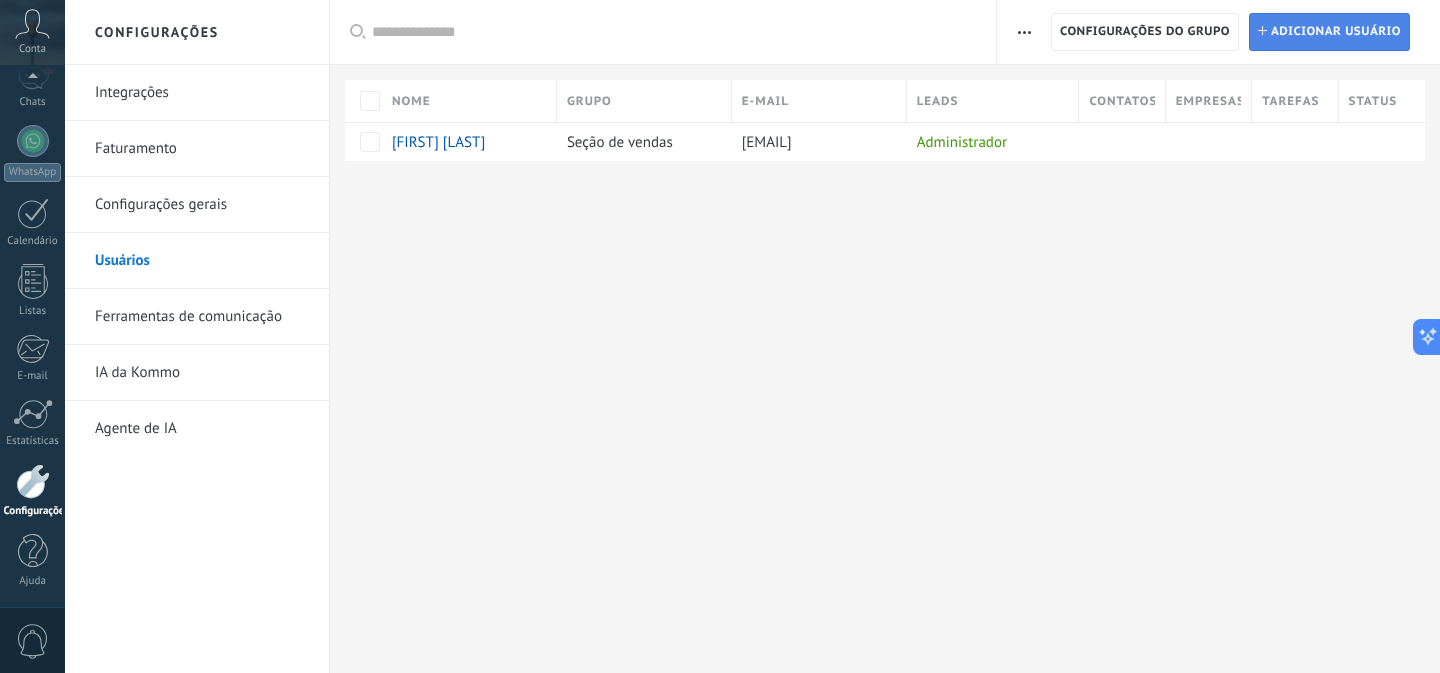 click on "Adicionar usuário" at bounding box center [1336, 32] 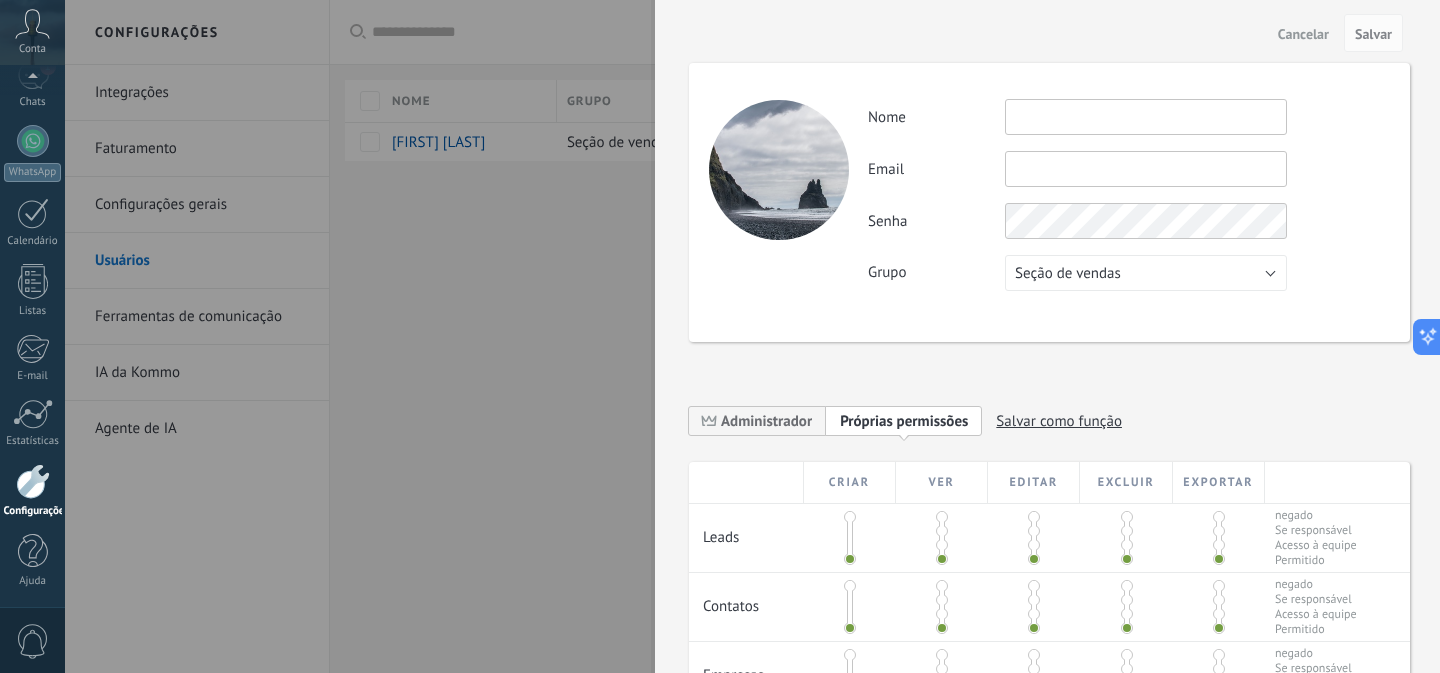 click on "Cancelar" at bounding box center (1303, 34) 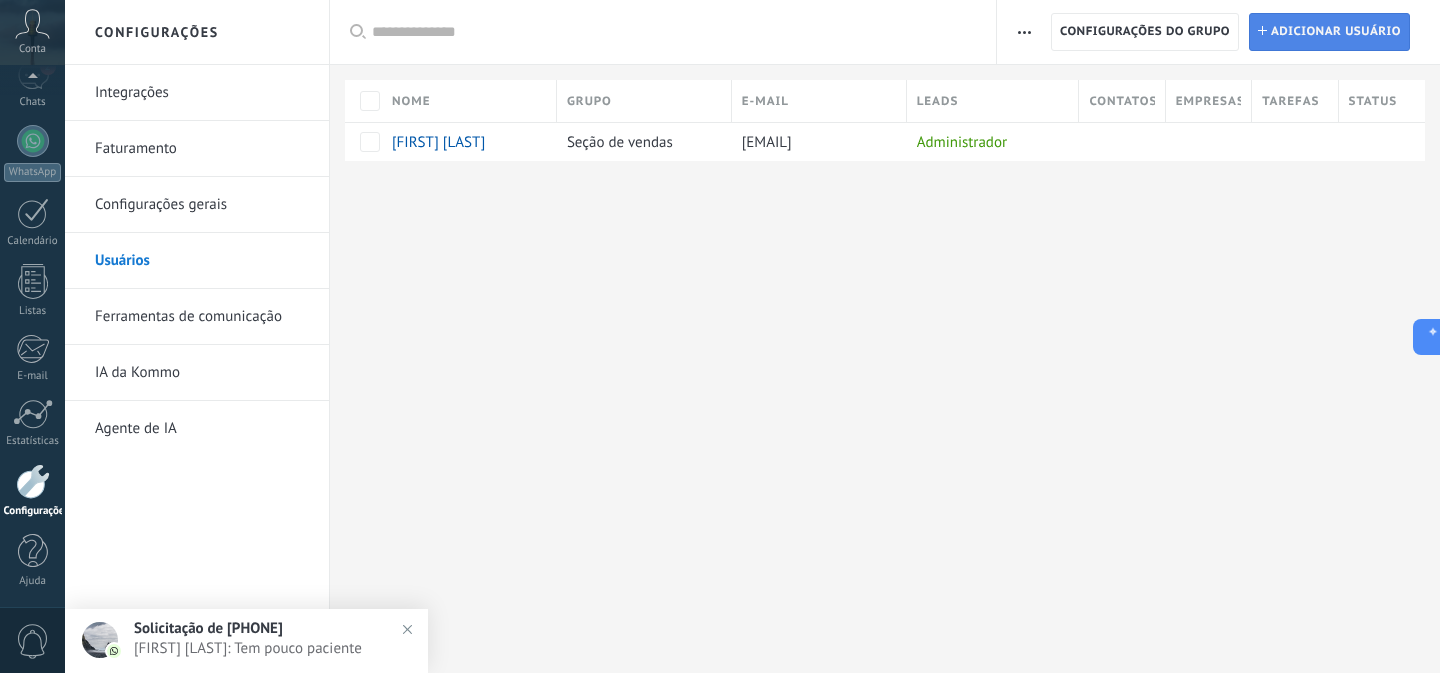 click on "Adicionar usuário" at bounding box center [1336, 32] 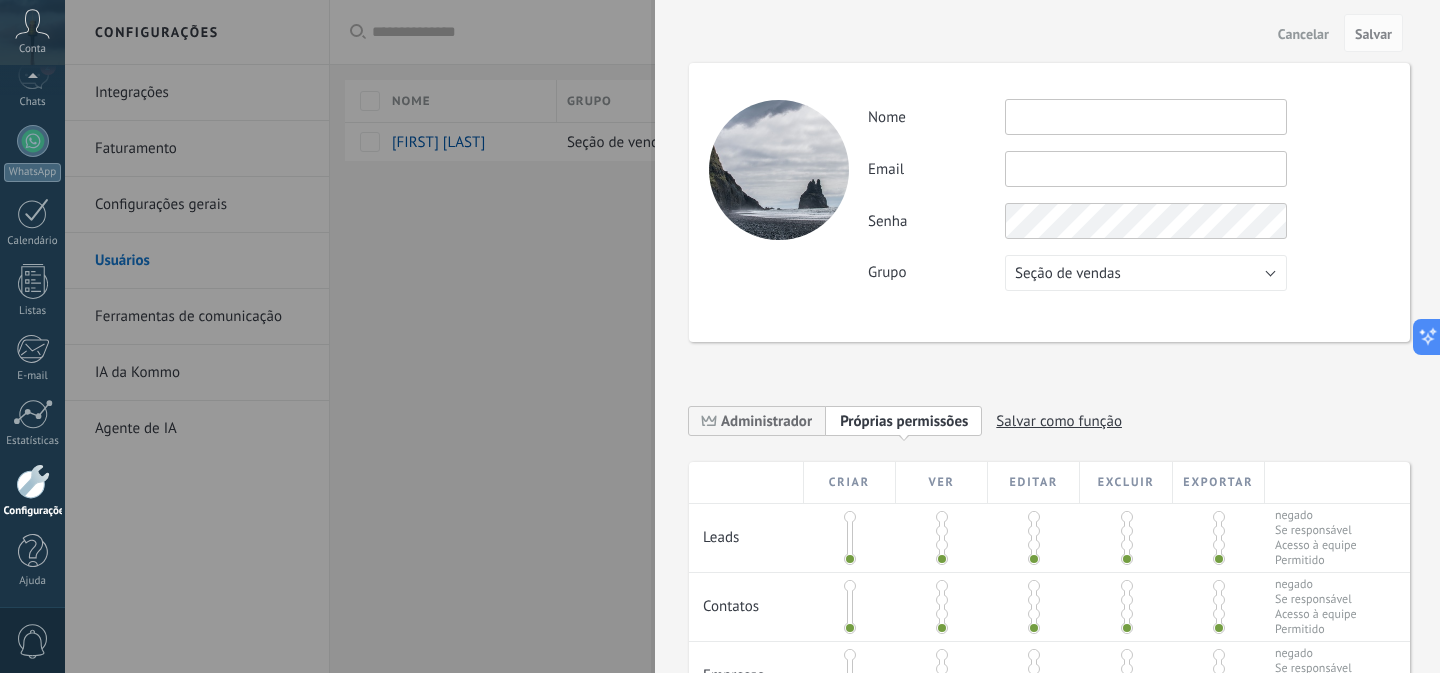 click at bounding box center (720, 336) 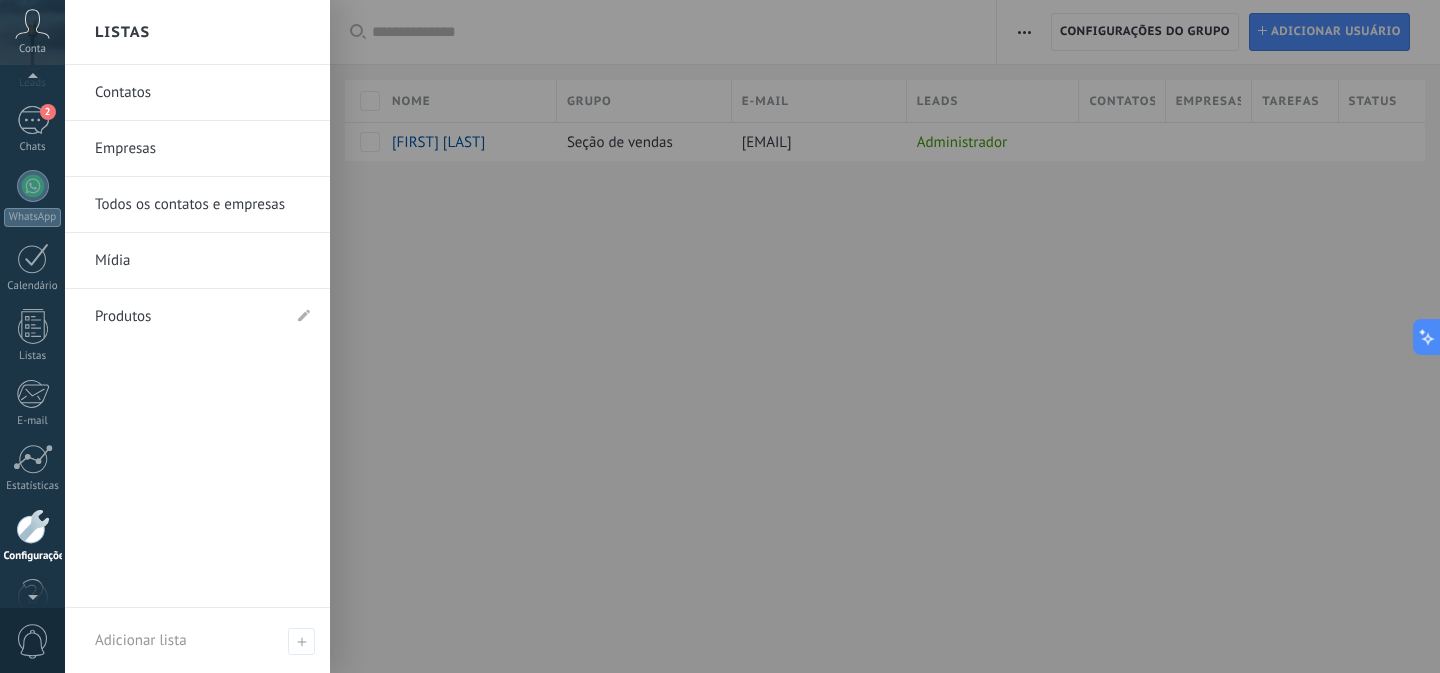 scroll, scrollTop: 102, scrollLeft: 0, axis: vertical 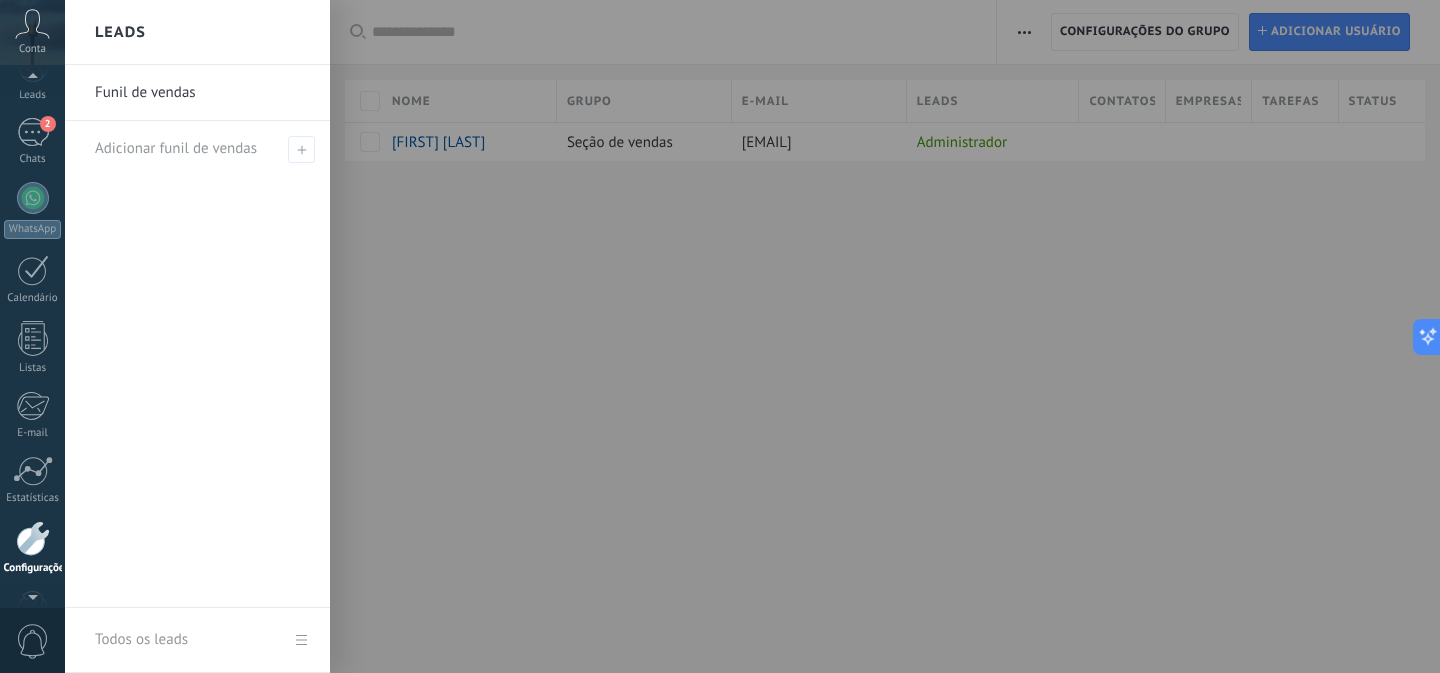 click on "Funil de vendas" at bounding box center [202, 93] 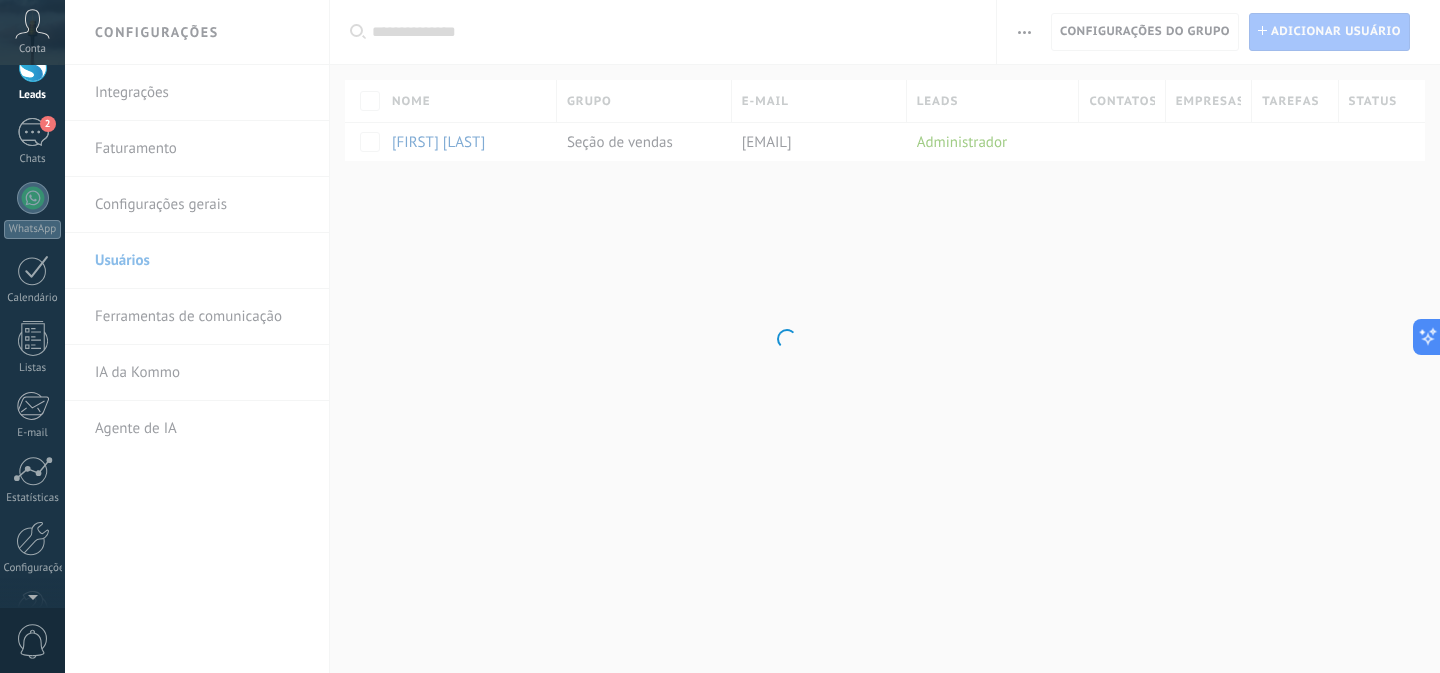 scroll, scrollTop: 0, scrollLeft: 0, axis: both 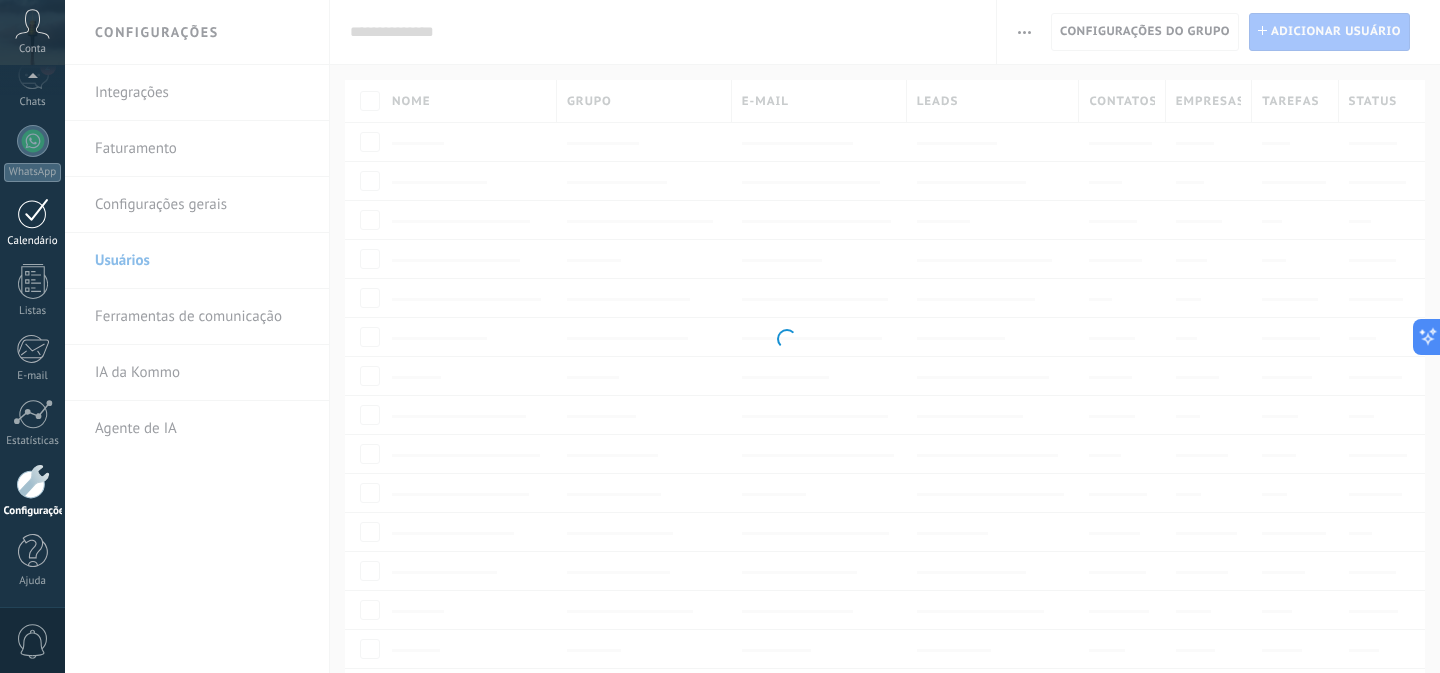 click at bounding box center (33, 213) 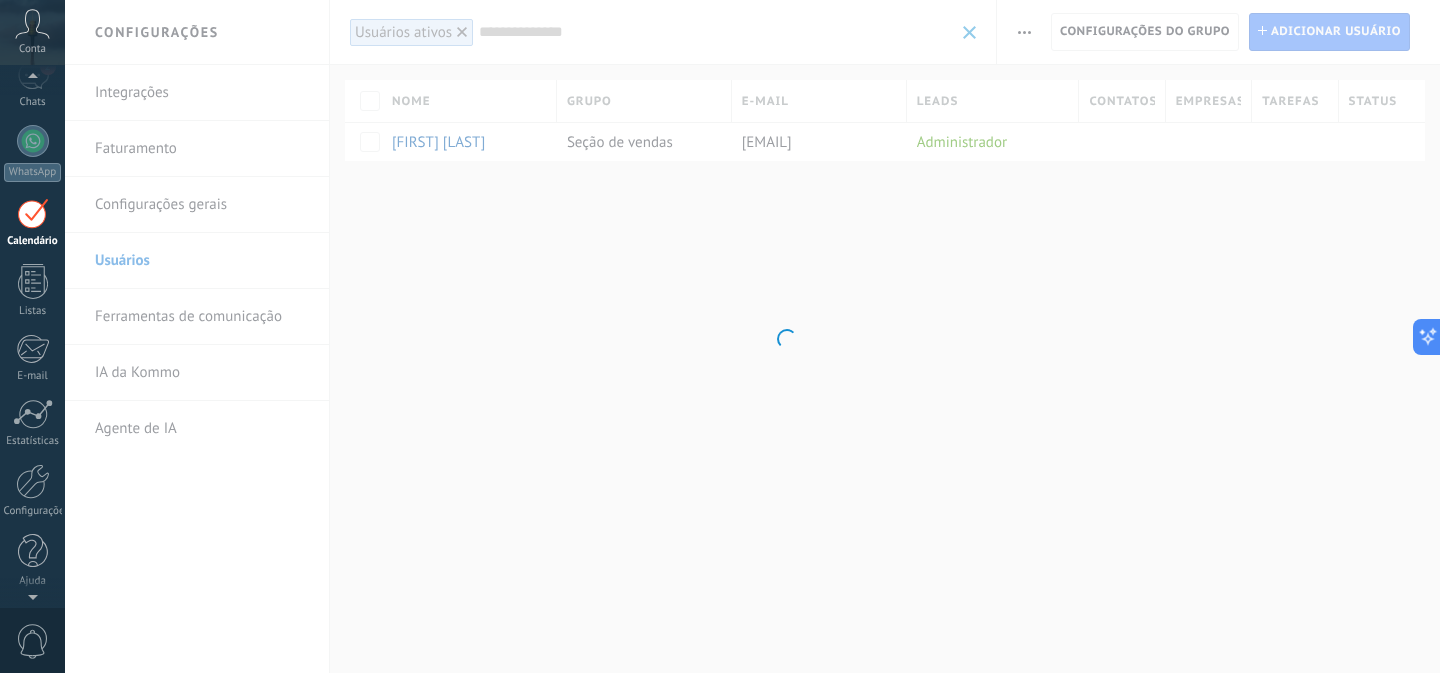 scroll, scrollTop: 58, scrollLeft: 0, axis: vertical 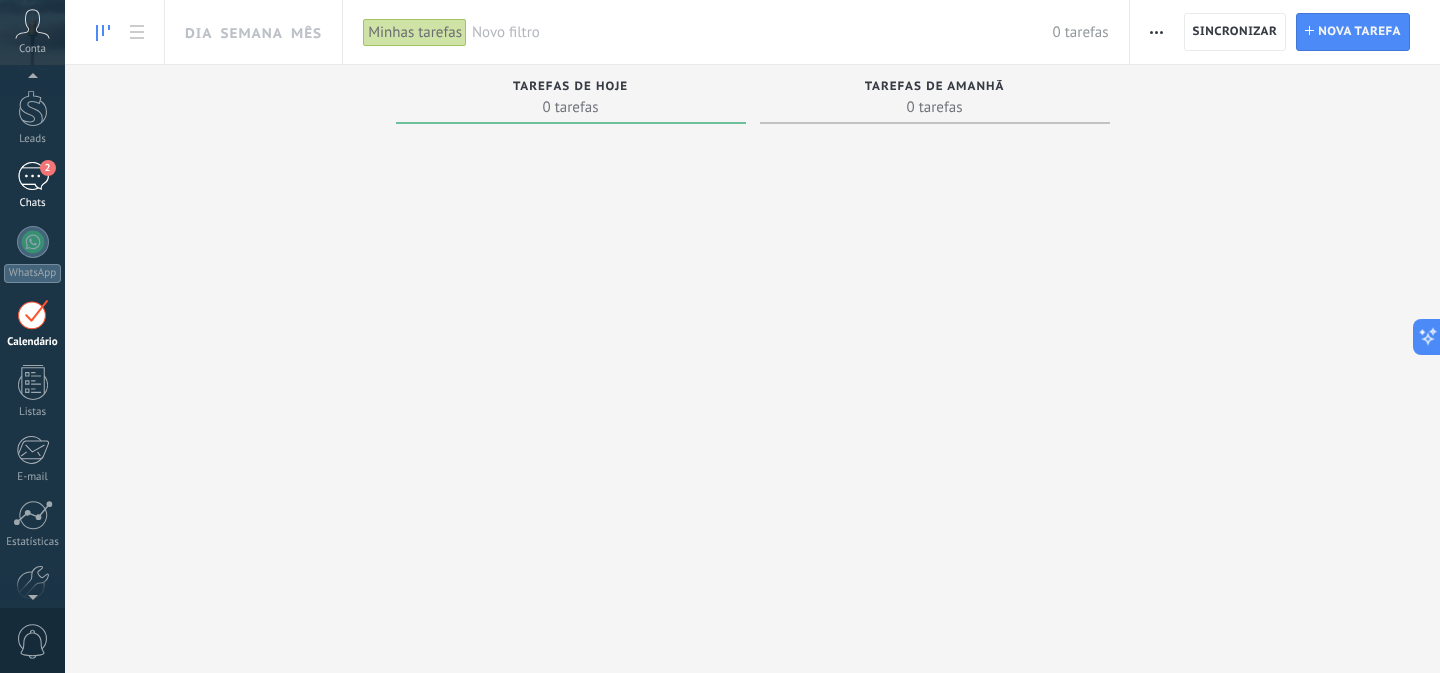 click on "Chats" at bounding box center (33, 203) 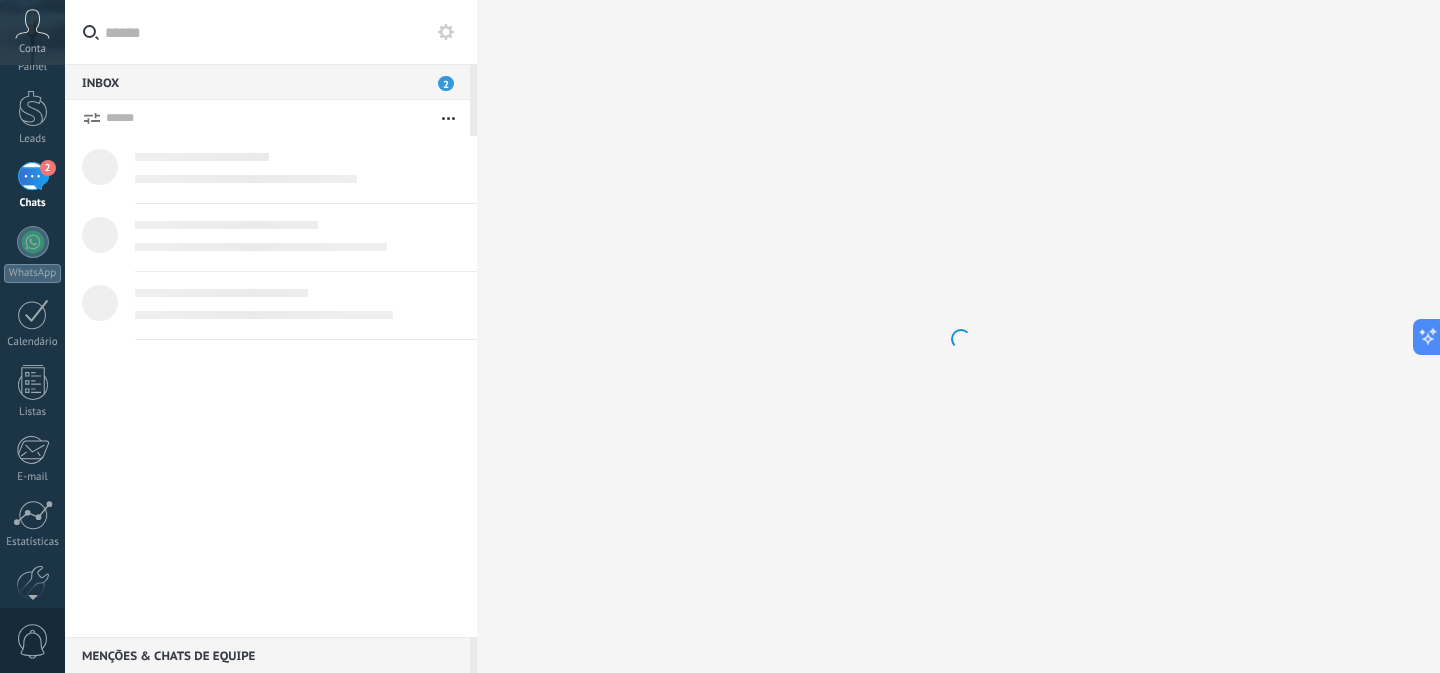 scroll, scrollTop: 0, scrollLeft: 0, axis: both 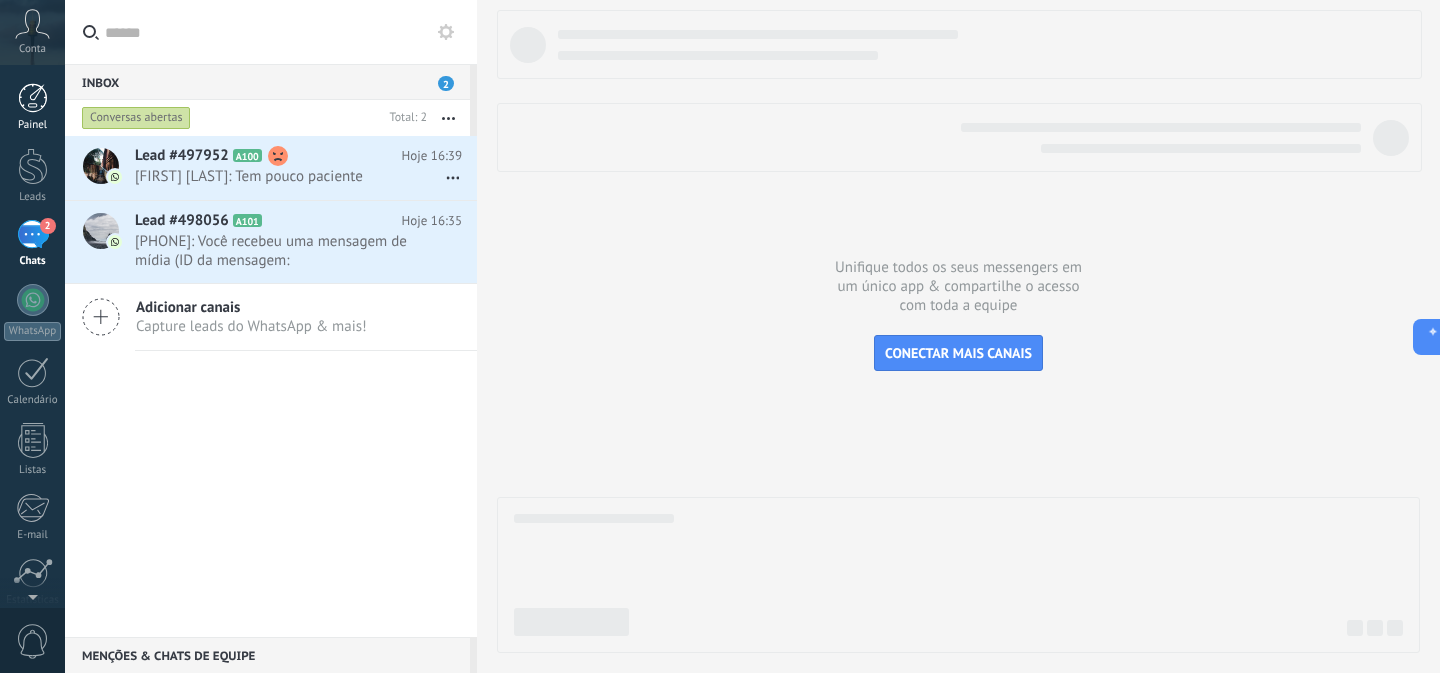 click on "Painel" at bounding box center [33, 125] 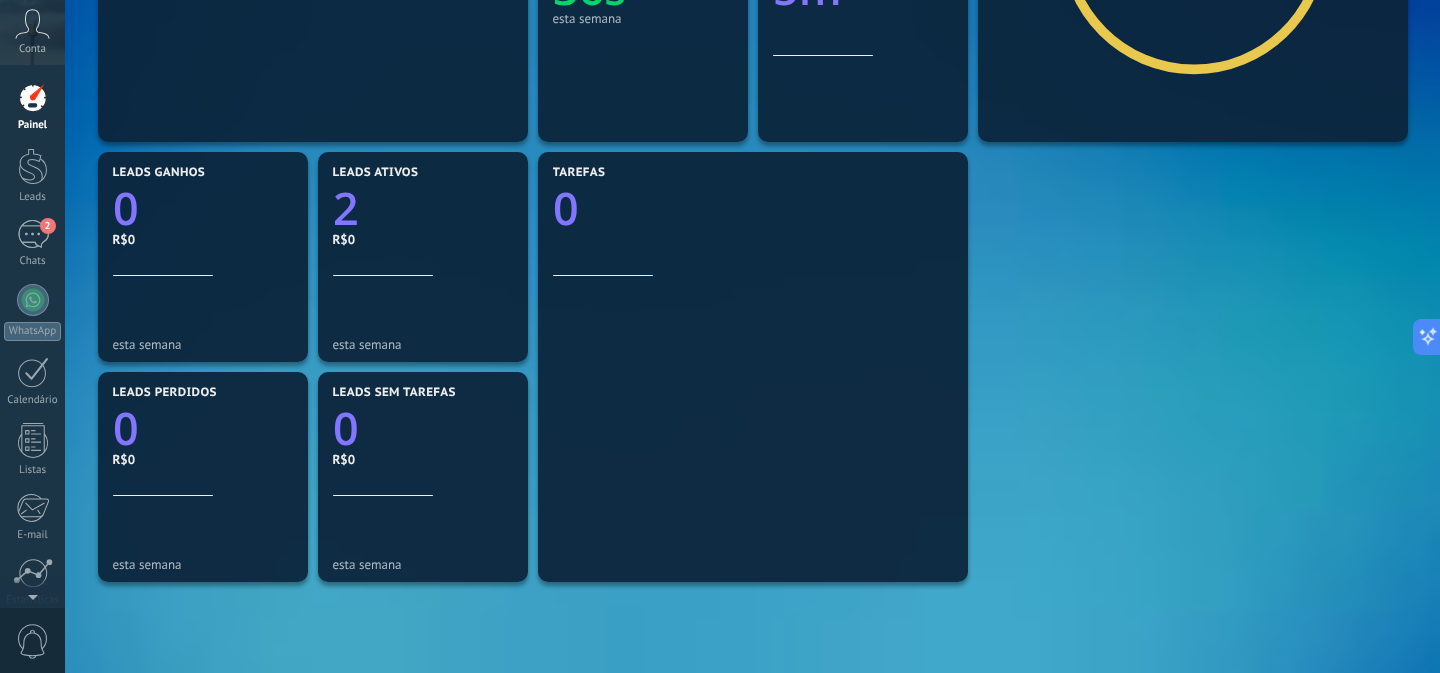 scroll, scrollTop: 0, scrollLeft: 0, axis: both 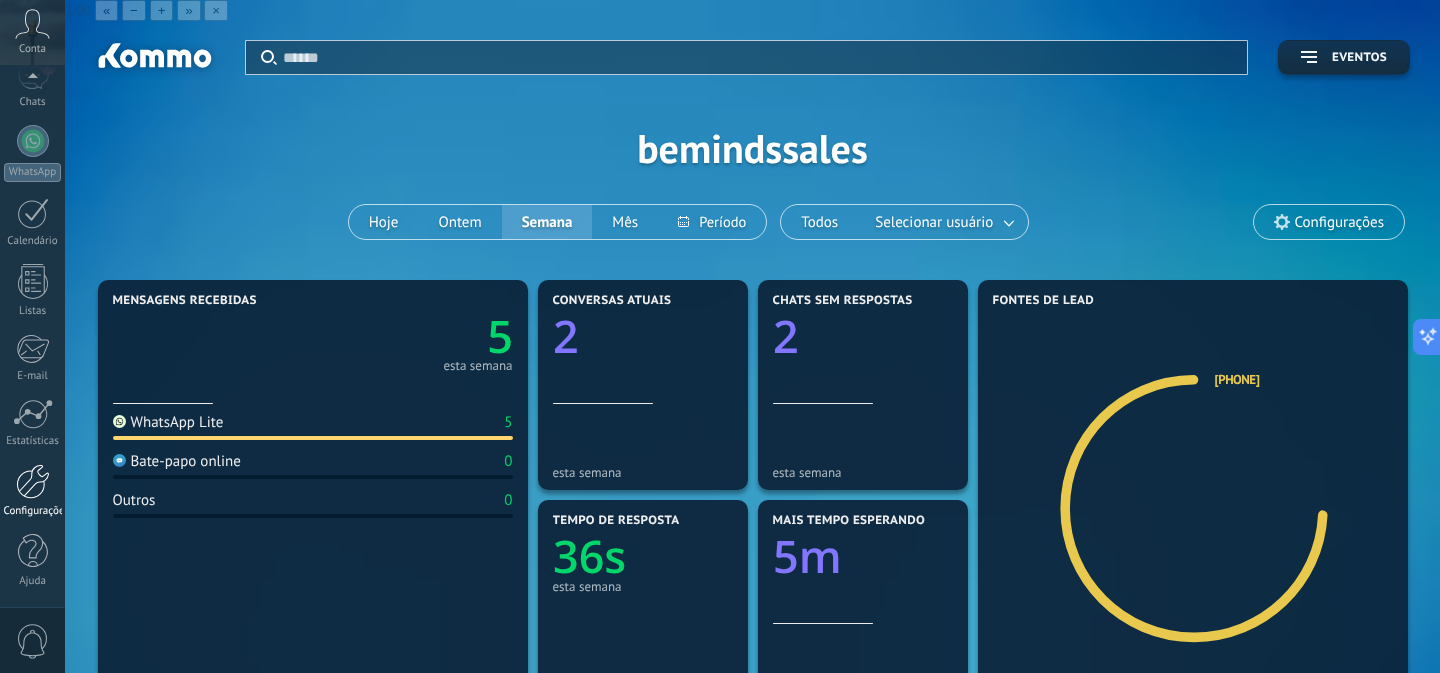 click at bounding box center [33, 481] 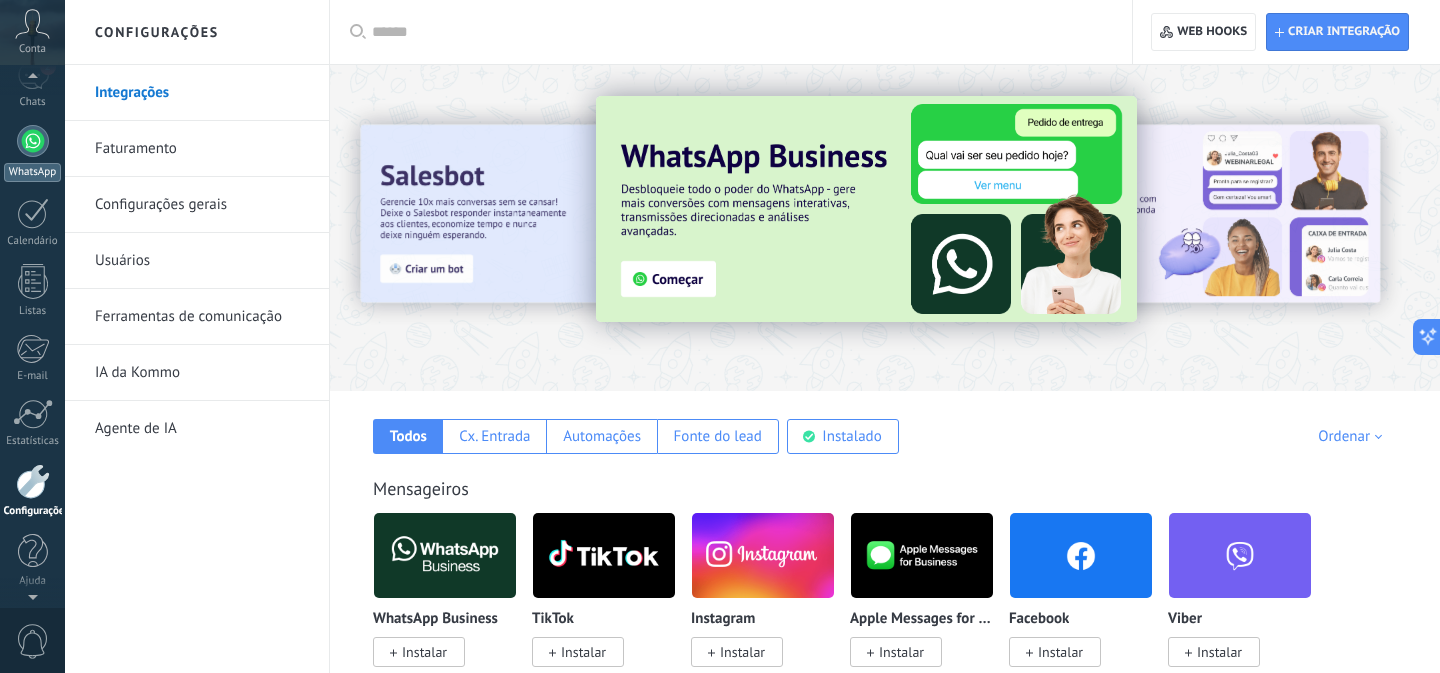 scroll, scrollTop: 0, scrollLeft: 0, axis: both 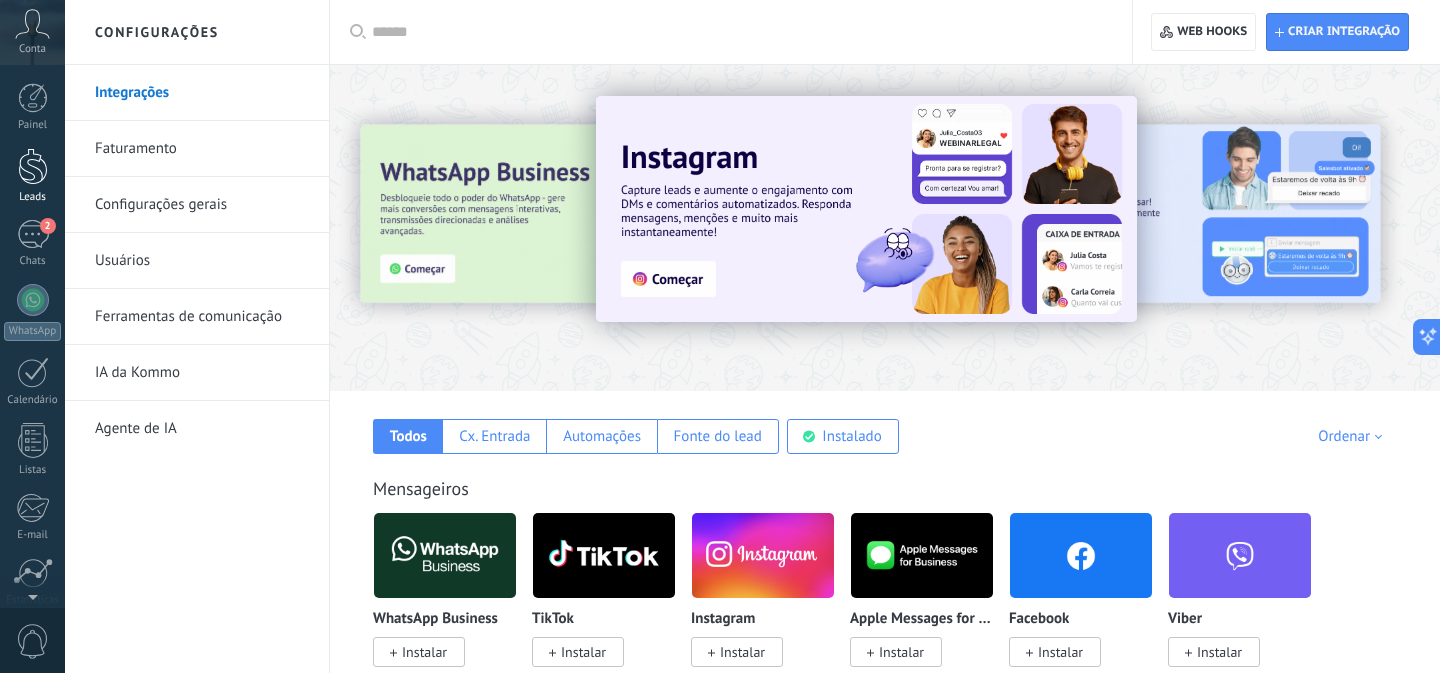 click on "Leads" at bounding box center (32, 176) 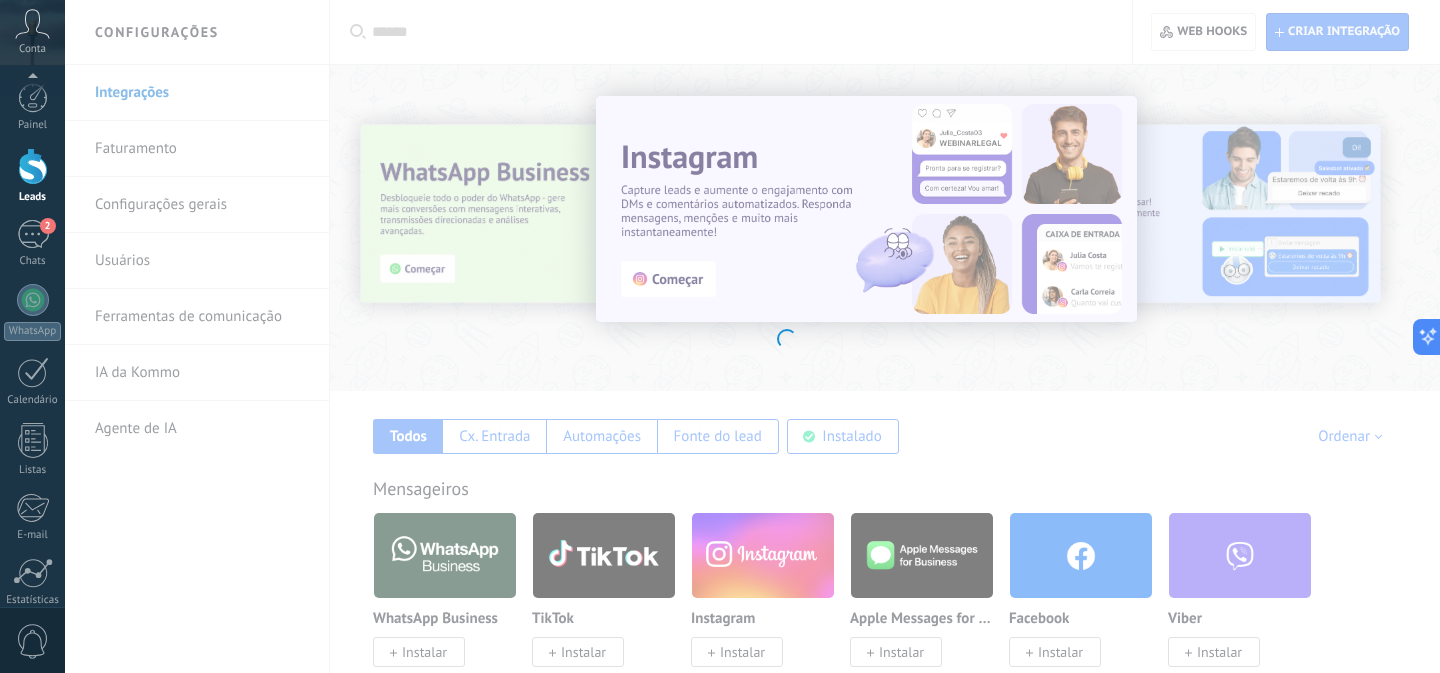scroll, scrollTop: 159, scrollLeft: 0, axis: vertical 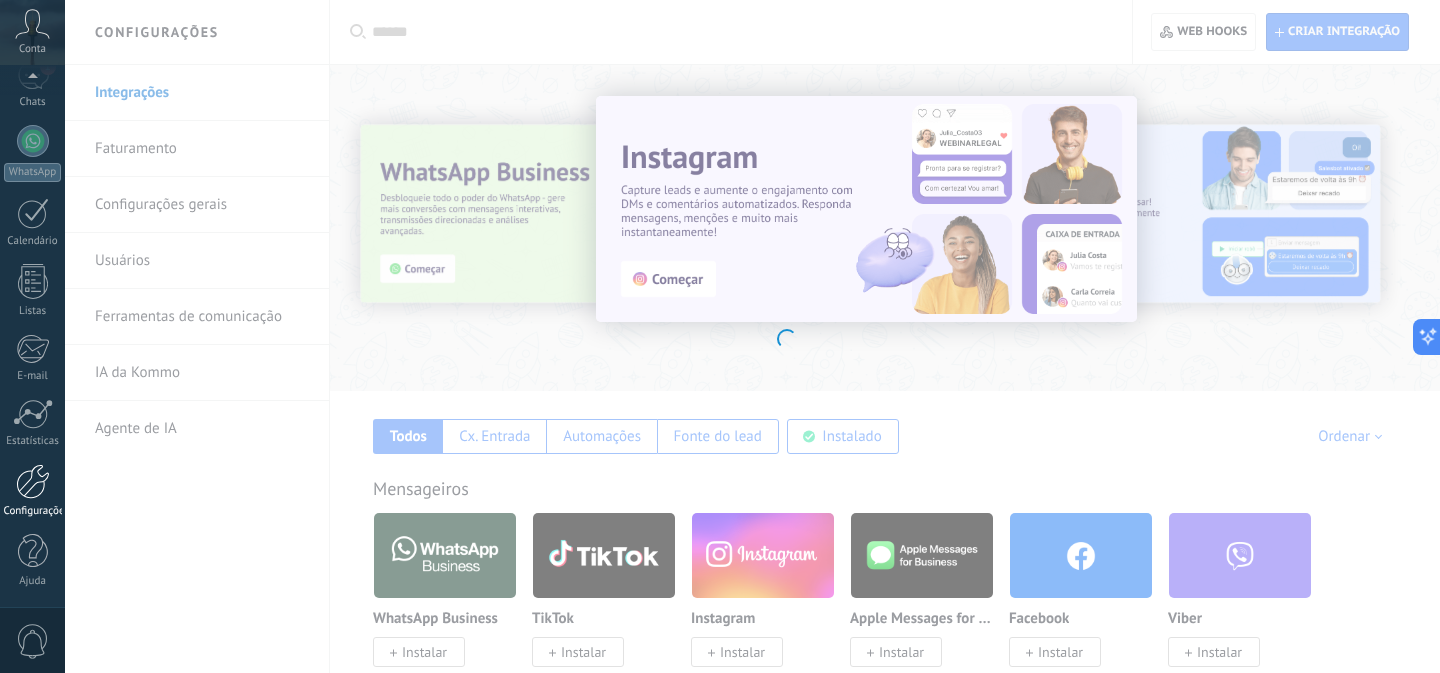 click on "Painel
Leads
1
Chats
WhatsApp
Clientes" at bounding box center (32, 266) 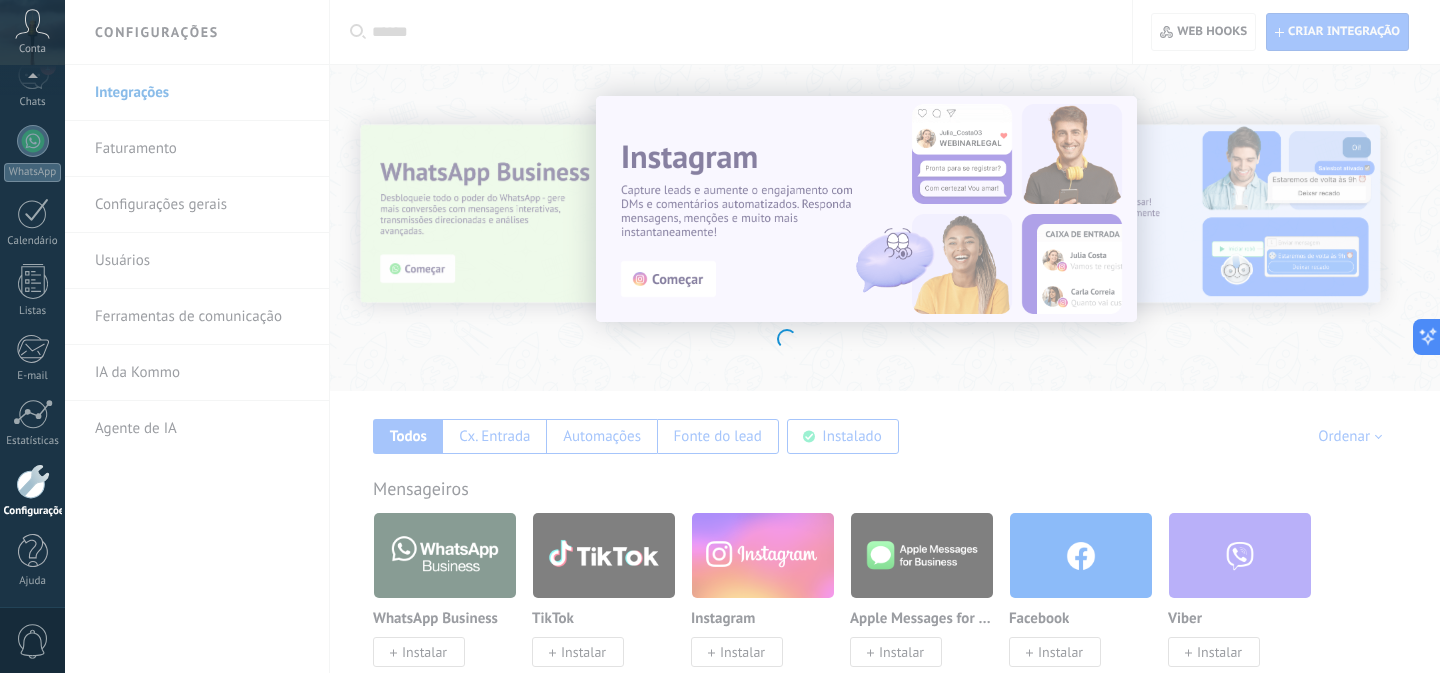 click at bounding box center [33, 481] 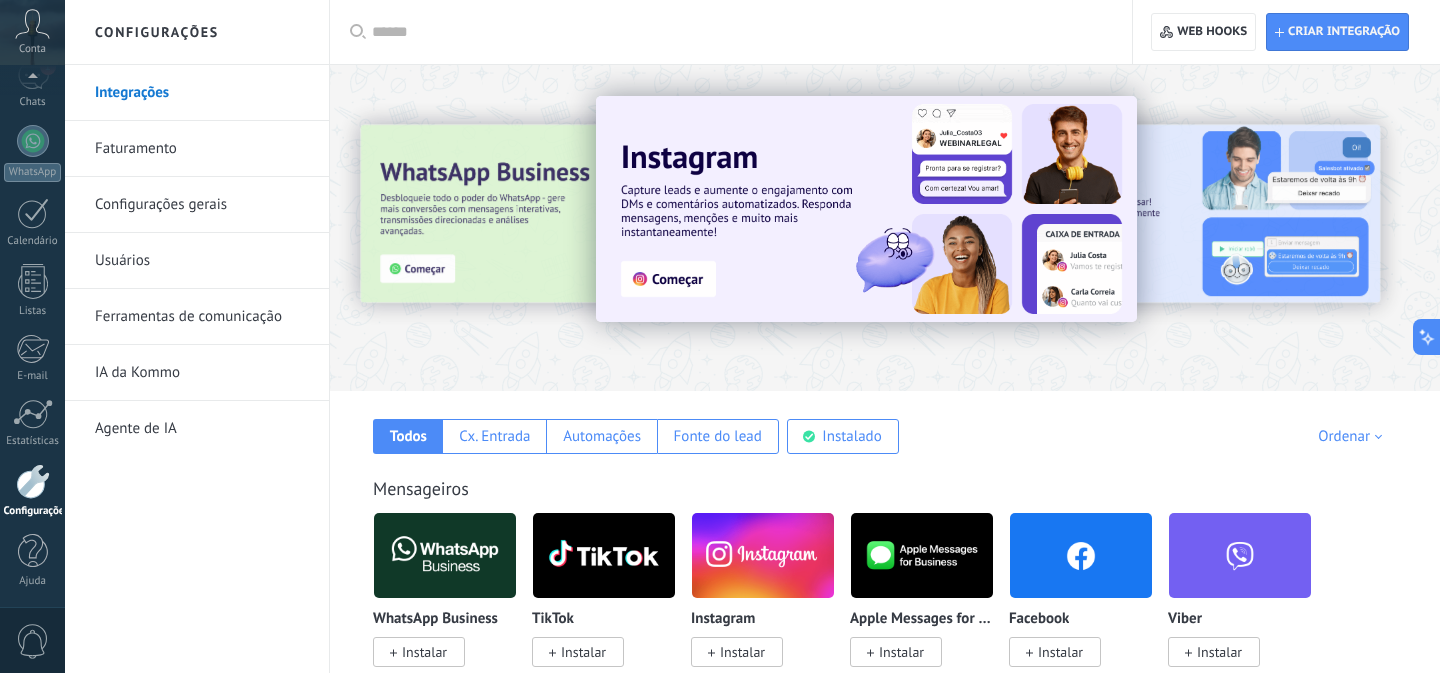 click at bounding box center (33, 481) 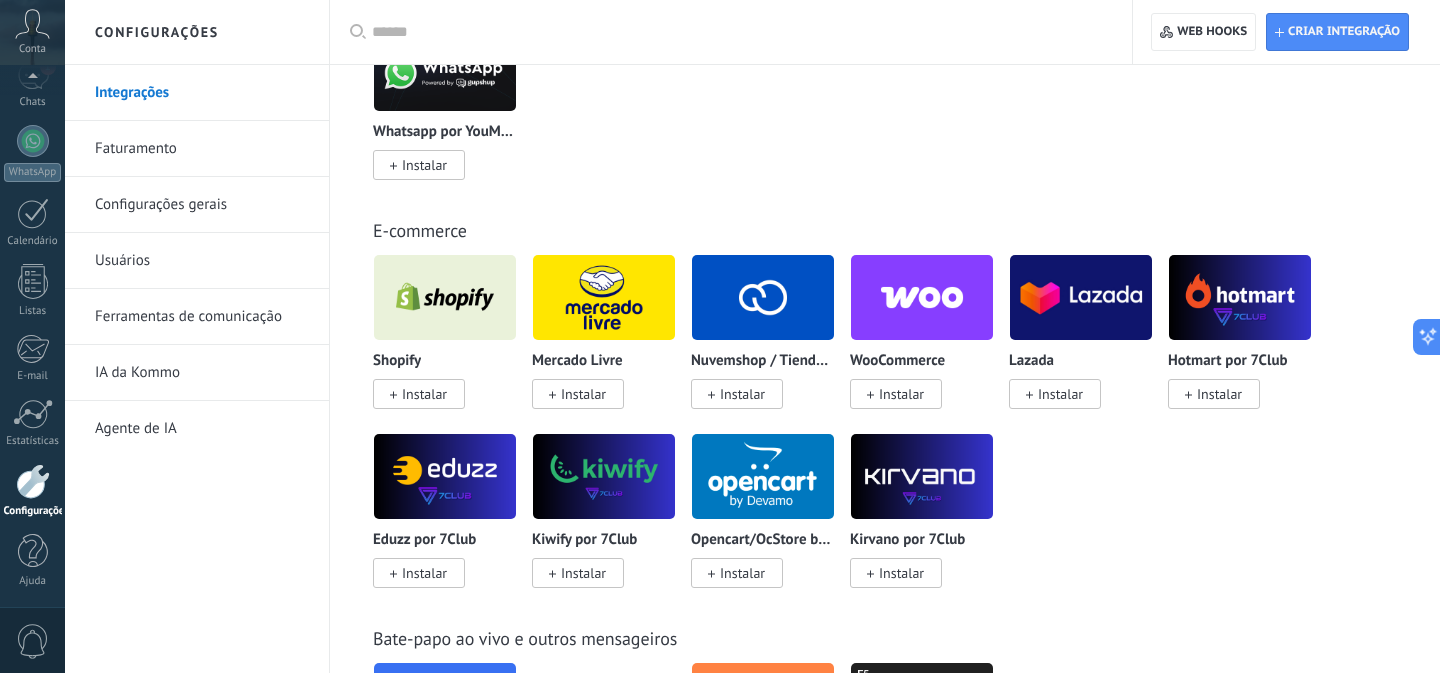 scroll, scrollTop: 0, scrollLeft: 0, axis: both 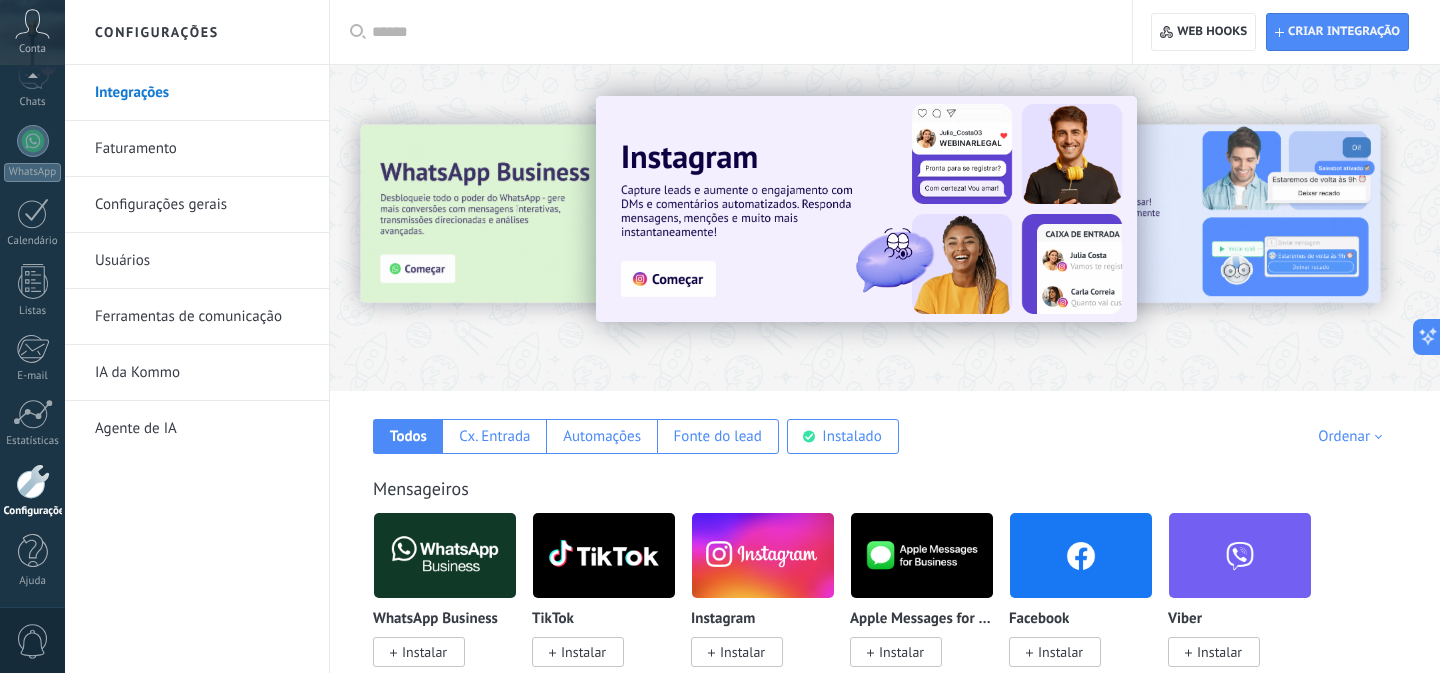 click on "Usuários" at bounding box center (202, 261) 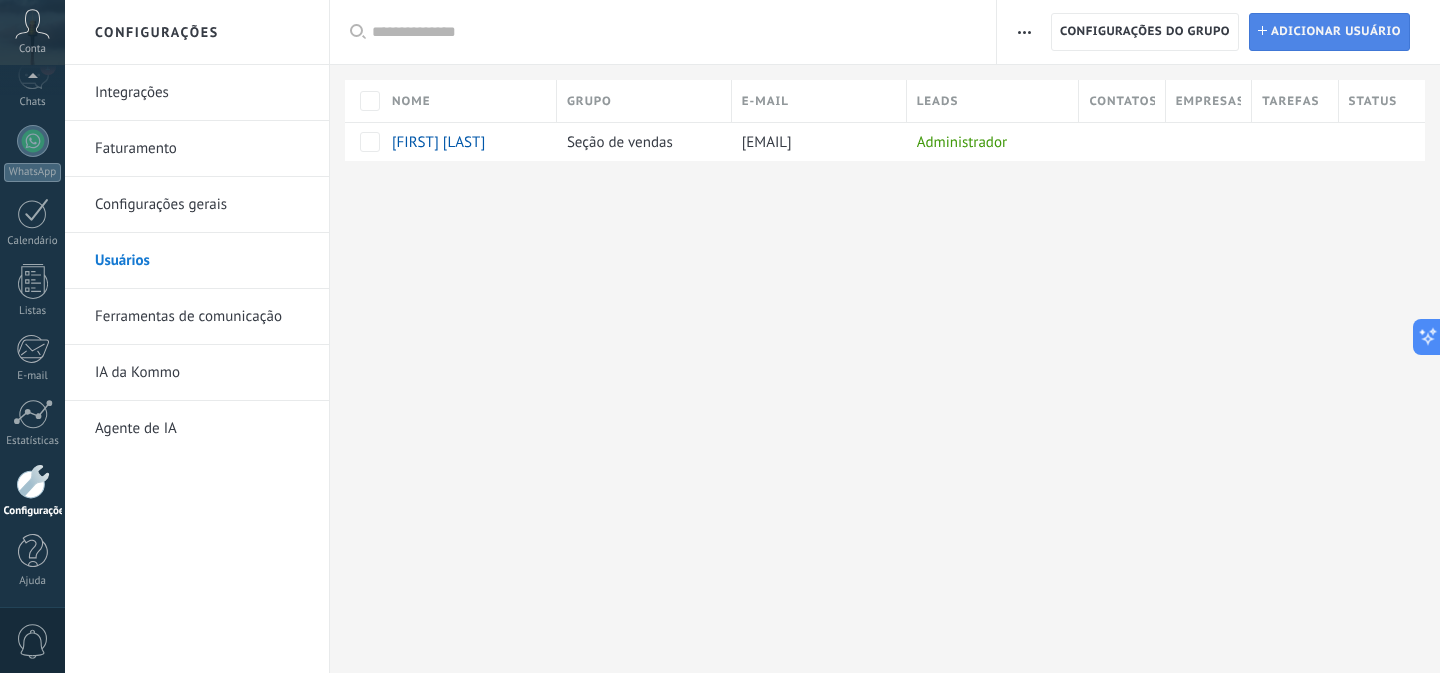 click on "Adicionar usuário" at bounding box center [1336, 32] 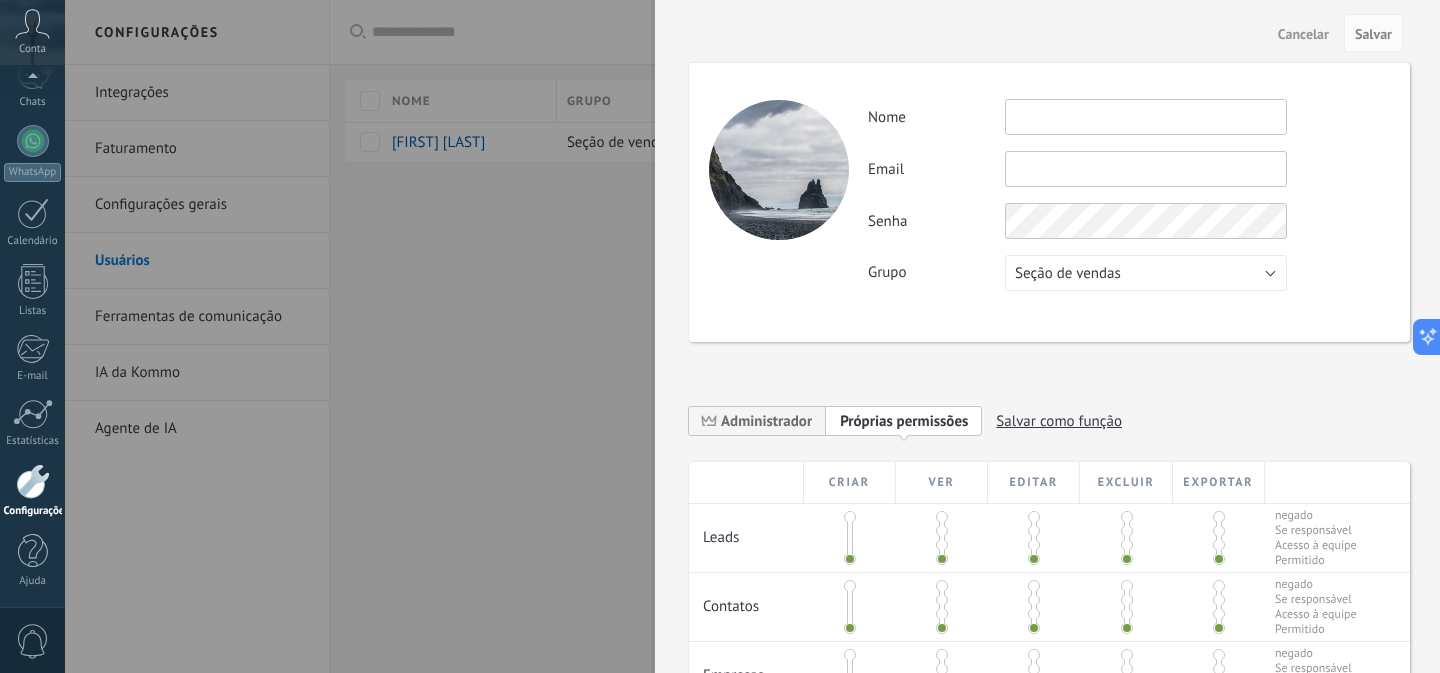 click at bounding box center [1146, 117] 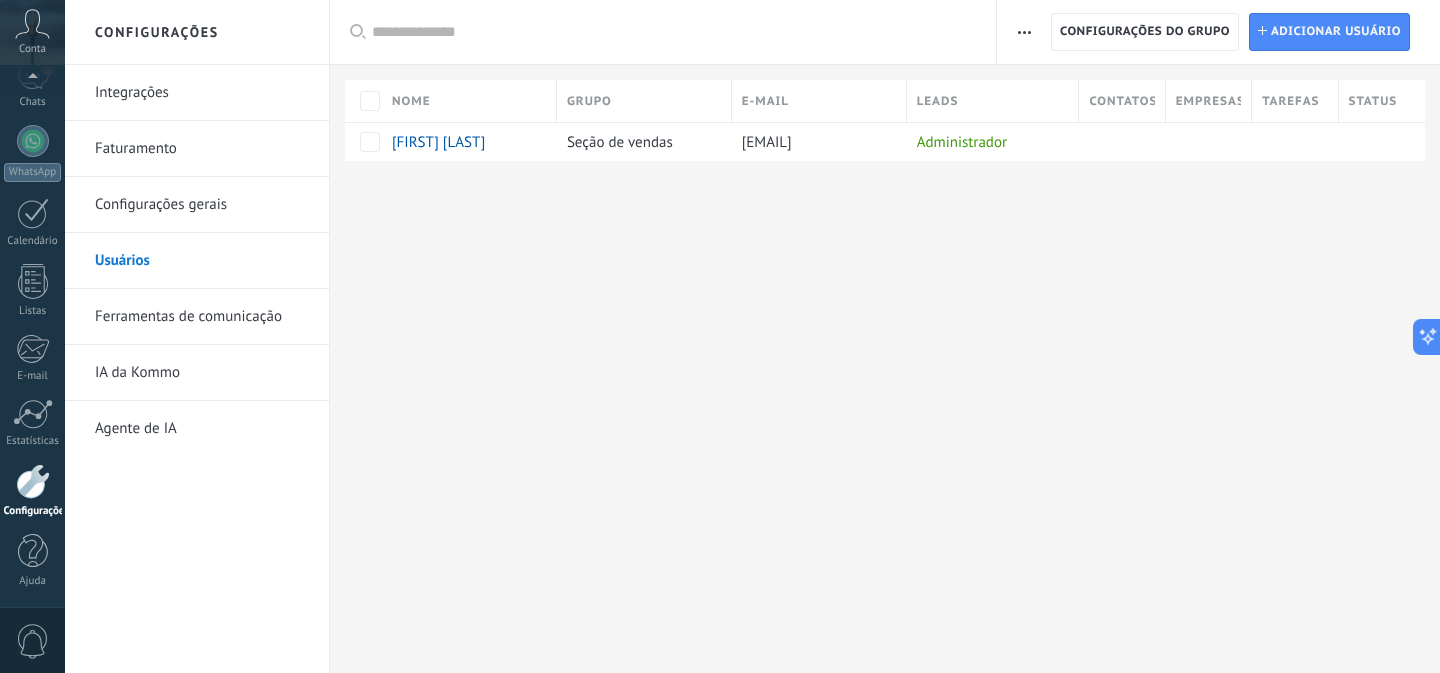 click on "Faturamento" at bounding box center (202, 149) 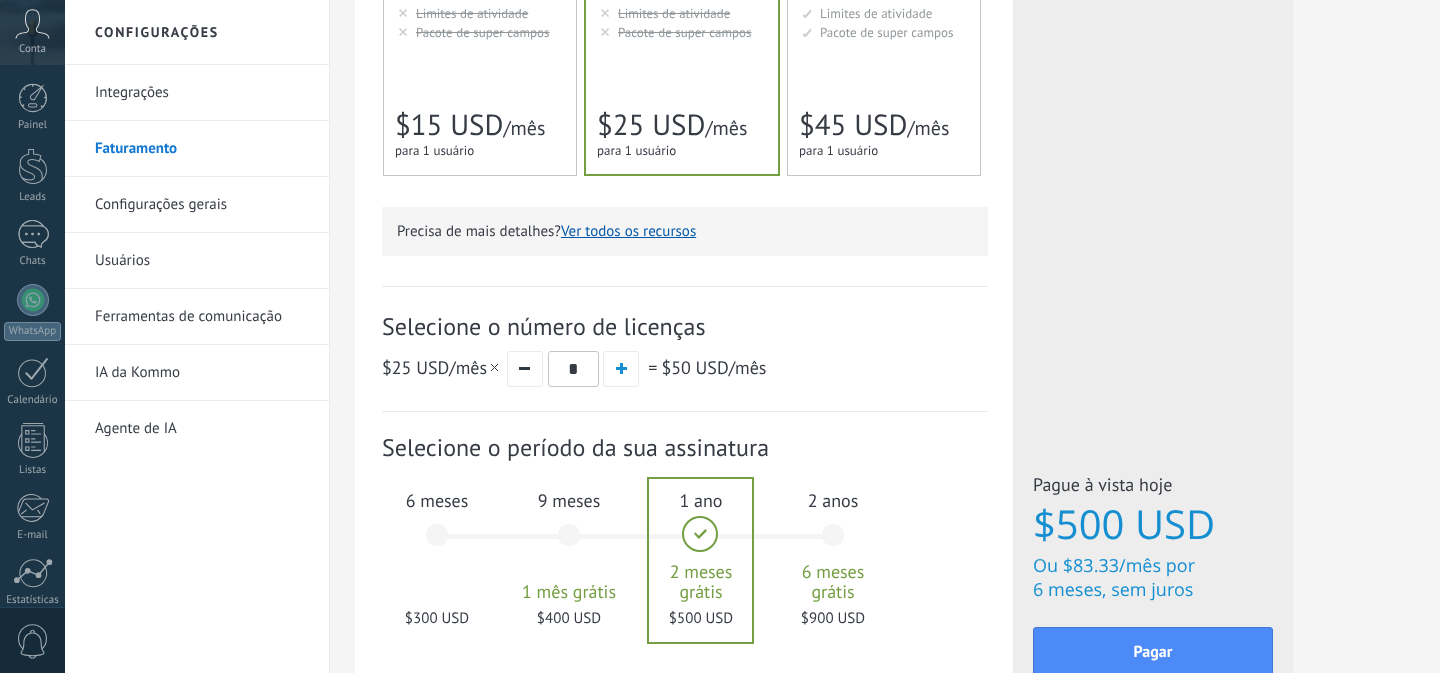 scroll, scrollTop: 530, scrollLeft: 0, axis: vertical 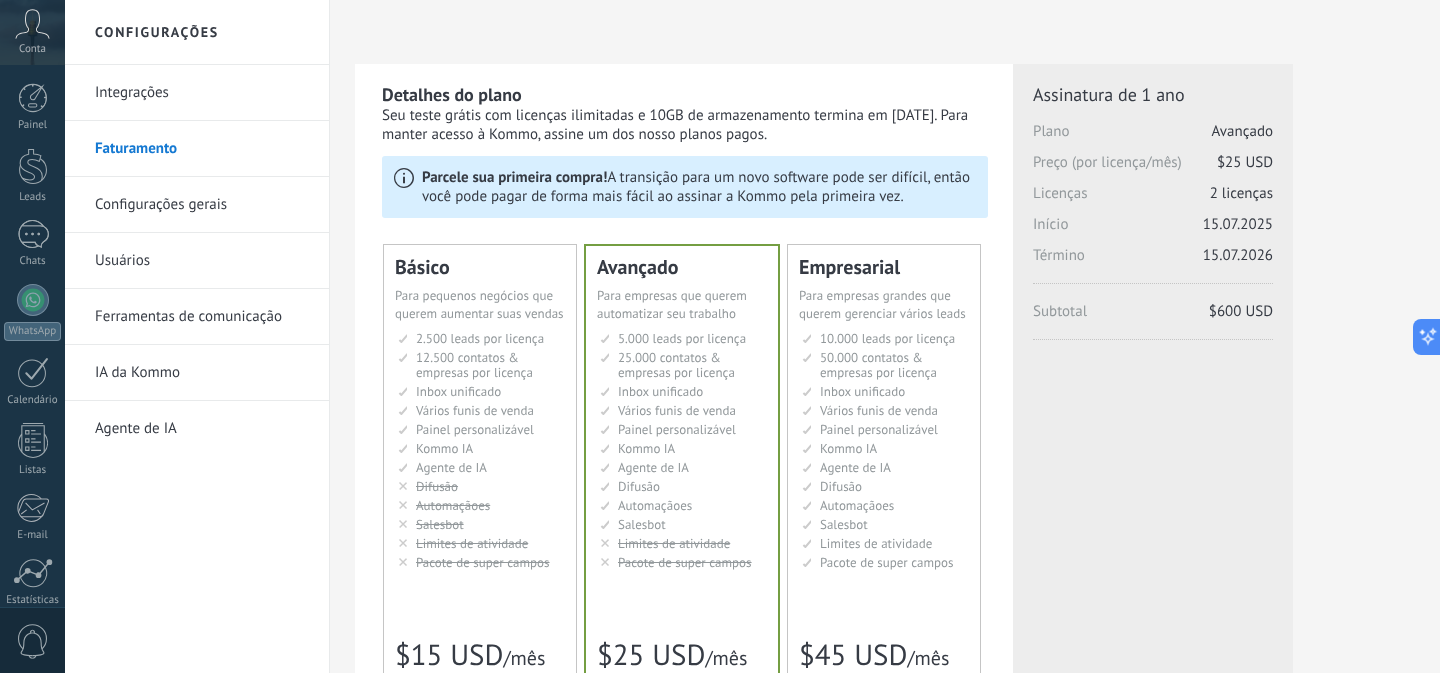 click on "Usuários" at bounding box center (202, 261) 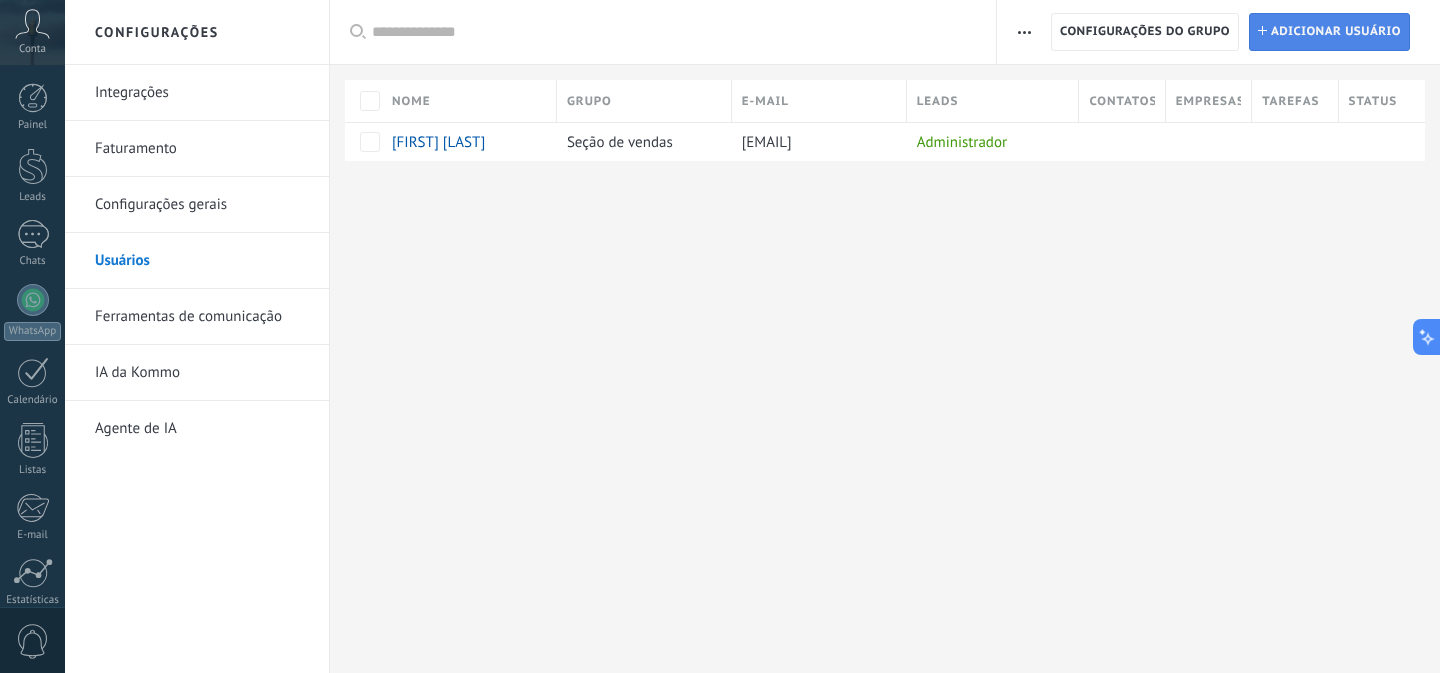 click on "Adicionar usuário" at bounding box center [1336, 32] 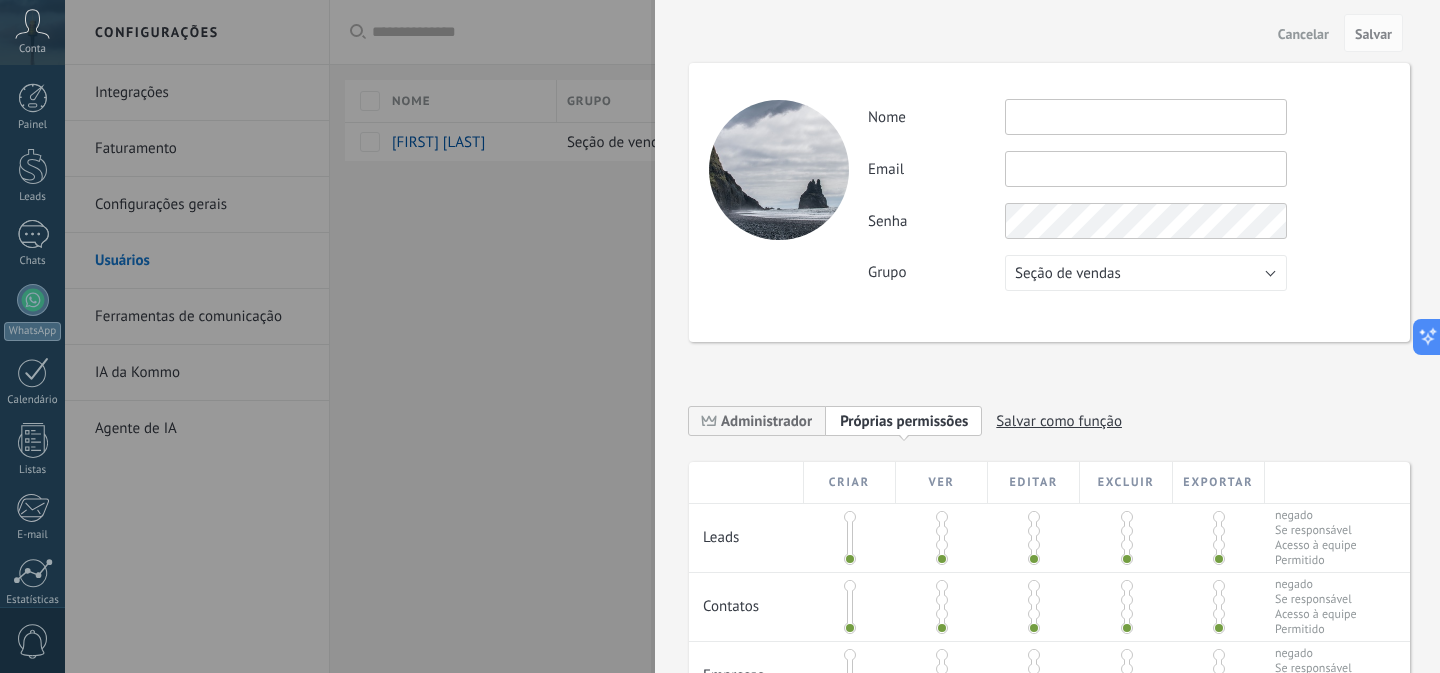 click at bounding box center [1146, 117] 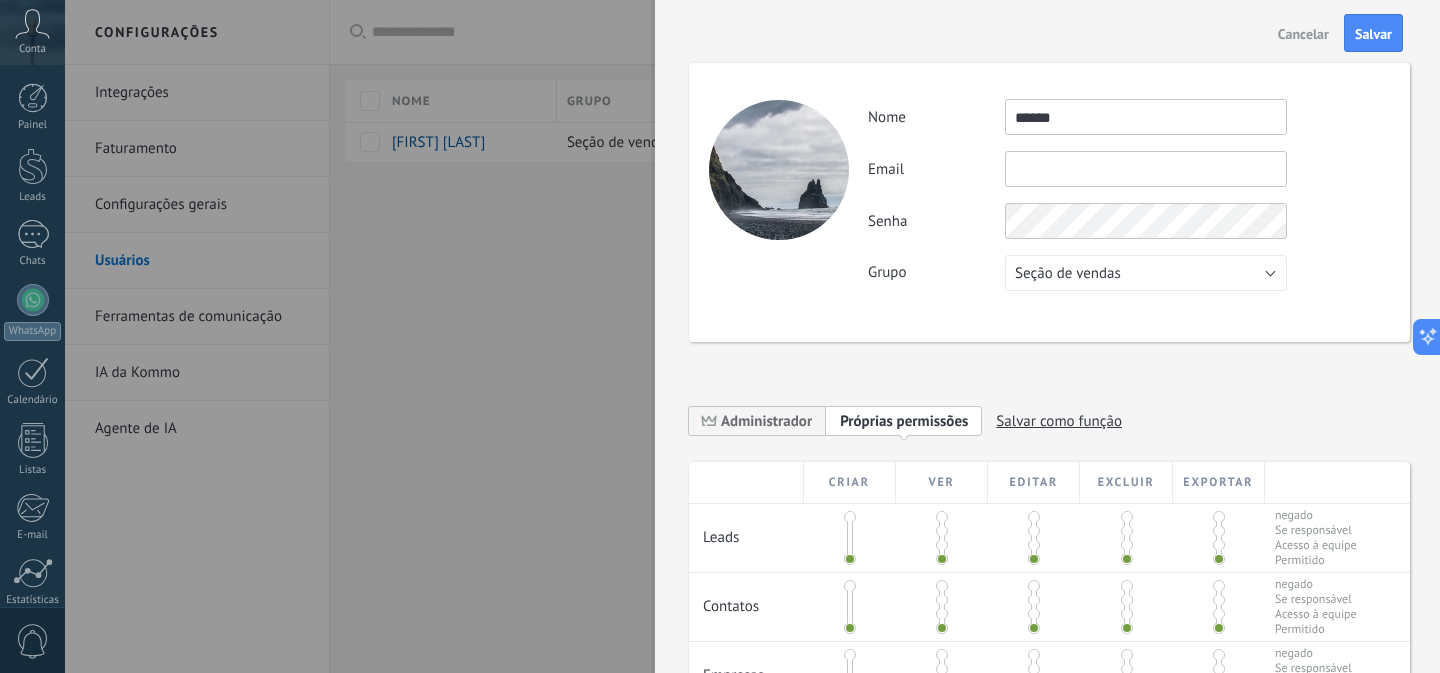 type on "*****" 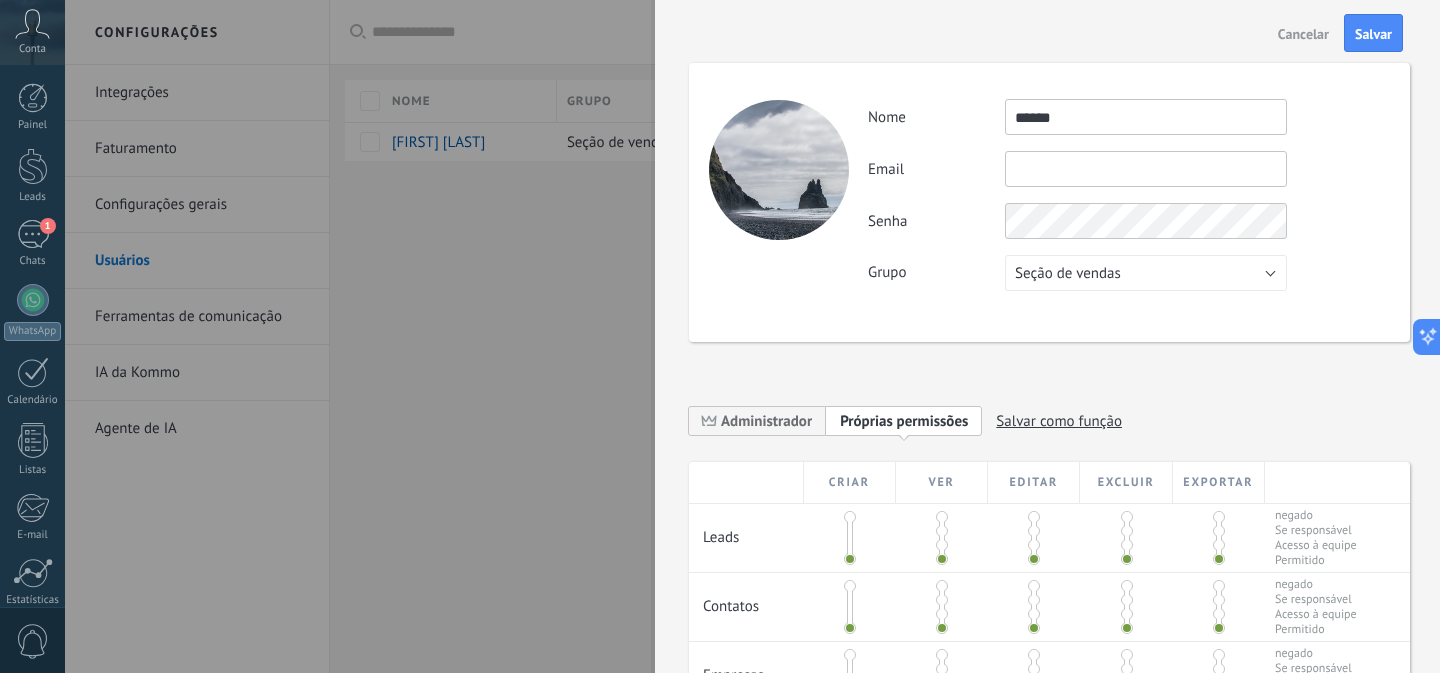 click at bounding box center [1146, 169] 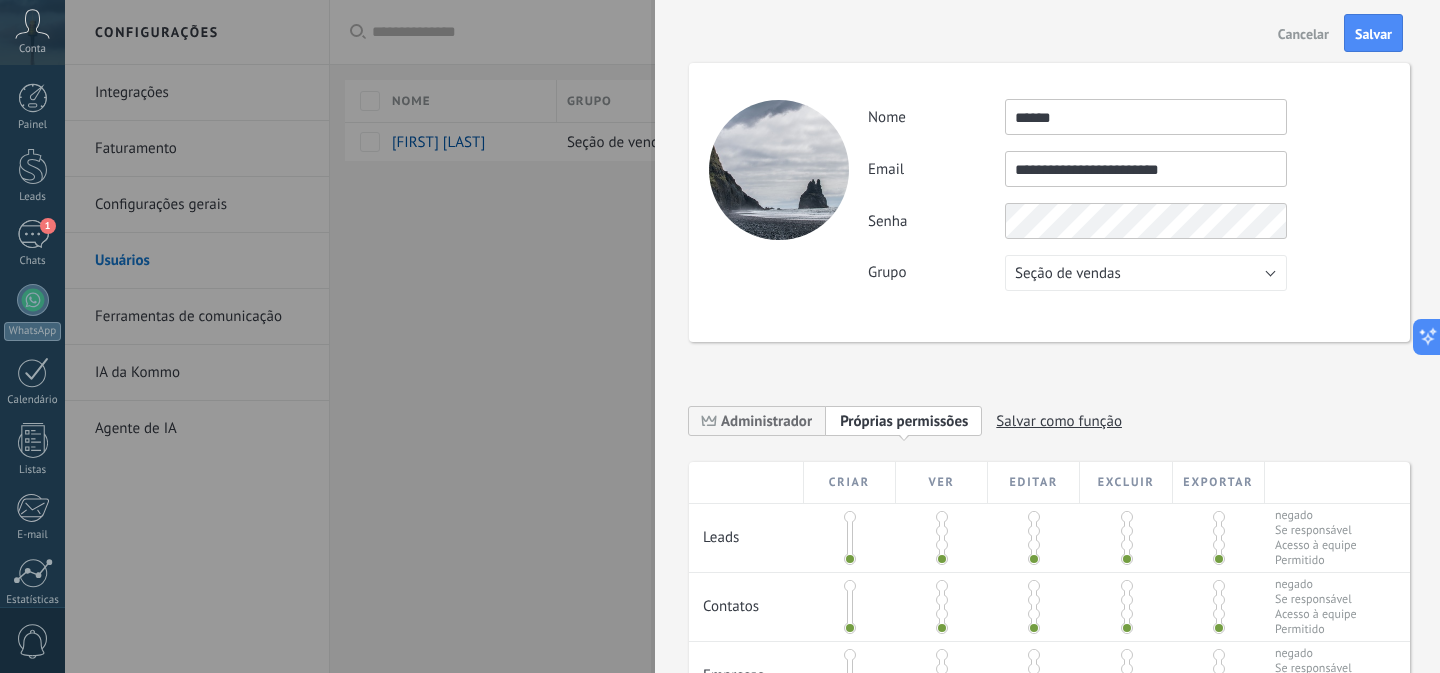 type on "**********" 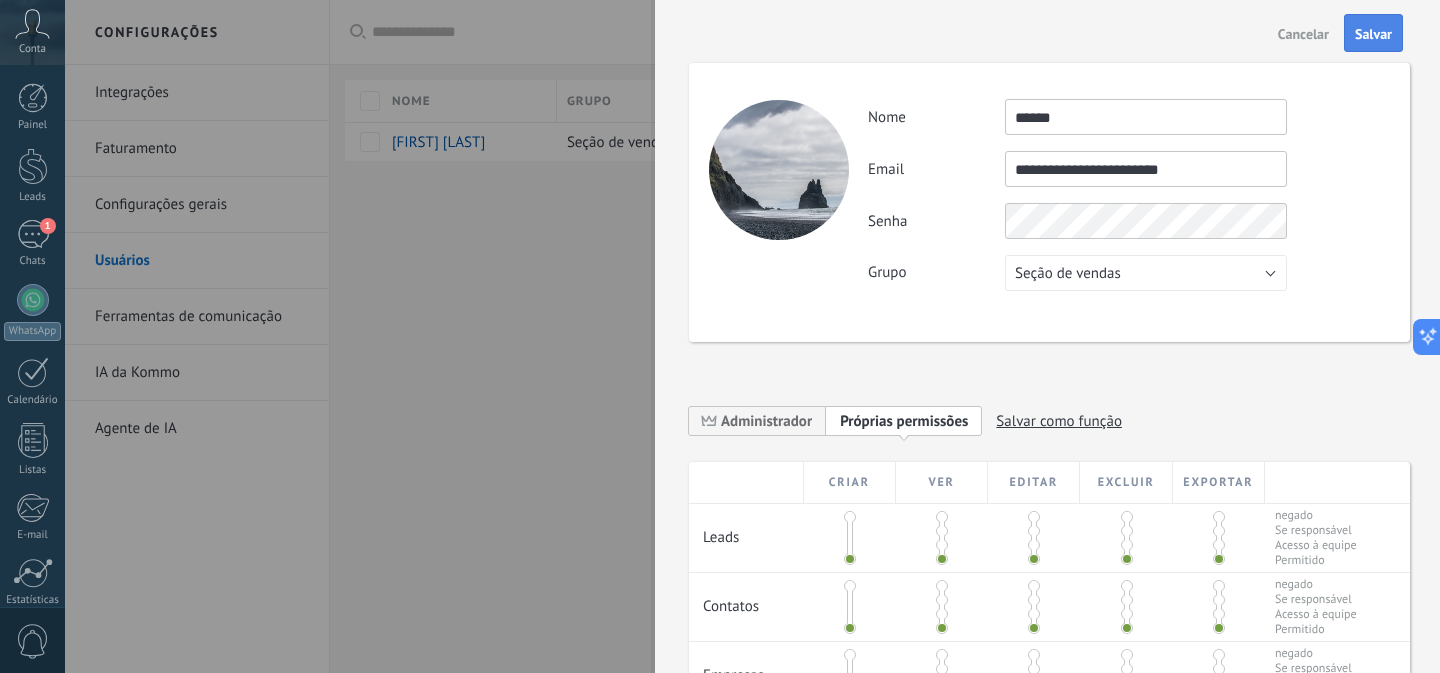 click on "Salvar" at bounding box center [1373, 33] 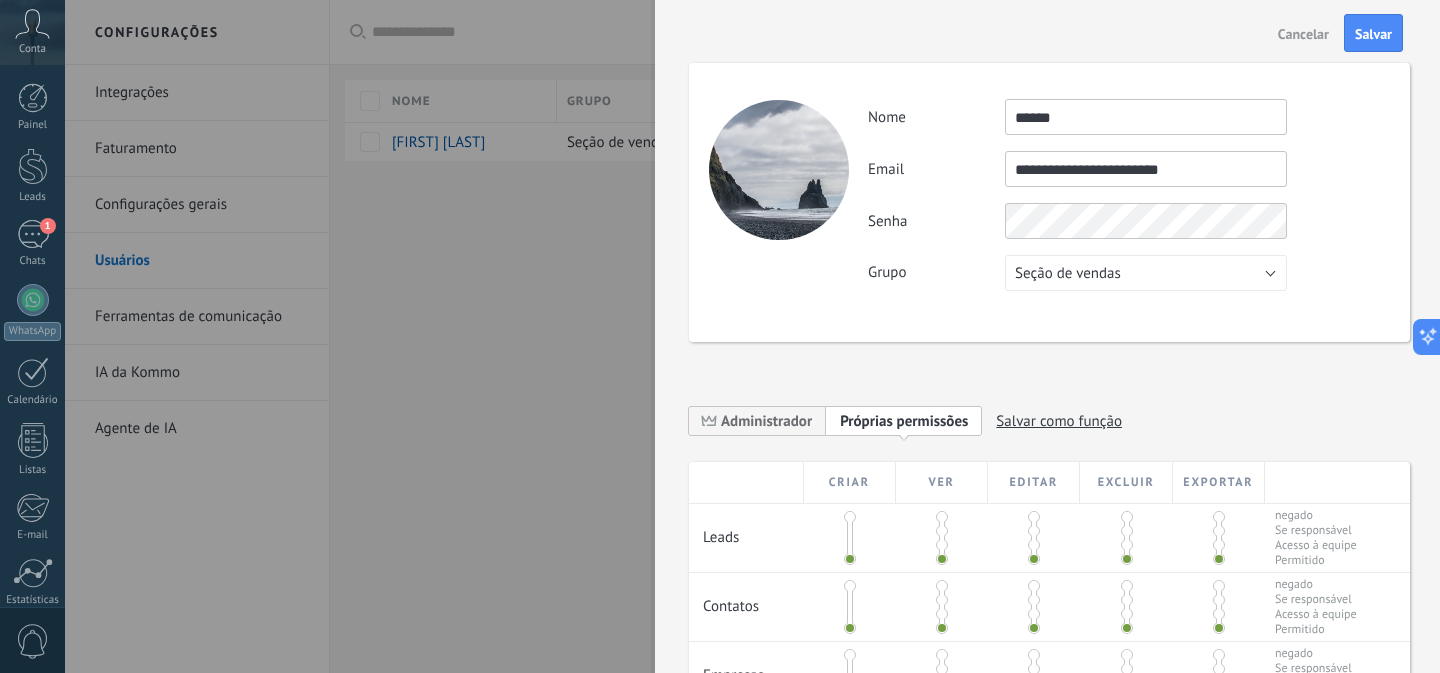 click on "**********" at bounding box center (1049, 202) 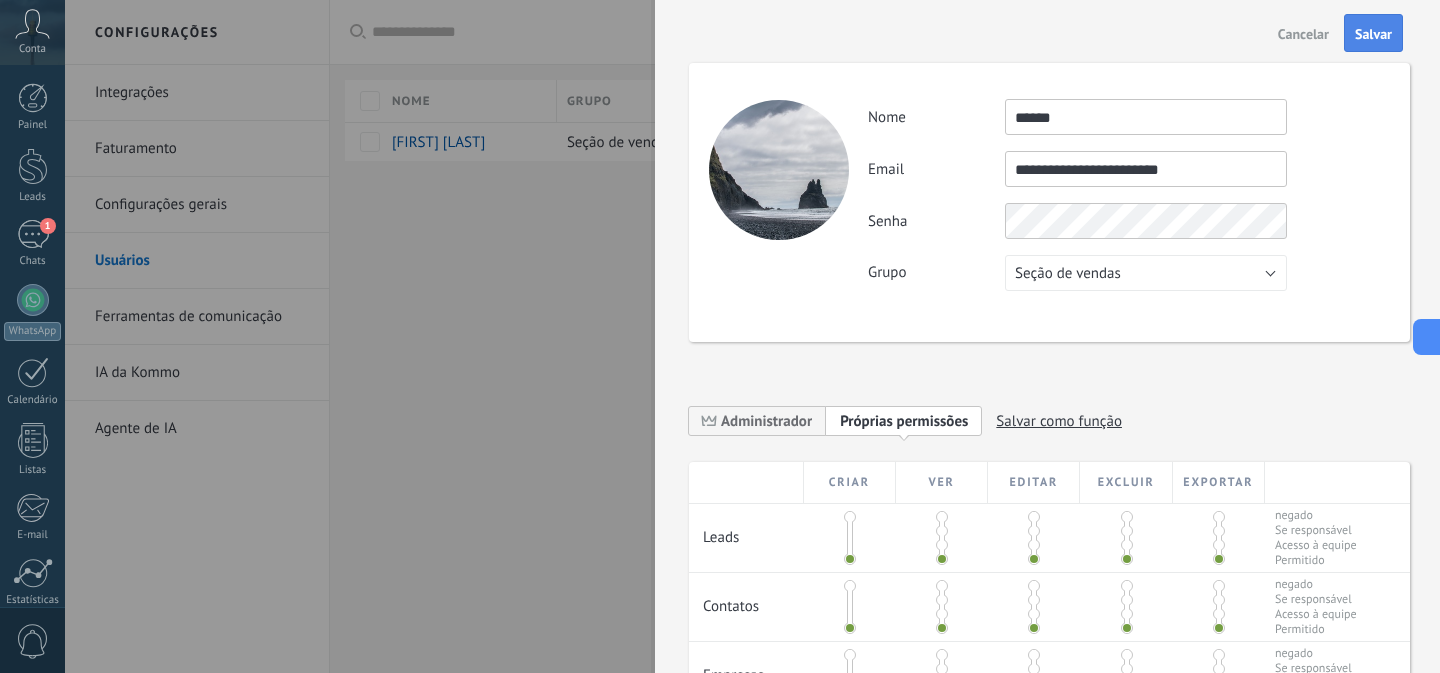 click on "Salvar" at bounding box center (1373, 34) 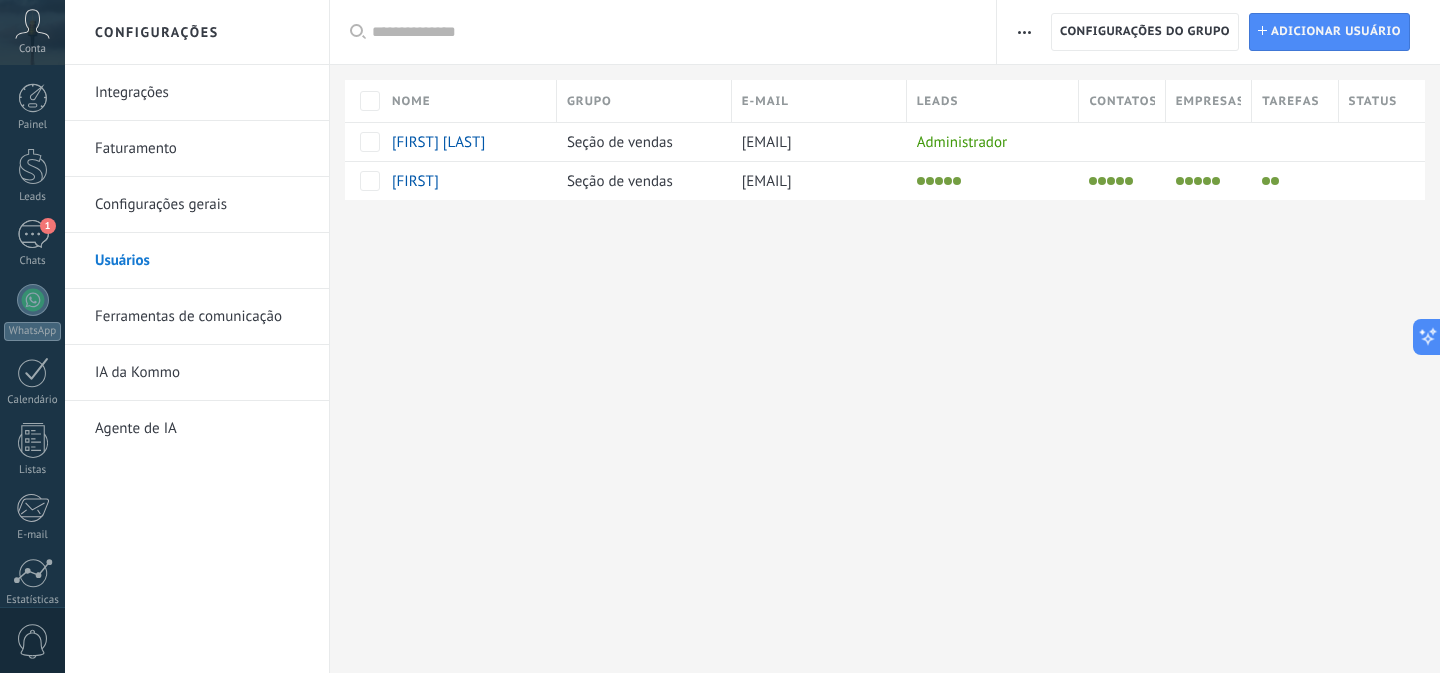 click on "Faturamento" at bounding box center [202, 149] 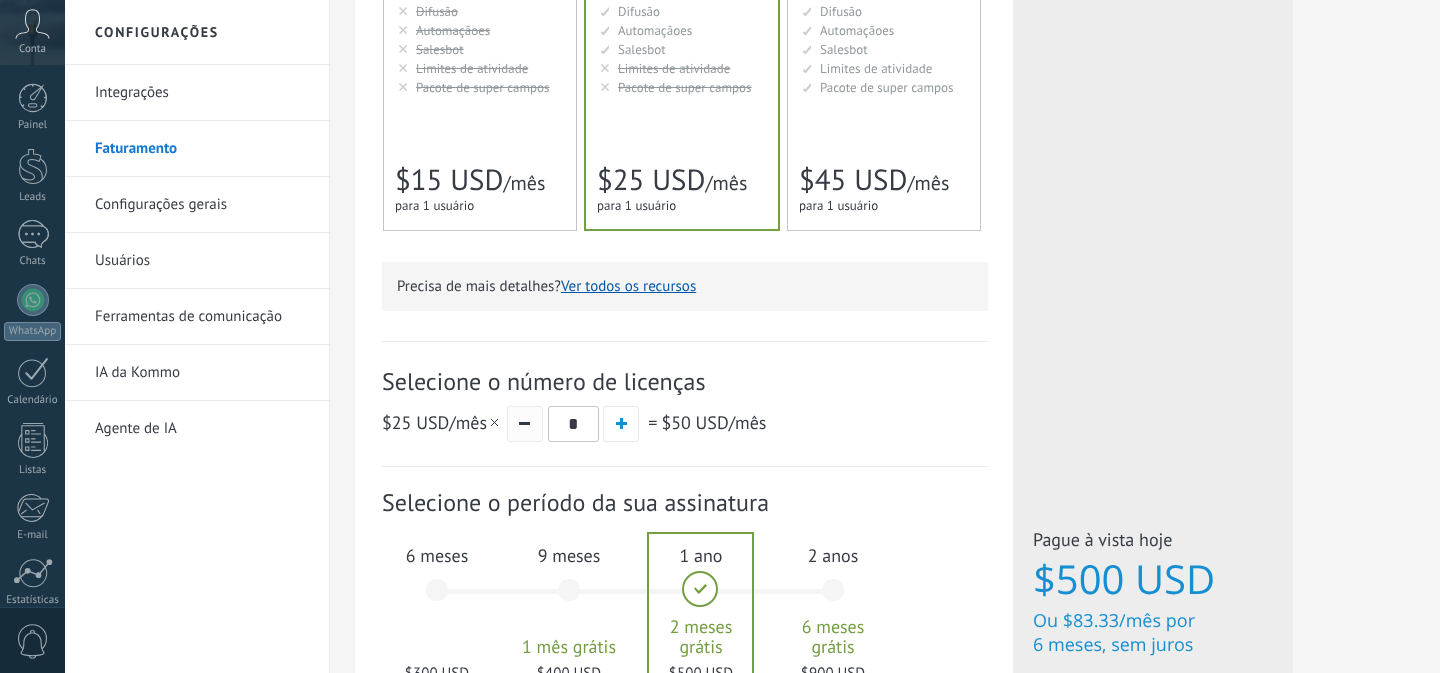 click at bounding box center (525, 424) 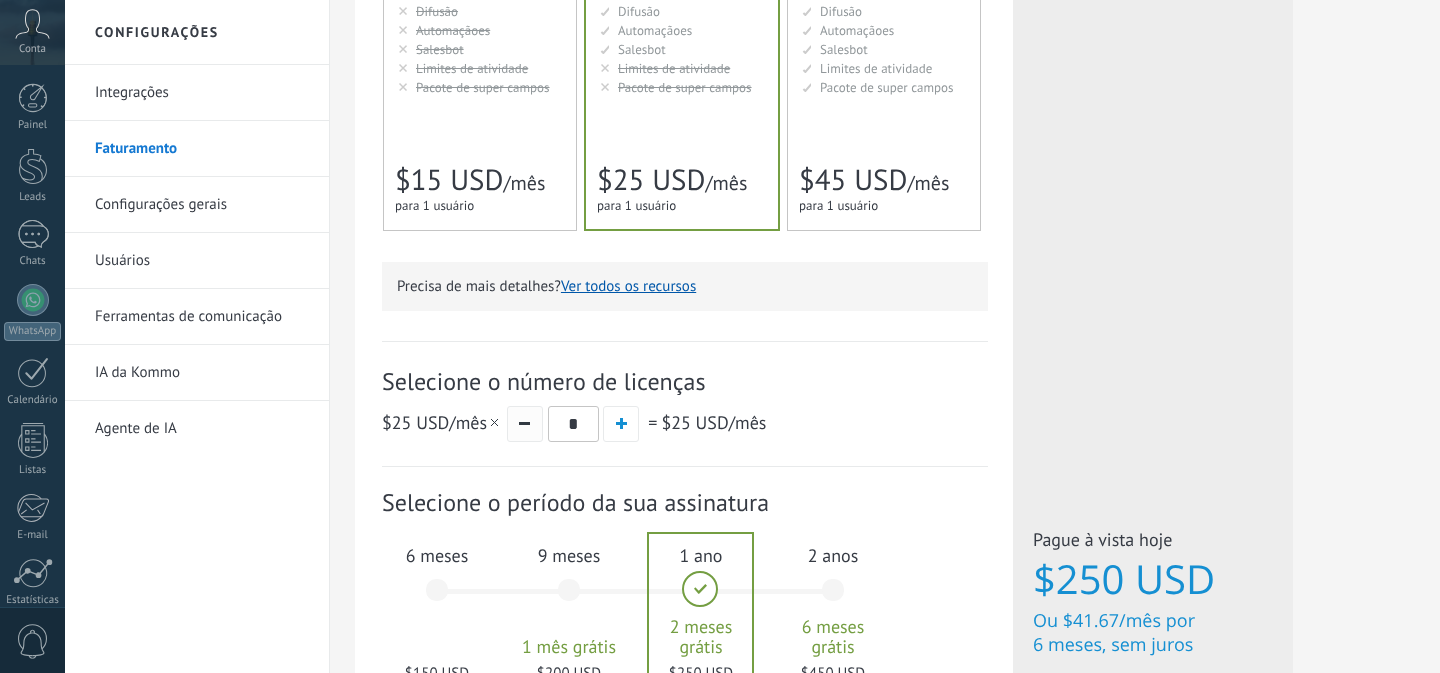 click at bounding box center [525, 424] 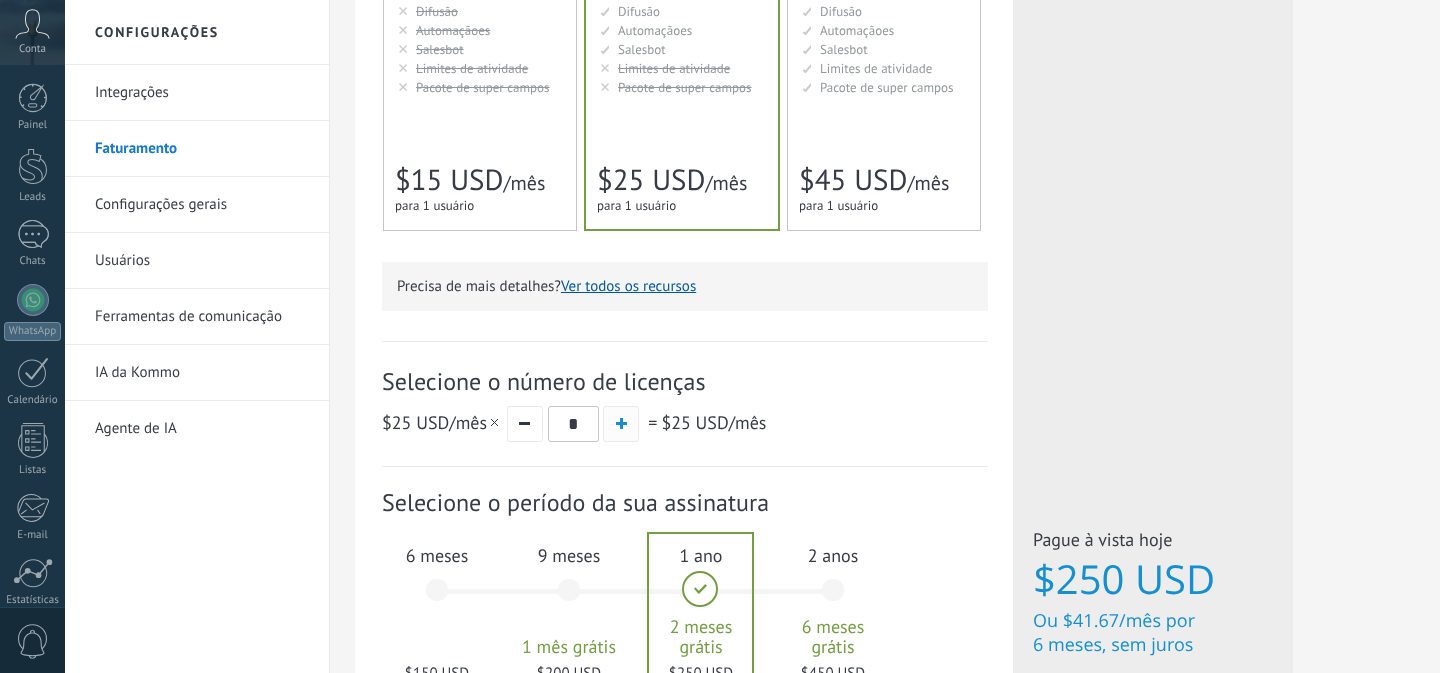 click at bounding box center (621, 423) 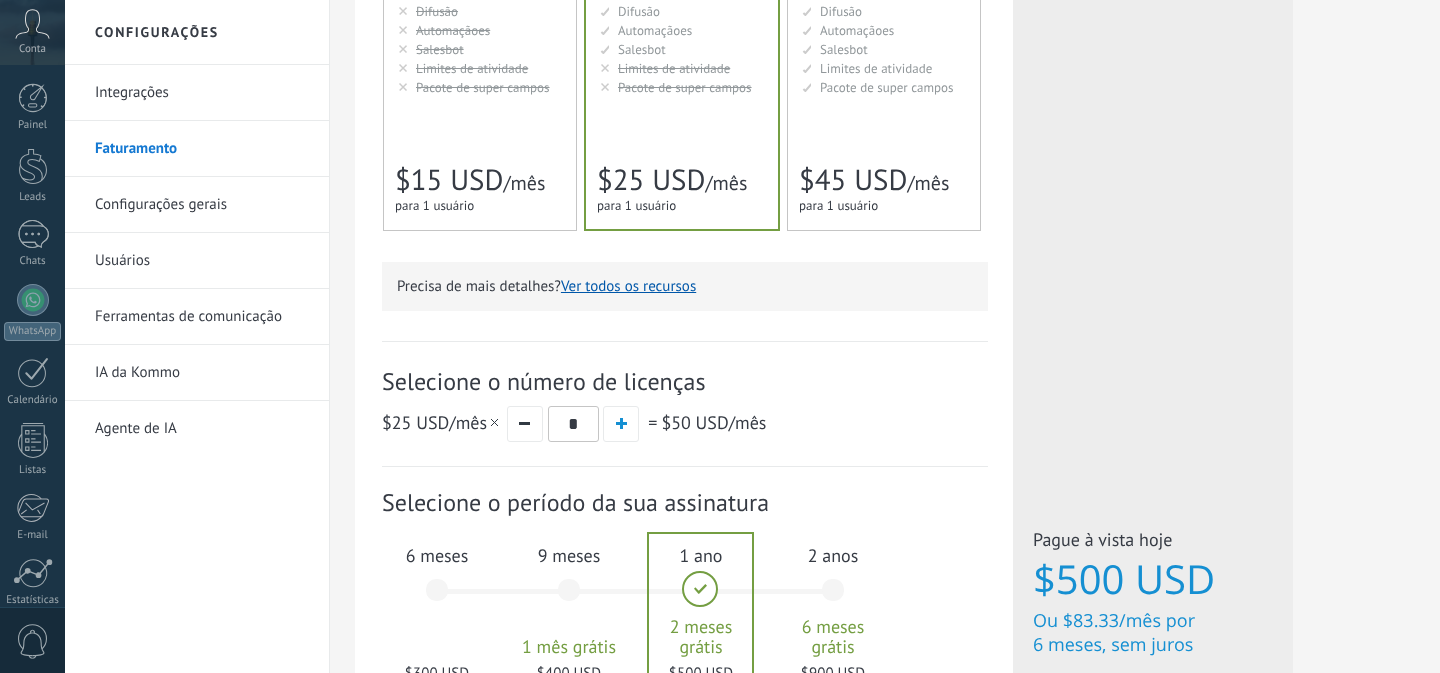 scroll, scrollTop: 0, scrollLeft: 0, axis: both 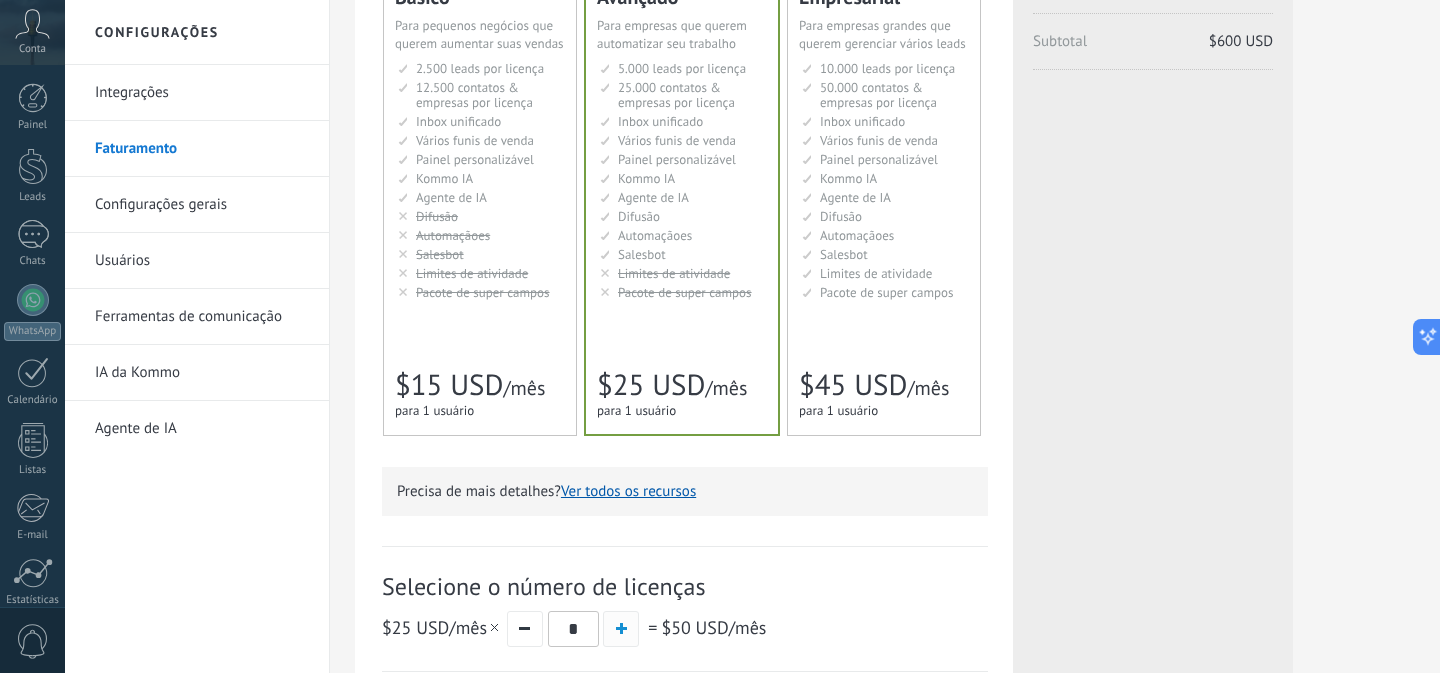 click at bounding box center [621, 629] 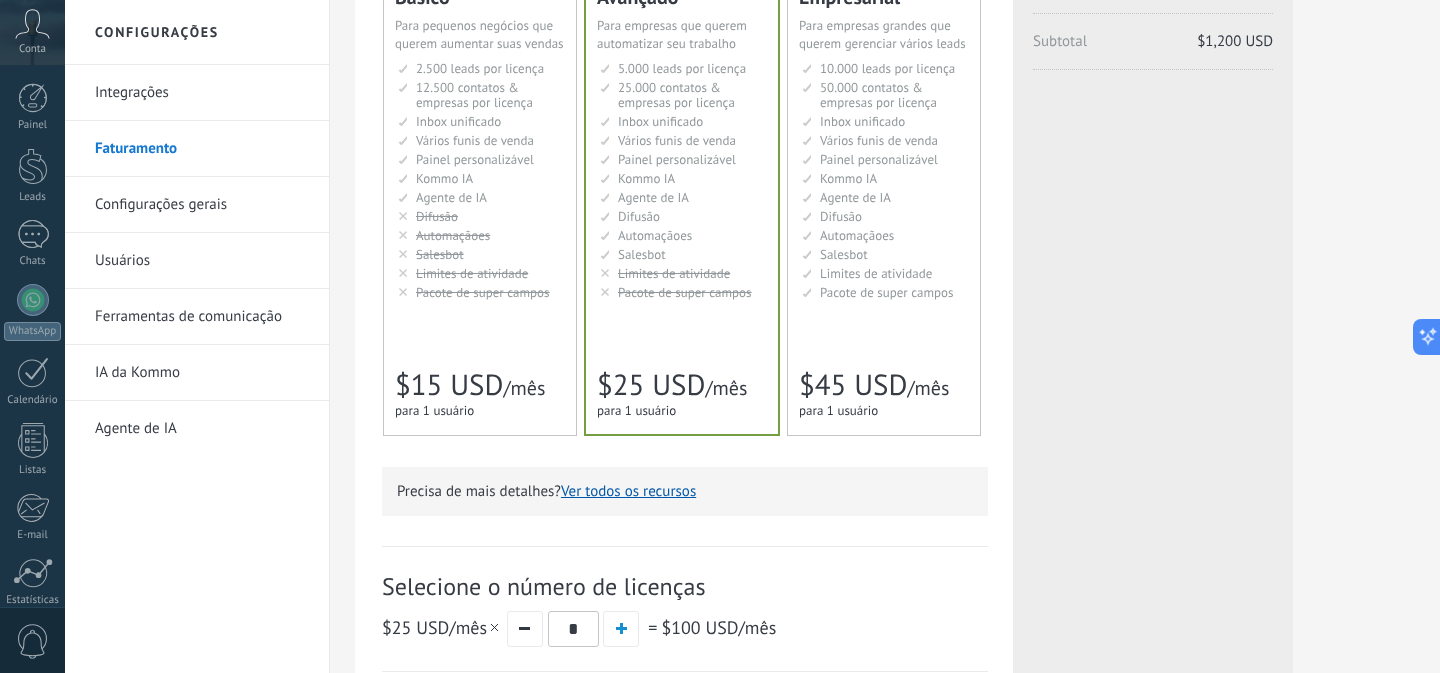 click on "Integrações" at bounding box center [202, 93] 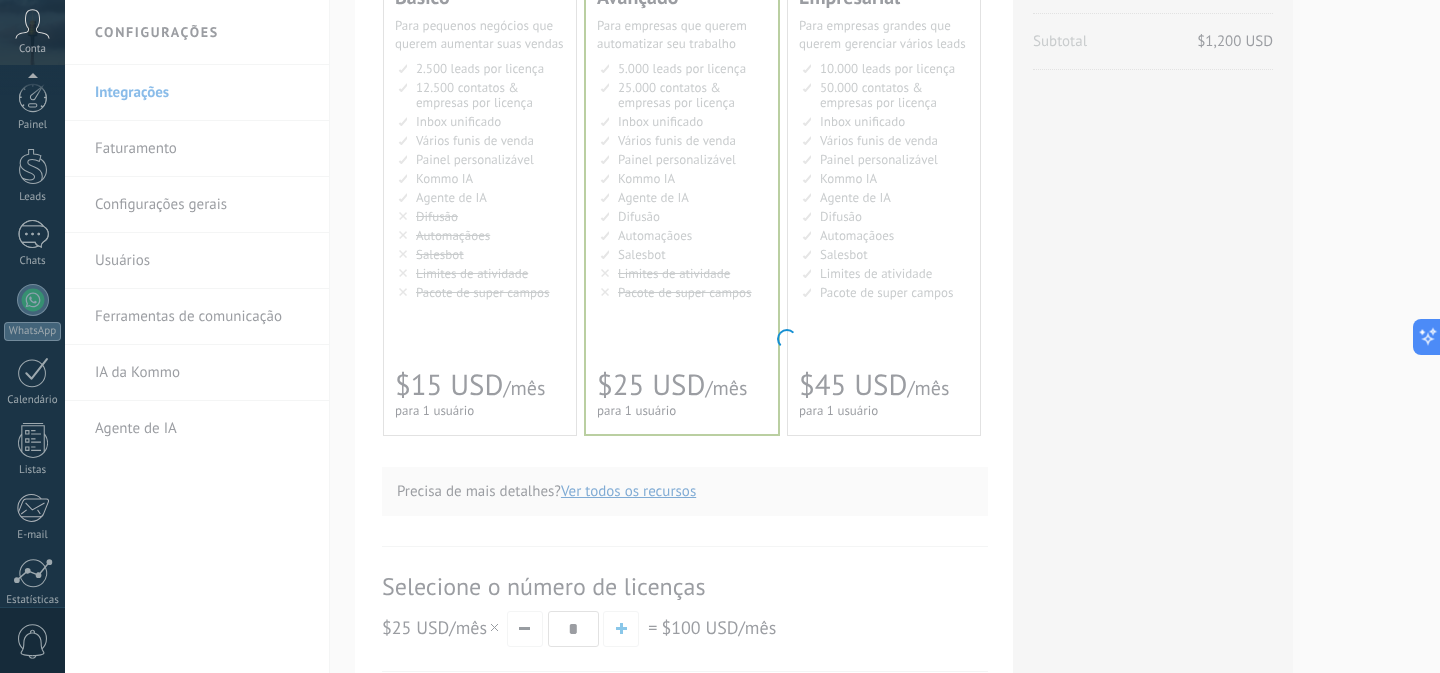 scroll, scrollTop: 159, scrollLeft: 0, axis: vertical 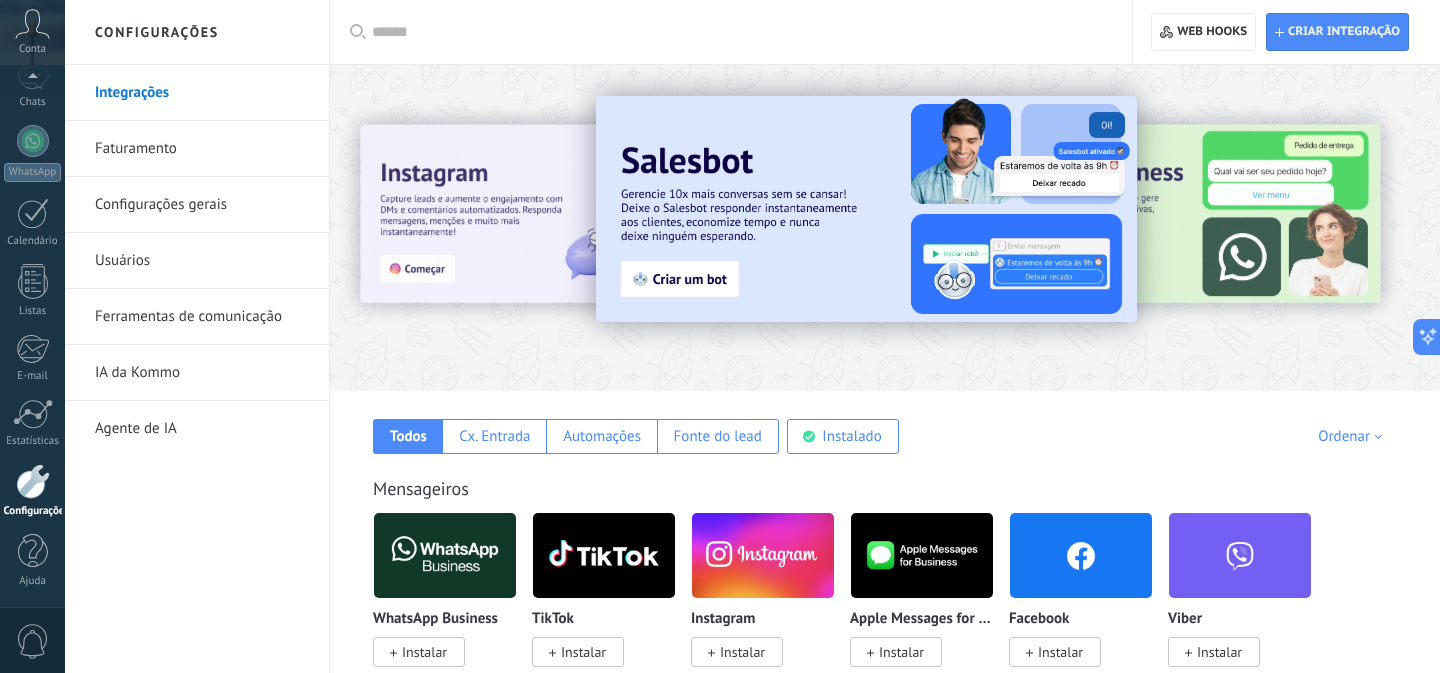 click at bounding box center (33, 481) 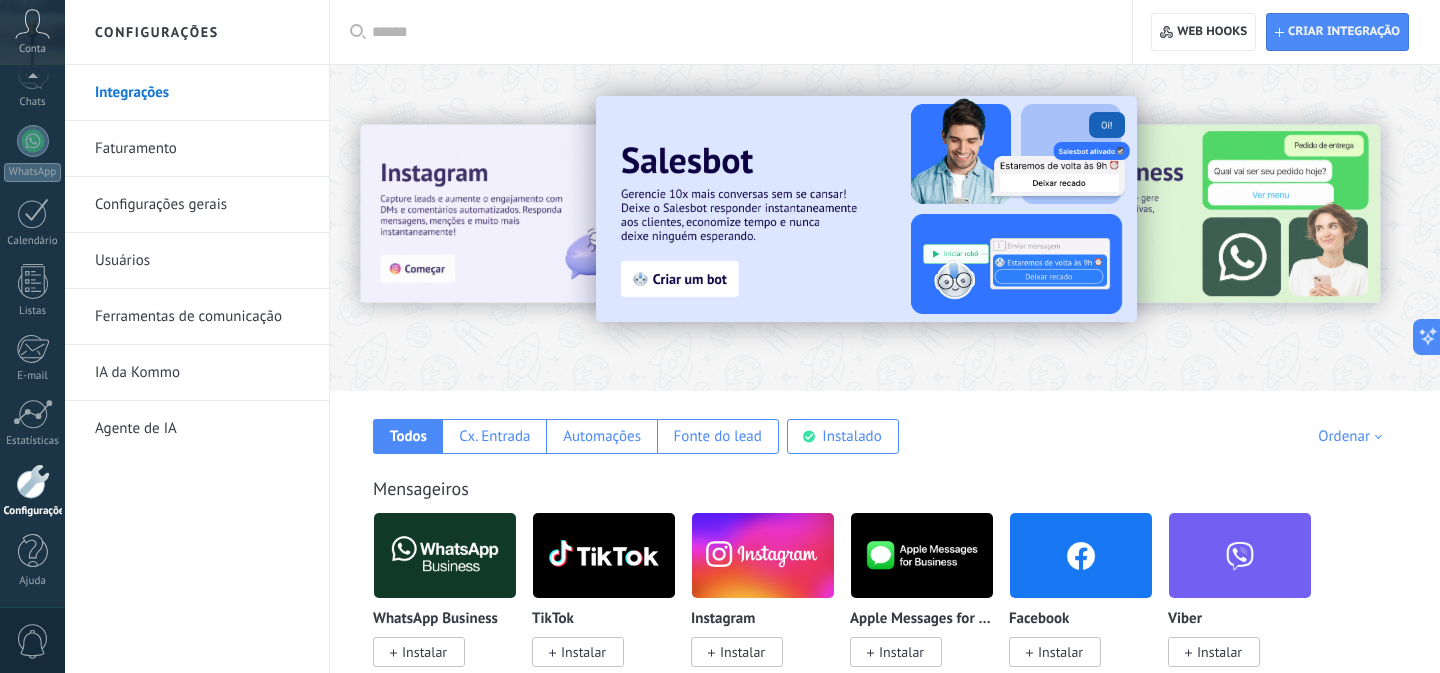 click on "Configurações gerais" at bounding box center [202, 205] 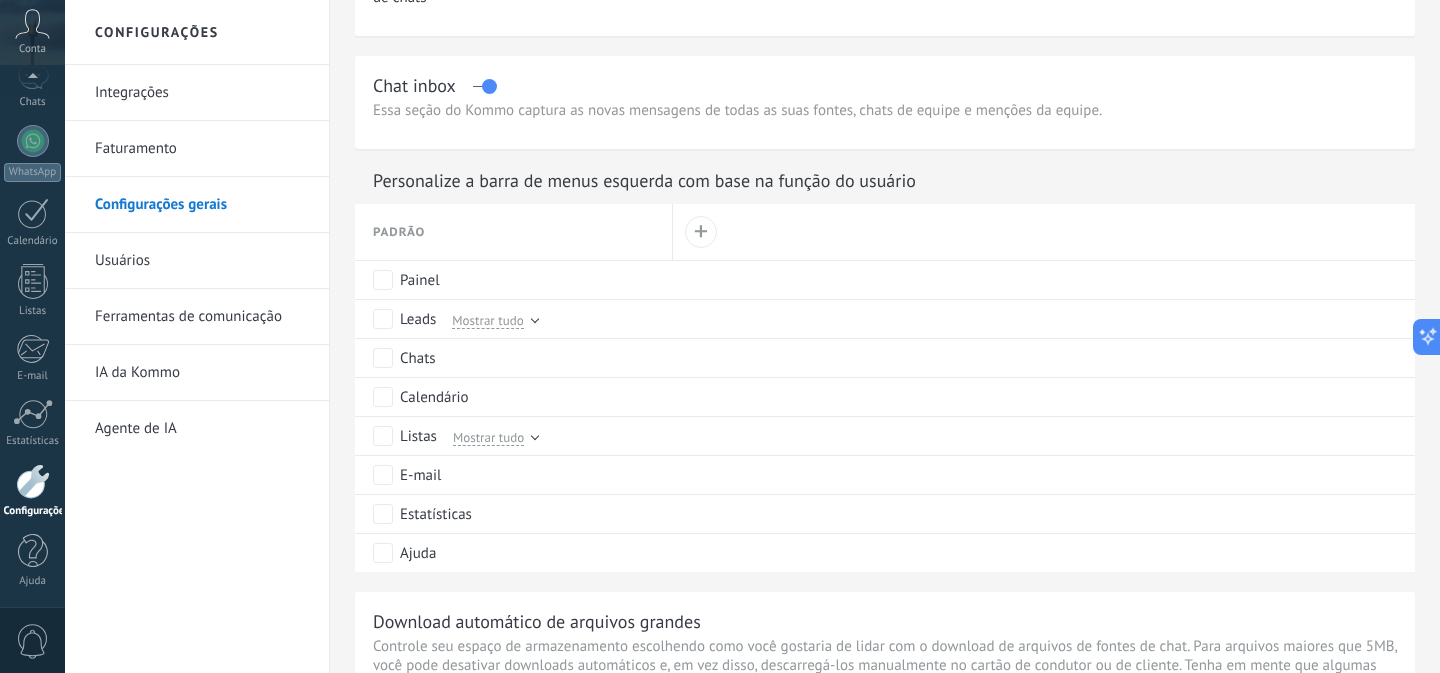 scroll, scrollTop: 823, scrollLeft: 0, axis: vertical 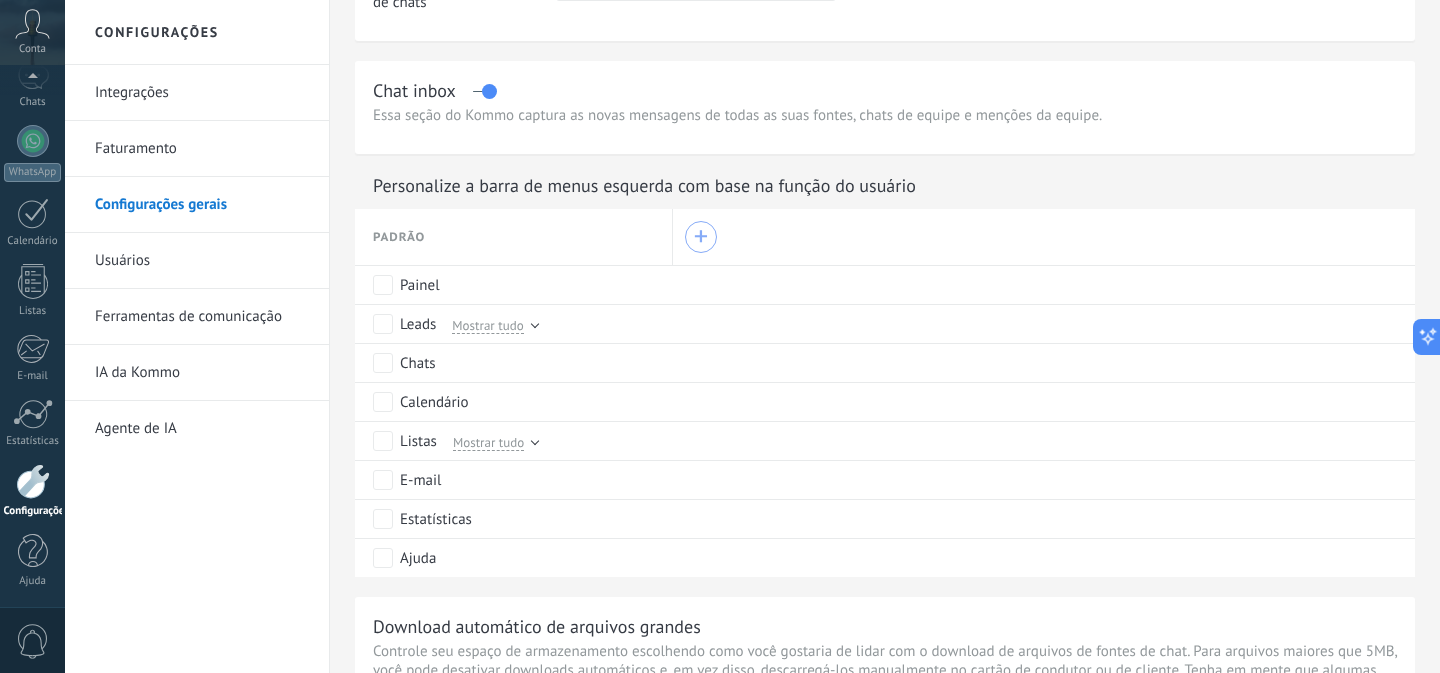 click on "+" at bounding box center (701, 237) 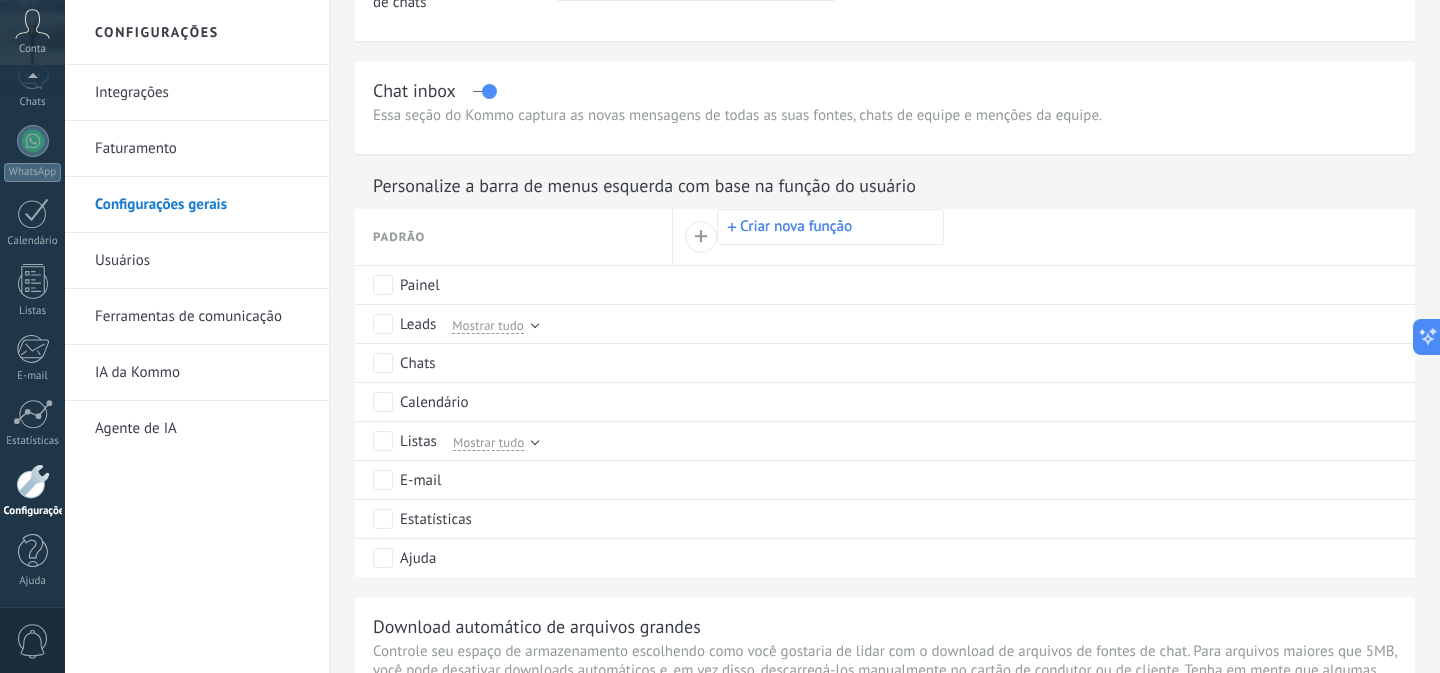 click on "Criar nova função" at bounding box center [830, 227] 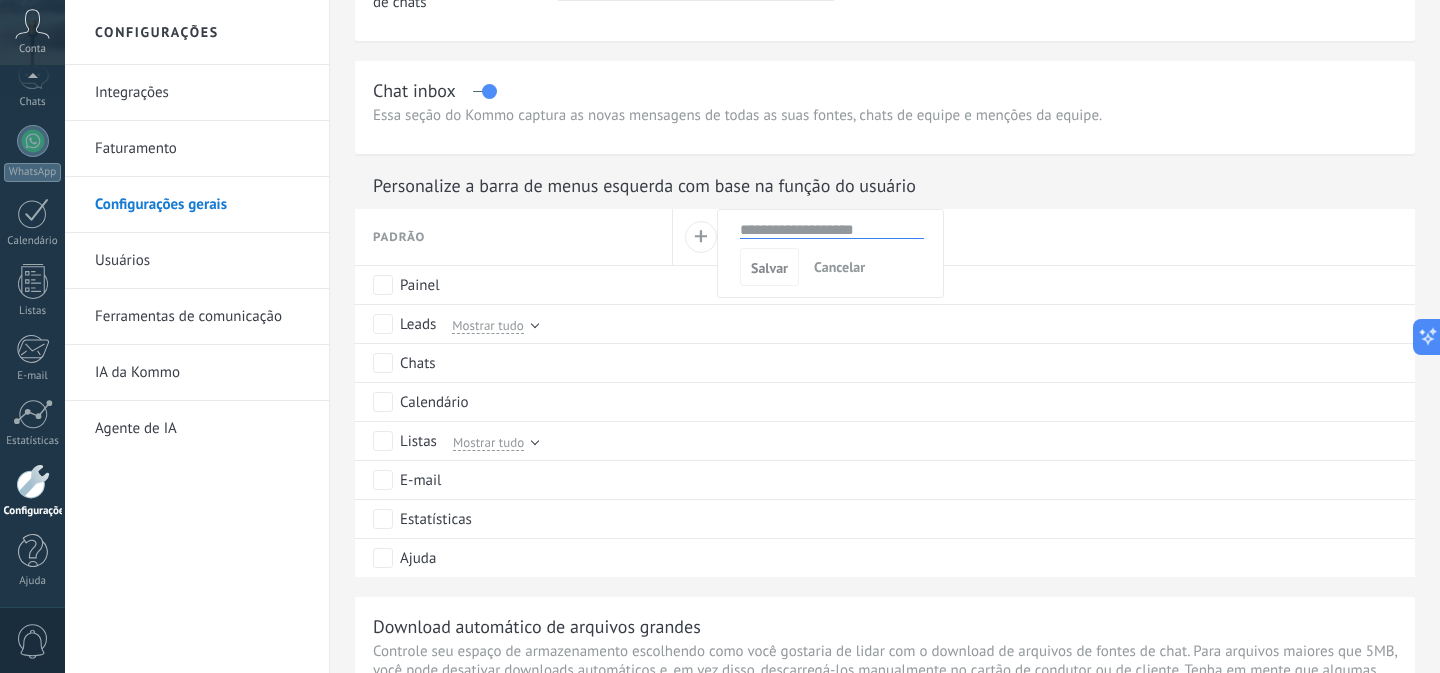 click on "Cancelar" at bounding box center (839, 267) 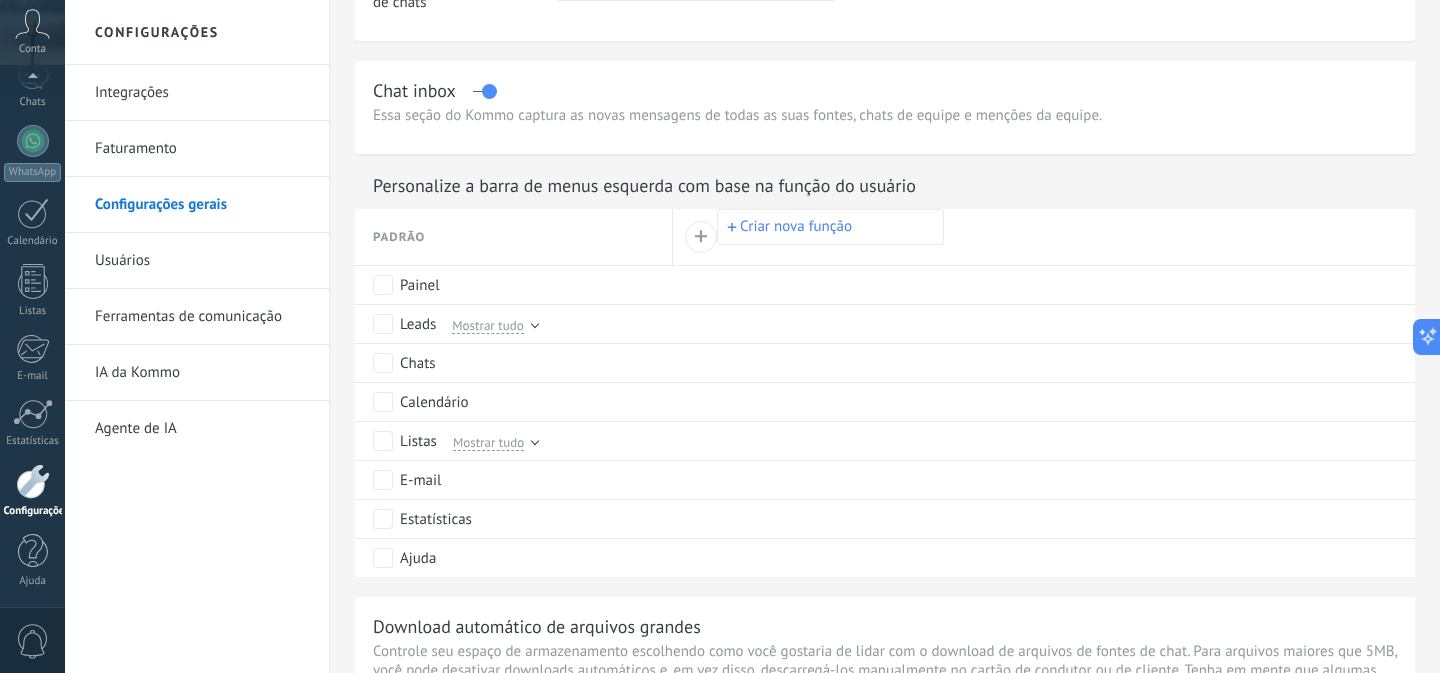 click at bounding box center [720, 336] 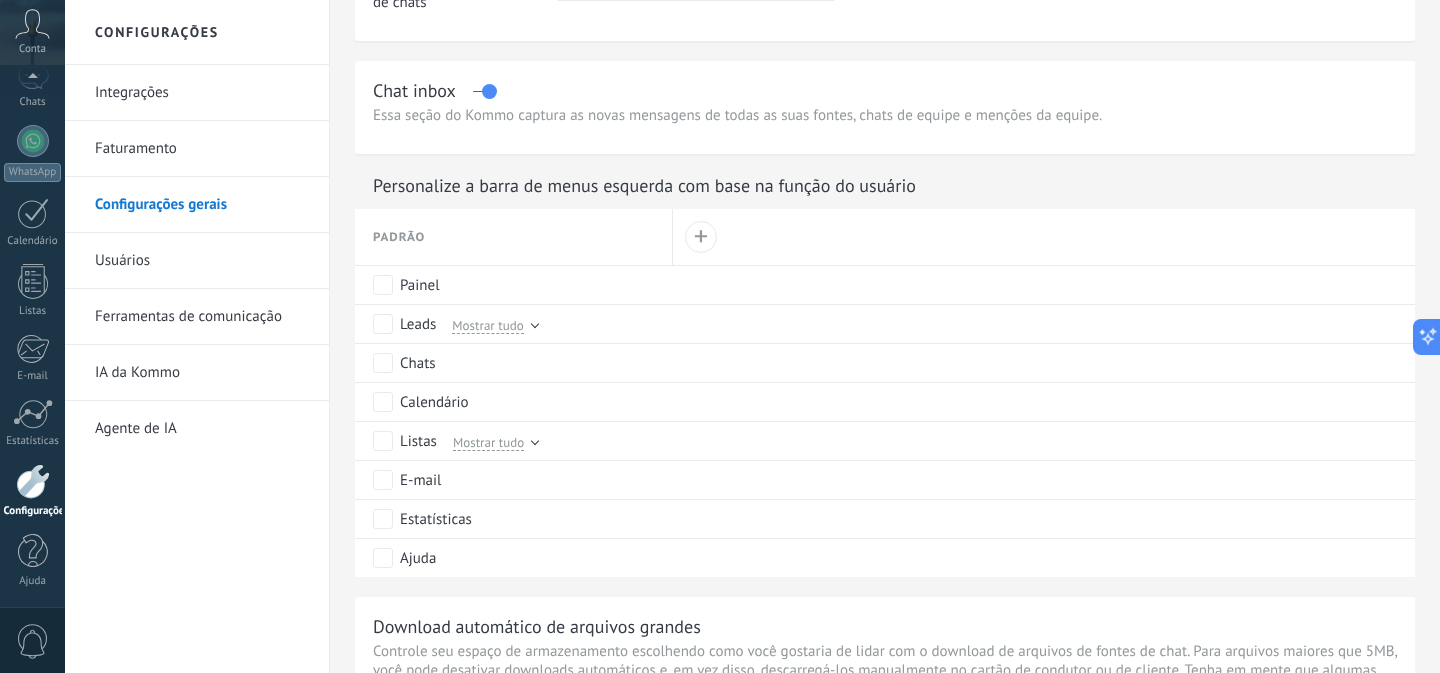 click on "**********" at bounding box center [885, 278] 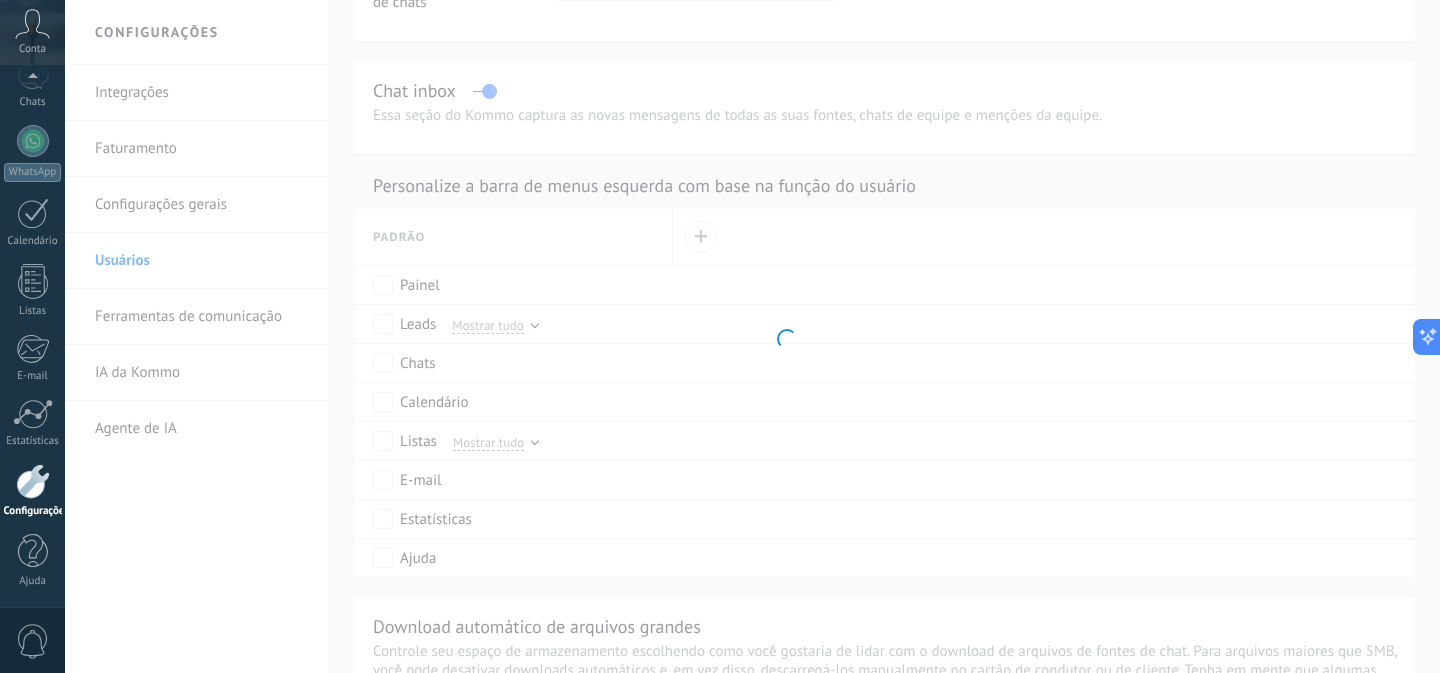 scroll, scrollTop: 0, scrollLeft: 0, axis: both 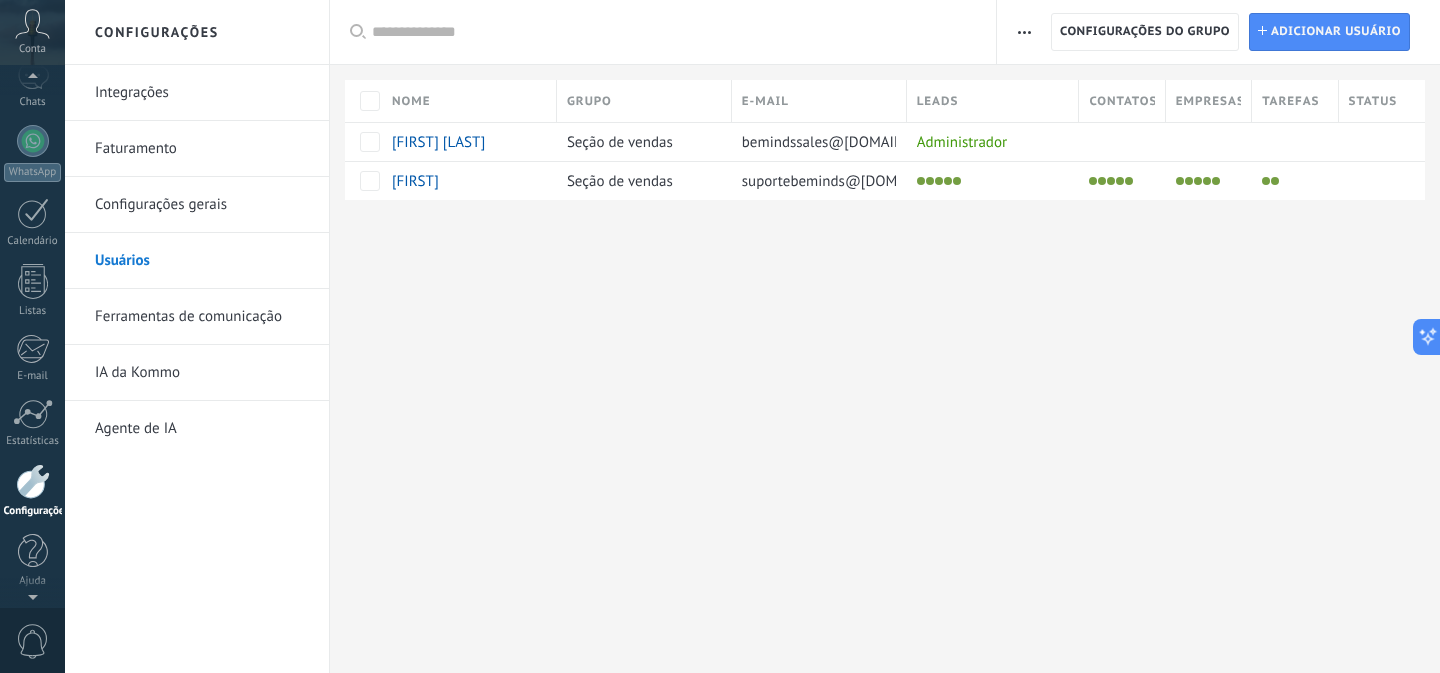 click 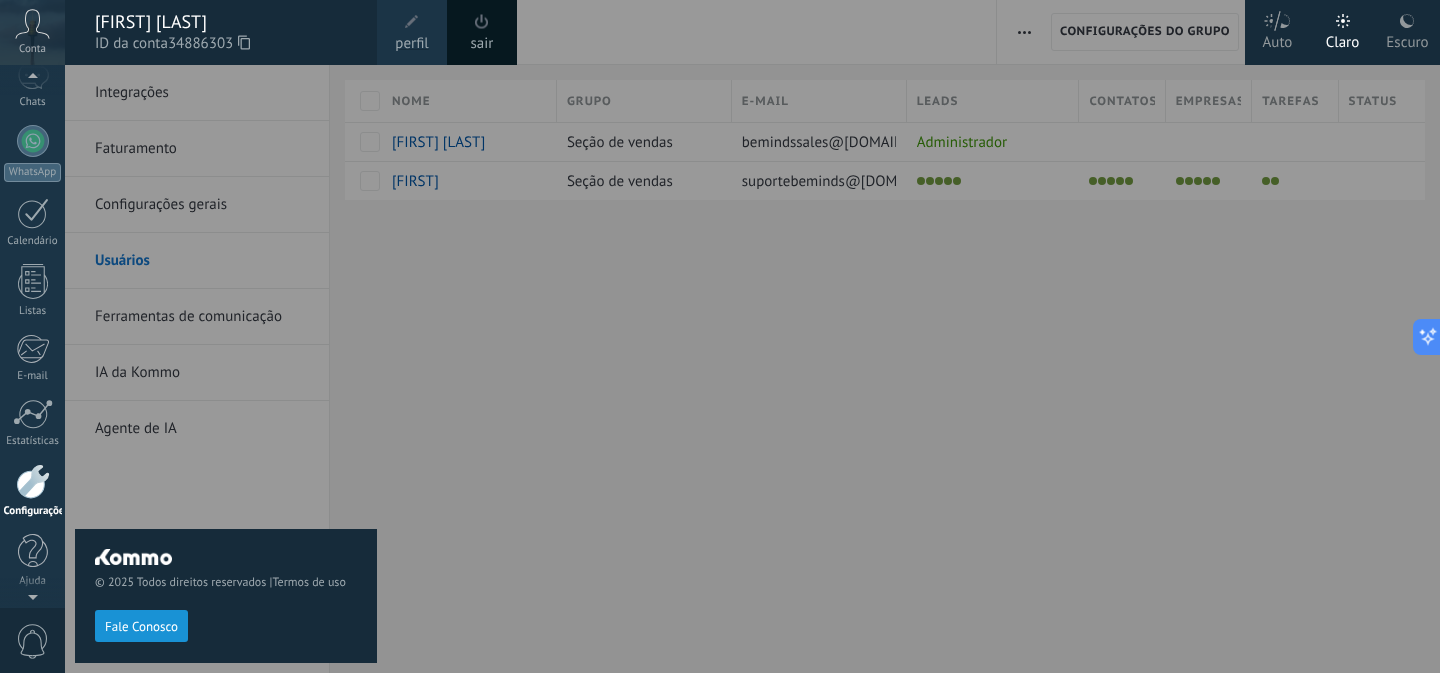 click on "[FIRST] [LAST]
ID da conta
34886303" at bounding box center [221, 32] 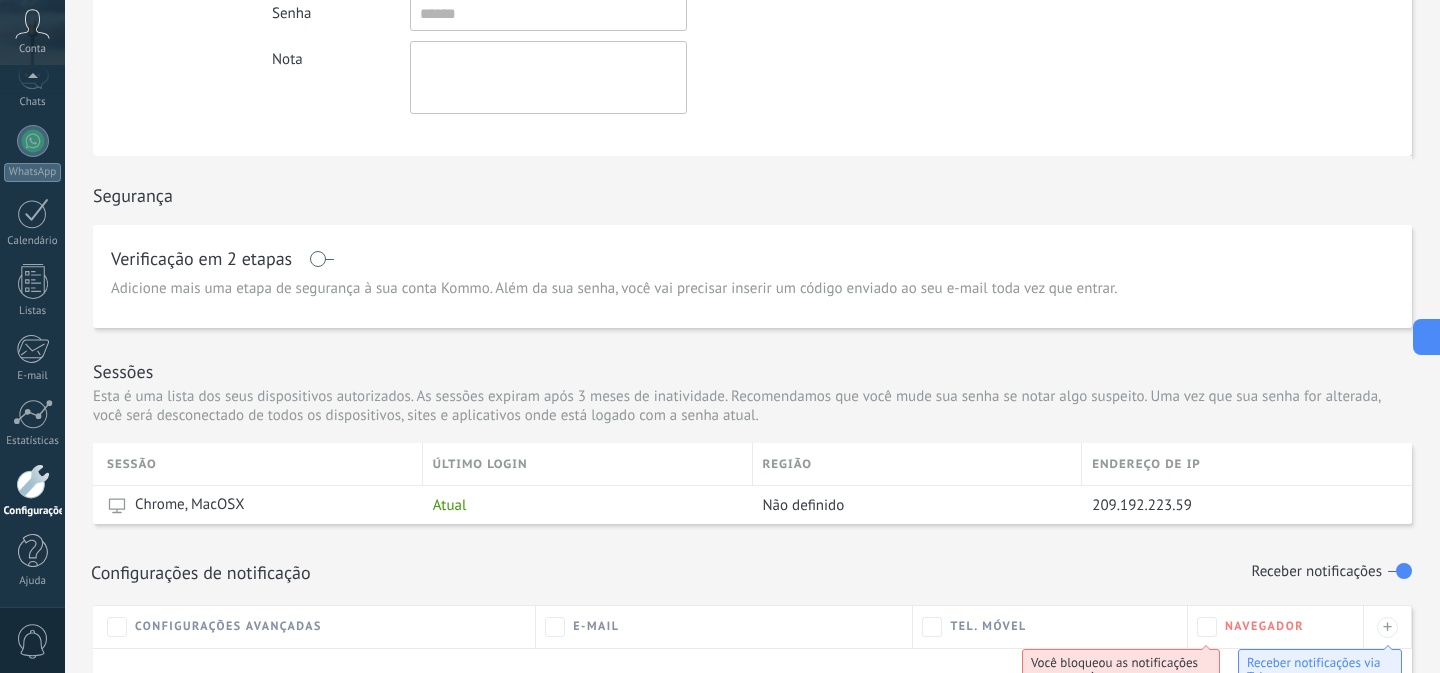 scroll, scrollTop: 0, scrollLeft: 0, axis: both 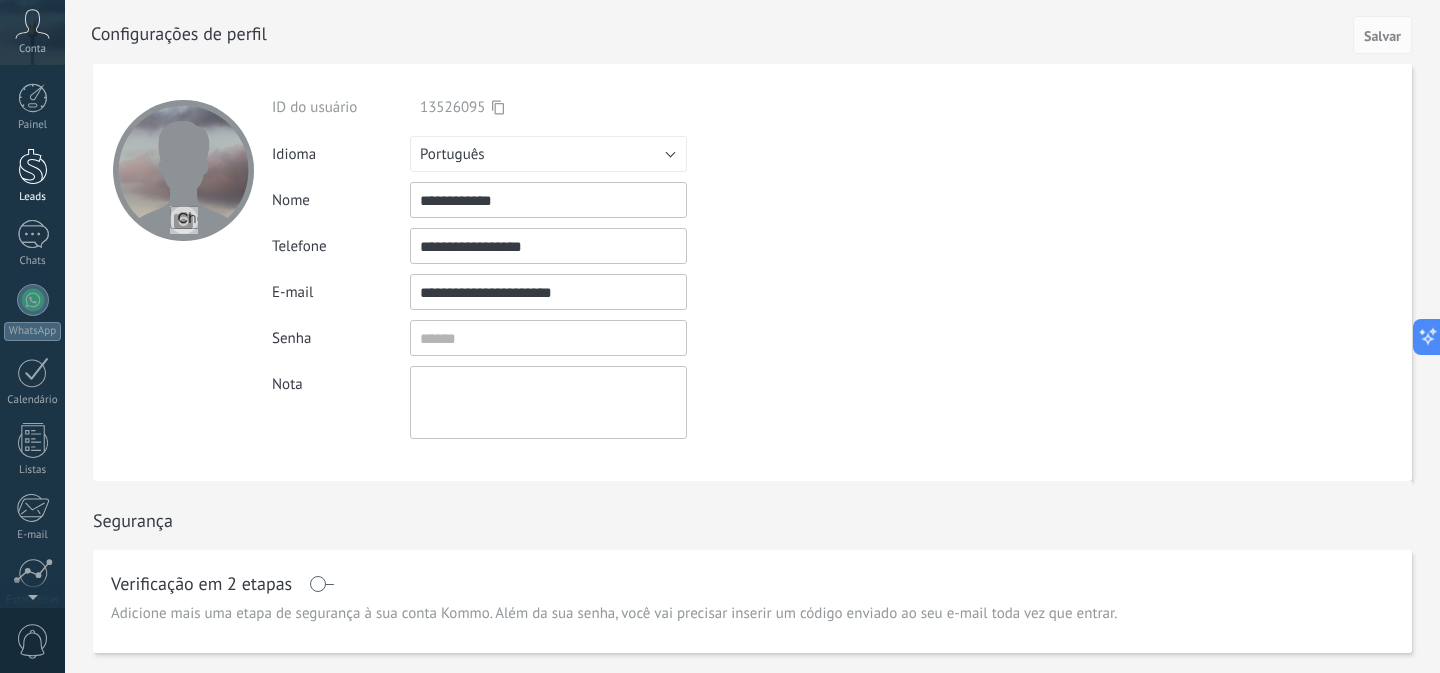 click at bounding box center [33, 166] 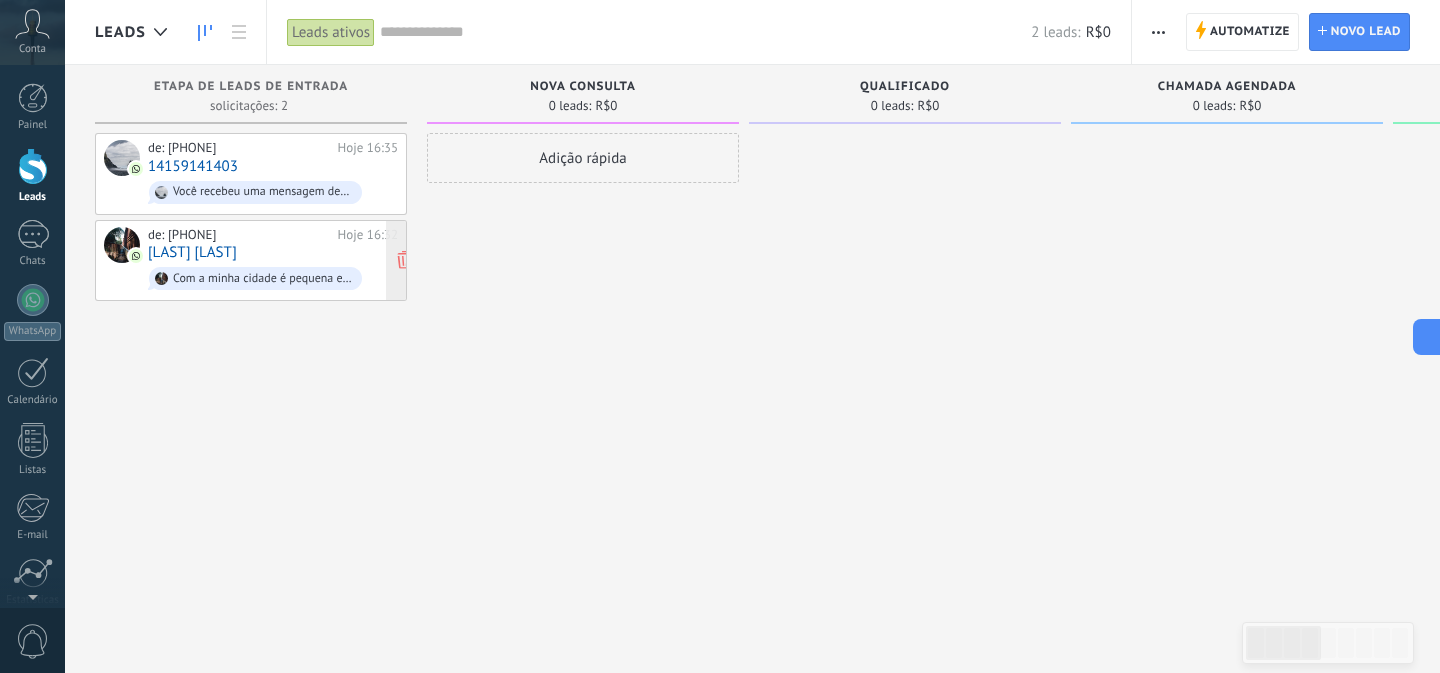 click on "Com a minha cidade é pequena eu cobro r$ 100 agora por enquanto no início né" at bounding box center [263, 279] 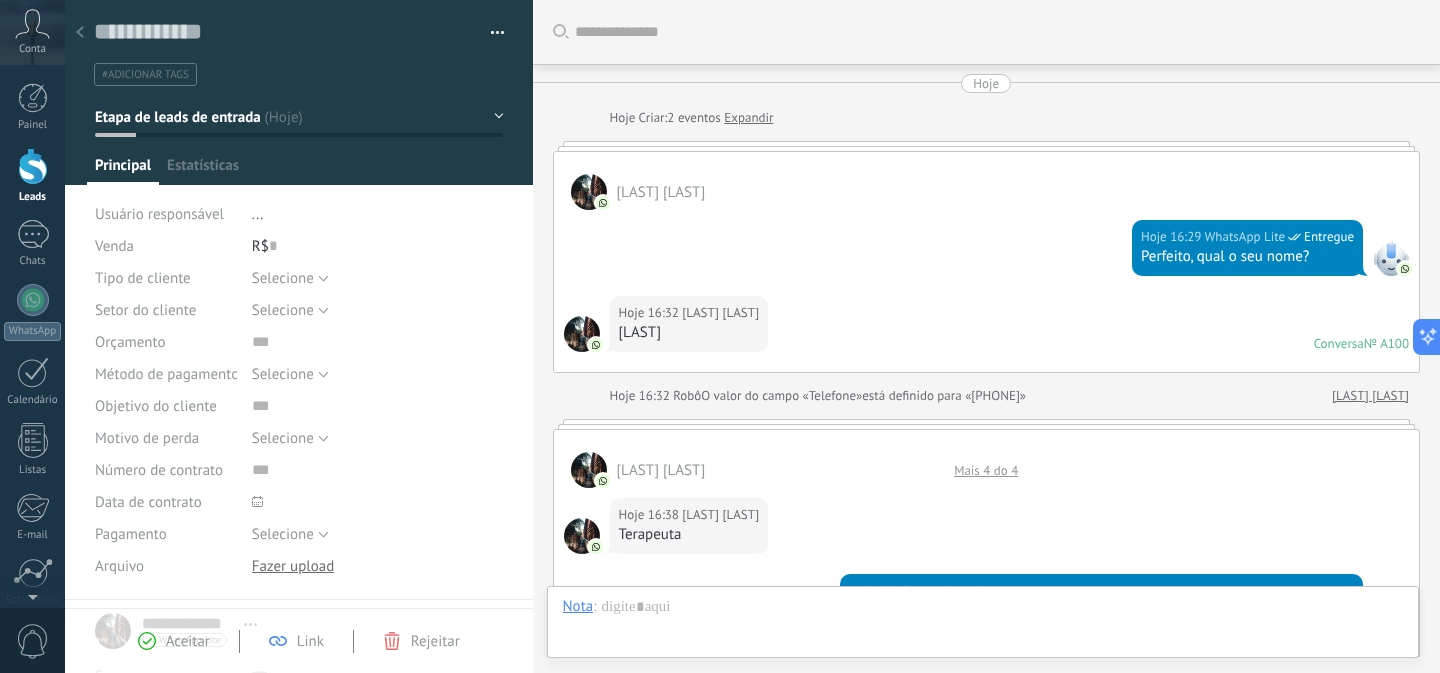 scroll, scrollTop: 30, scrollLeft: 0, axis: vertical 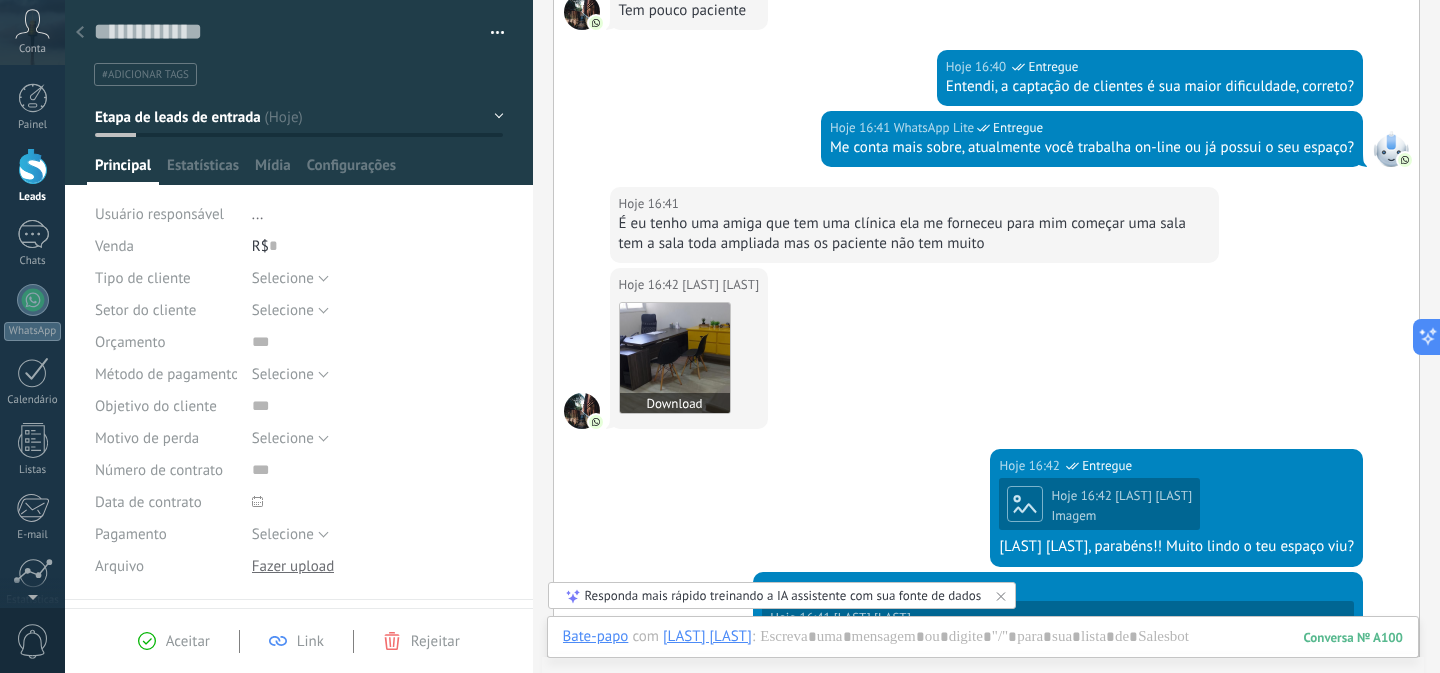 click at bounding box center (675, 358) 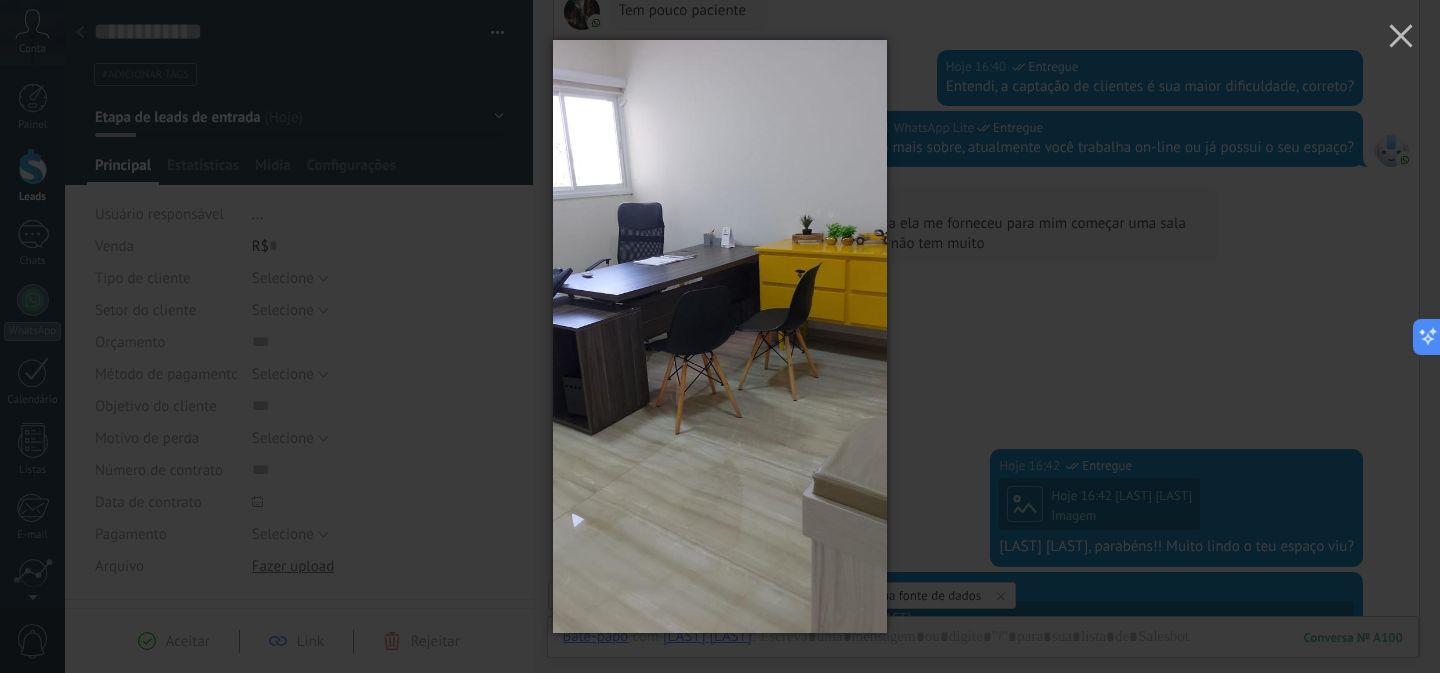 click at bounding box center (720, 336) 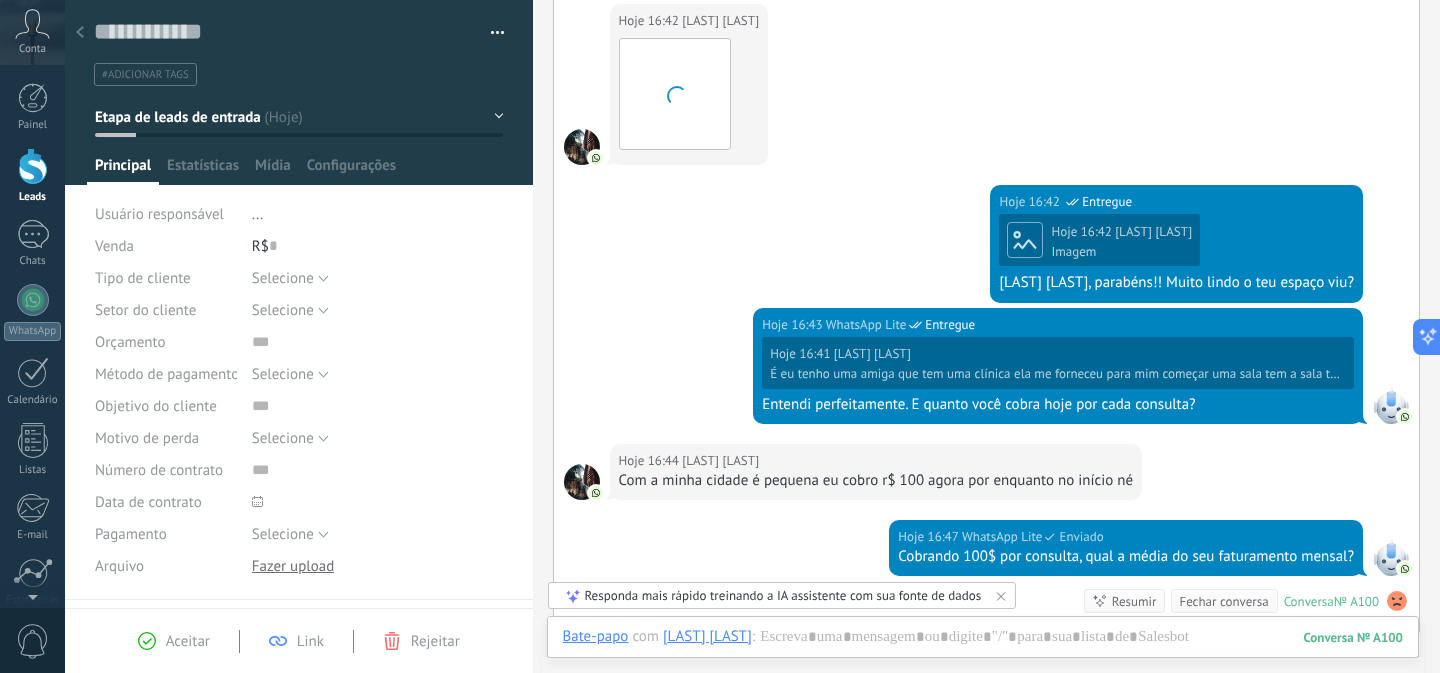 scroll, scrollTop: 1057, scrollLeft: 0, axis: vertical 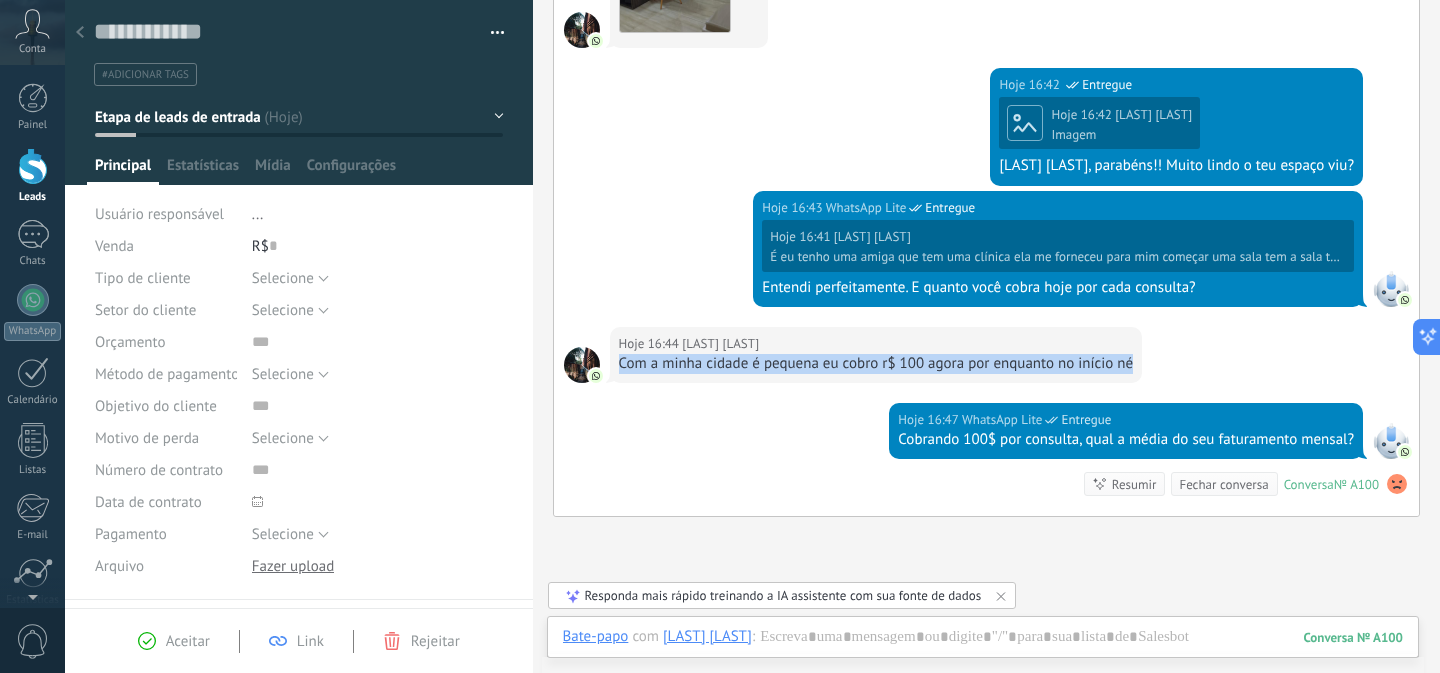 drag, startPoint x: 609, startPoint y: 365, endPoint x: 1160, endPoint y: 361, distance: 551.0145 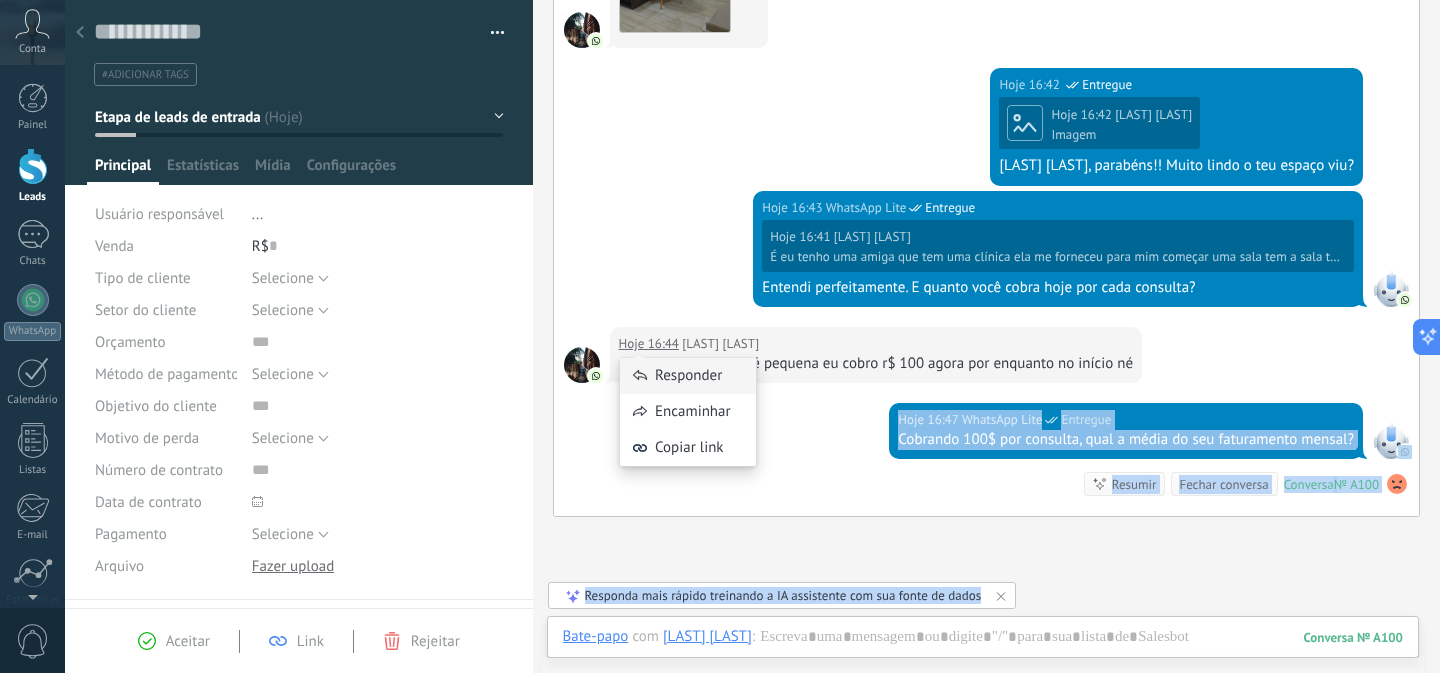 drag, startPoint x: 1148, startPoint y: 361, endPoint x: 638, endPoint y: 355, distance: 510.03528 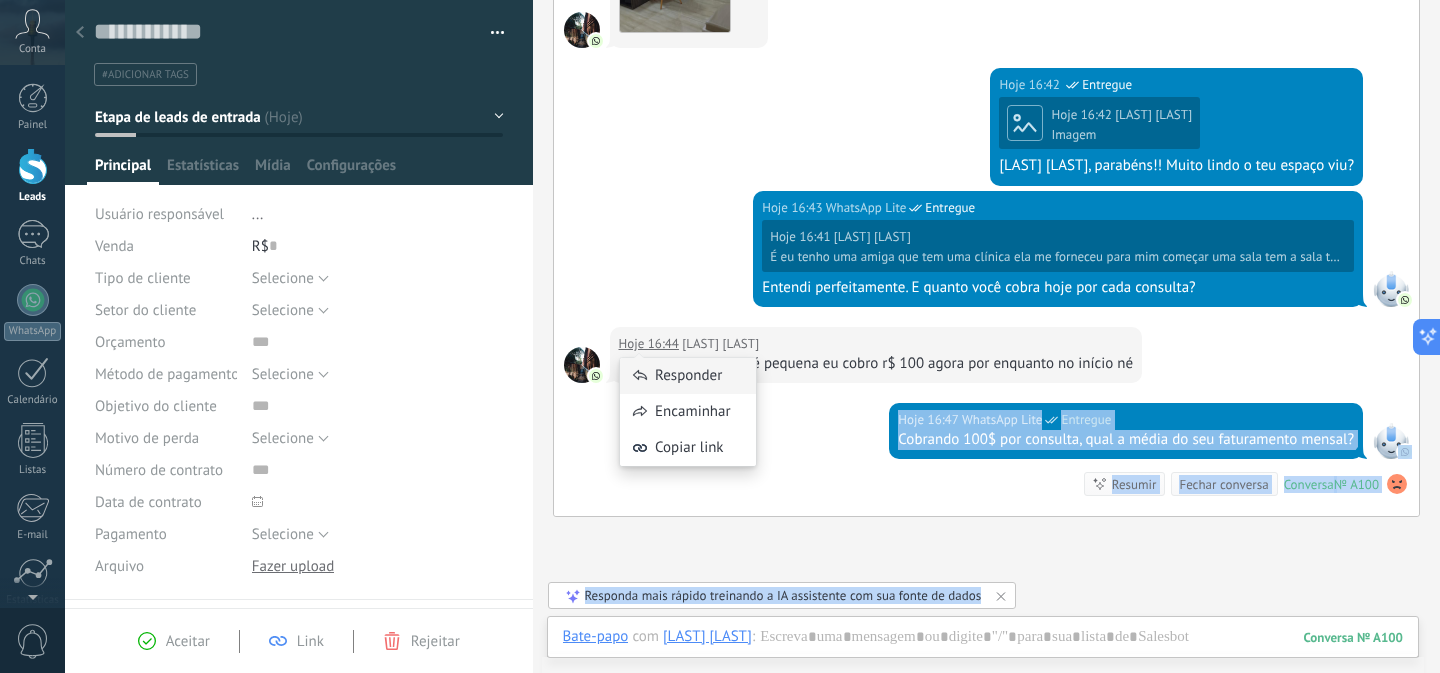 click on ".abccls-1,.abccls-2{fill-rule:evenodd}.abccls-2{fill:#fff} .abfcls-1{fill:none}.abfcls-2{fill:#fff} .abncls-1{isolation:isolate}.abncls-2{opacity:.06}.abncls-2,.abncls-3,.abncls-6{mix-blend-mode:multiply}.abncls-3{opacity:.15}.abncls-4,.abncls-8{fill:#fff}.abncls-5{fill:url(#abnlinear-gradient)}.abncls-6{opacity:.04}.abncls-7{fill:url(#abnlinear-gradient-2)}.abncls-8{fill-rule:evenodd} .abqst0{fill:#ffa200} .abwcls-1{fill:#252525} .cls-1{isolation:isolate} .acicls-1{fill:none} .aclcls-1{fill:#232323} .acnst0{display:none} .addcls-1,.addcls-2{fill:none;stroke-miterlimit:10}.addcls-1{stroke:#dfe0e5}.addcls-2{stroke:#a1a7ab} .adecls-1,.adecls-2{fill:none;stroke-miterlimit:10}.adecls-1{stroke:#dfe0e5}.adecls-2{stroke:#a1a7ab} .adqcls-1{fill:#8591a5;fill-rule:evenodd} .aeccls-1{fill:#5c9f37} .aeecls-1{fill:#f86161} .aejcls-1{fill:#8591a5;fill-rule:evenodd} .aekcls-1{fill-rule:evenodd} .aelcls-1{fill-rule:evenodd;fill:currentColor} .aemcls-1{fill-rule:evenodd;fill:currentColor} .aencls-2{fill:#f86161;opacity:.3}" at bounding box center [720, 336] 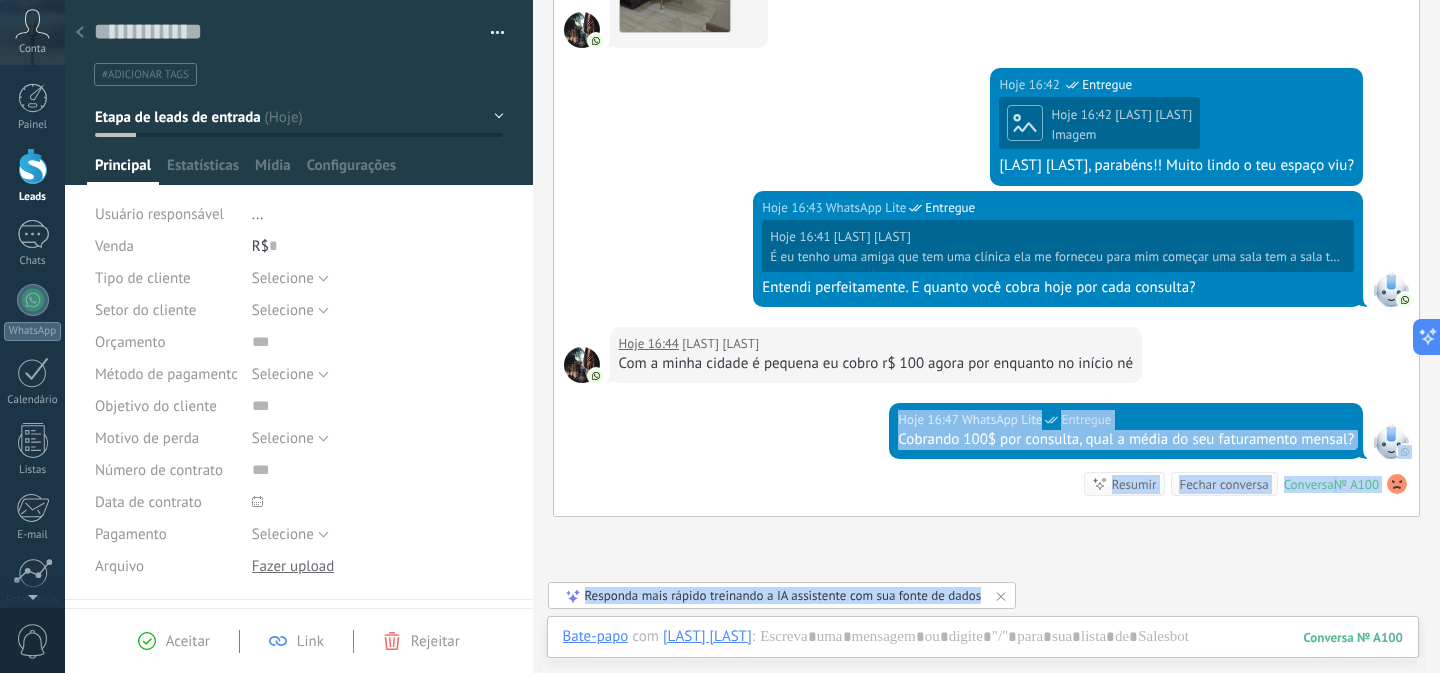 scroll, scrollTop: 0, scrollLeft: 0, axis: both 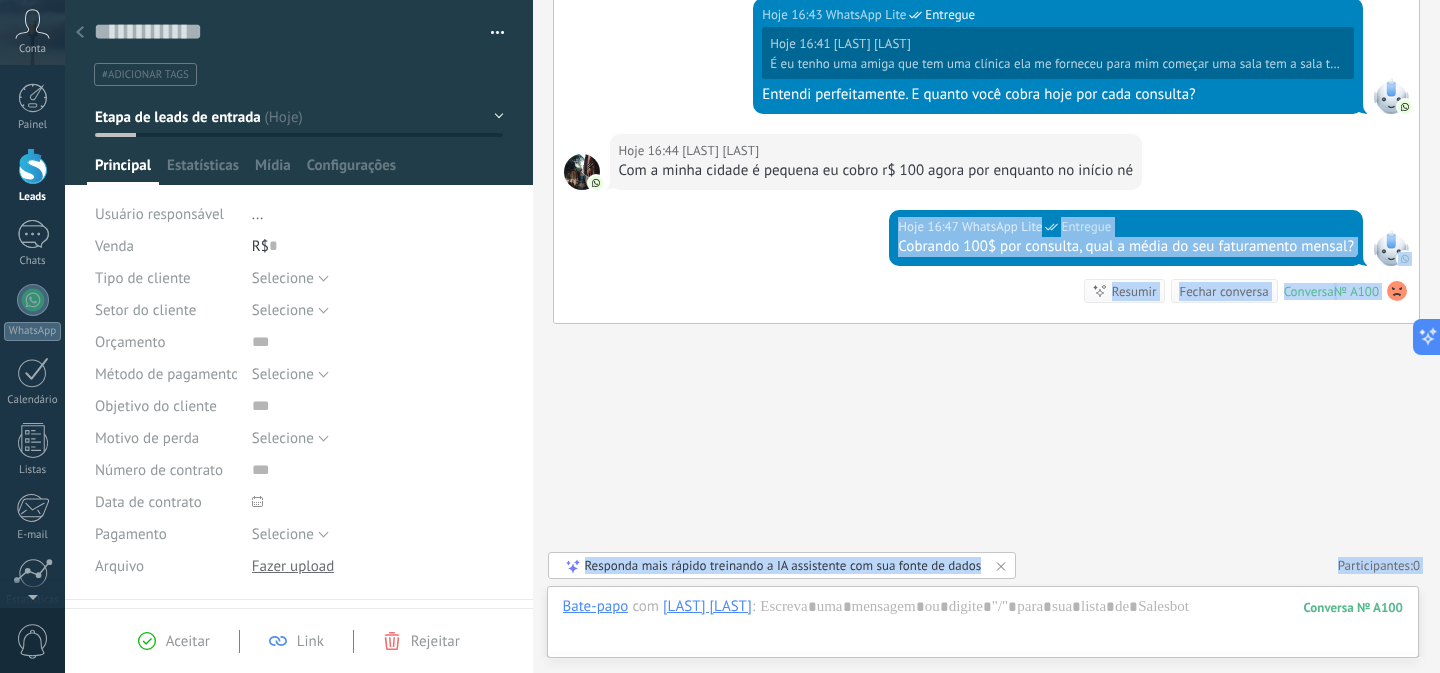 click on "Hoje 16:47 WhatsApp Lite Entregue Cobrando 100$ por consulta, qual a média do seu faturamento mensal? Conversa № A100 Conversa № A100 Resumir Resumir Fechar conversa" at bounding box center (987, 266) 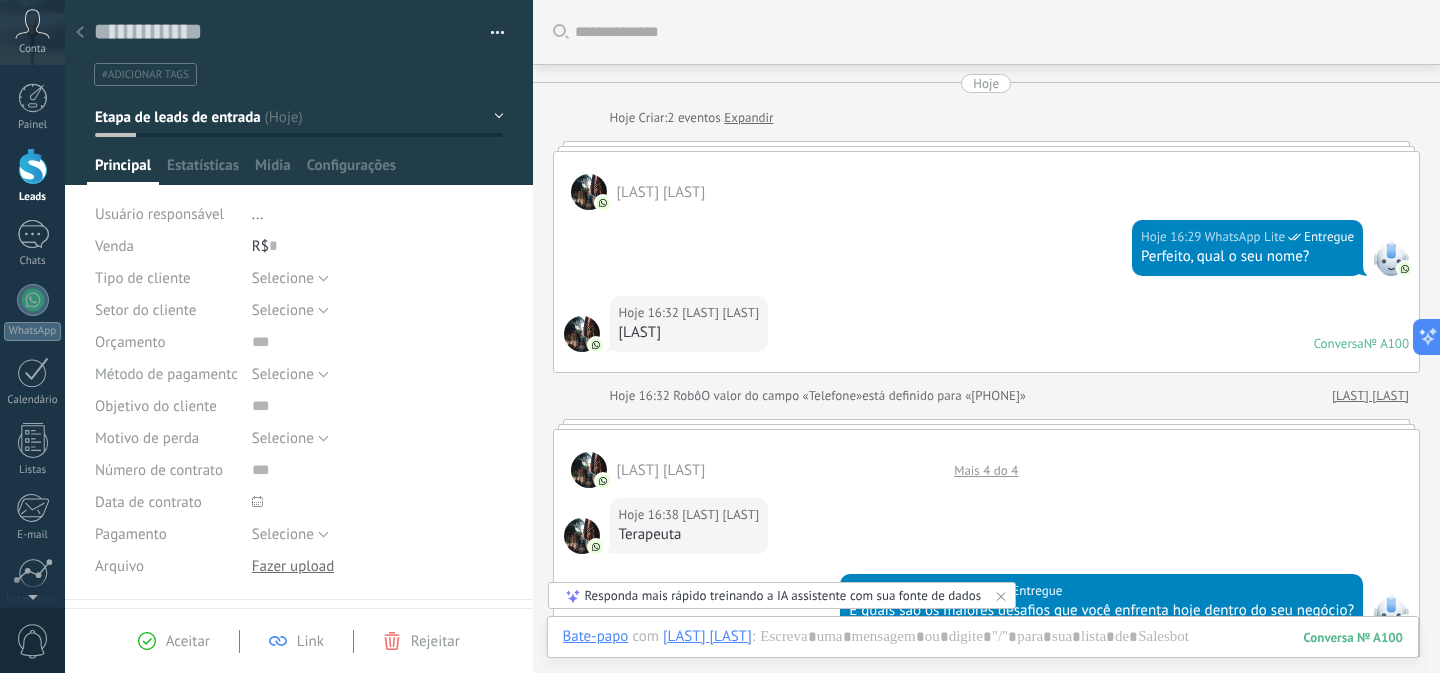 scroll, scrollTop: 1250, scrollLeft: 0, axis: vertical 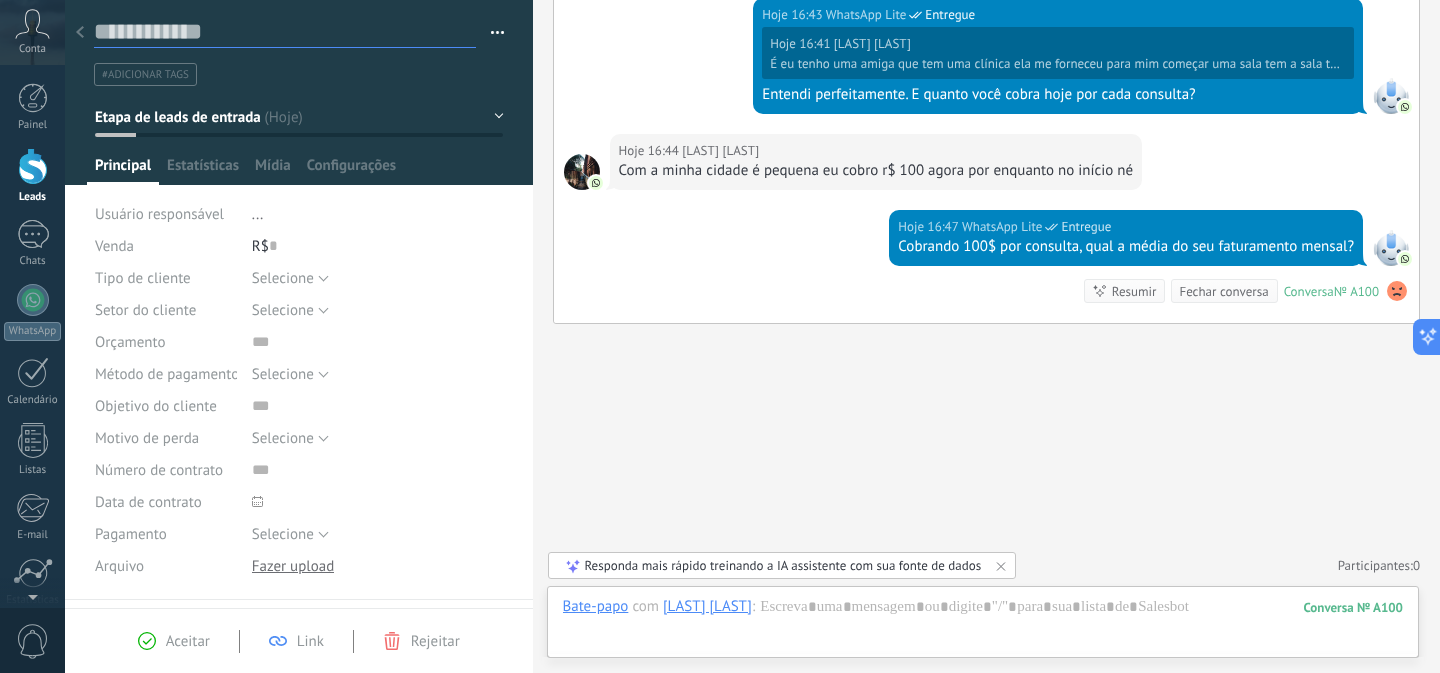 click at bounding box center [285, 32] 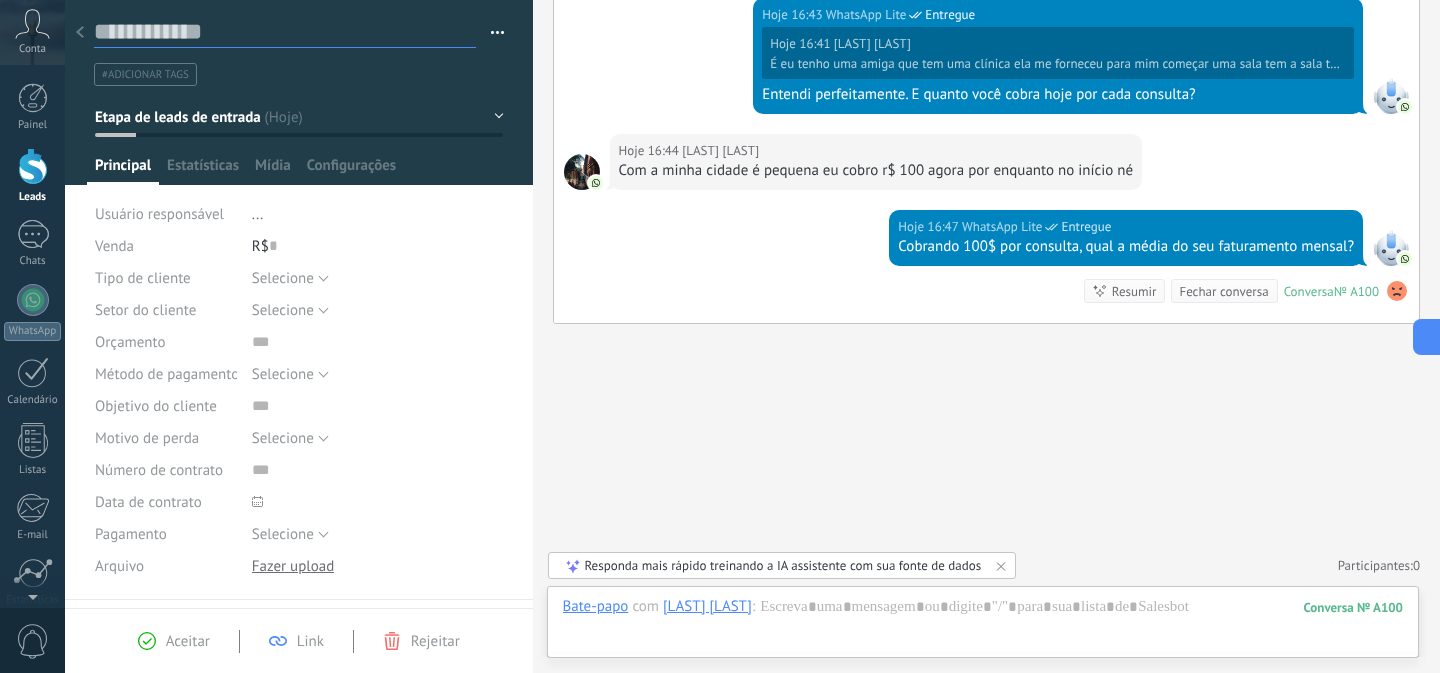 type on "*" 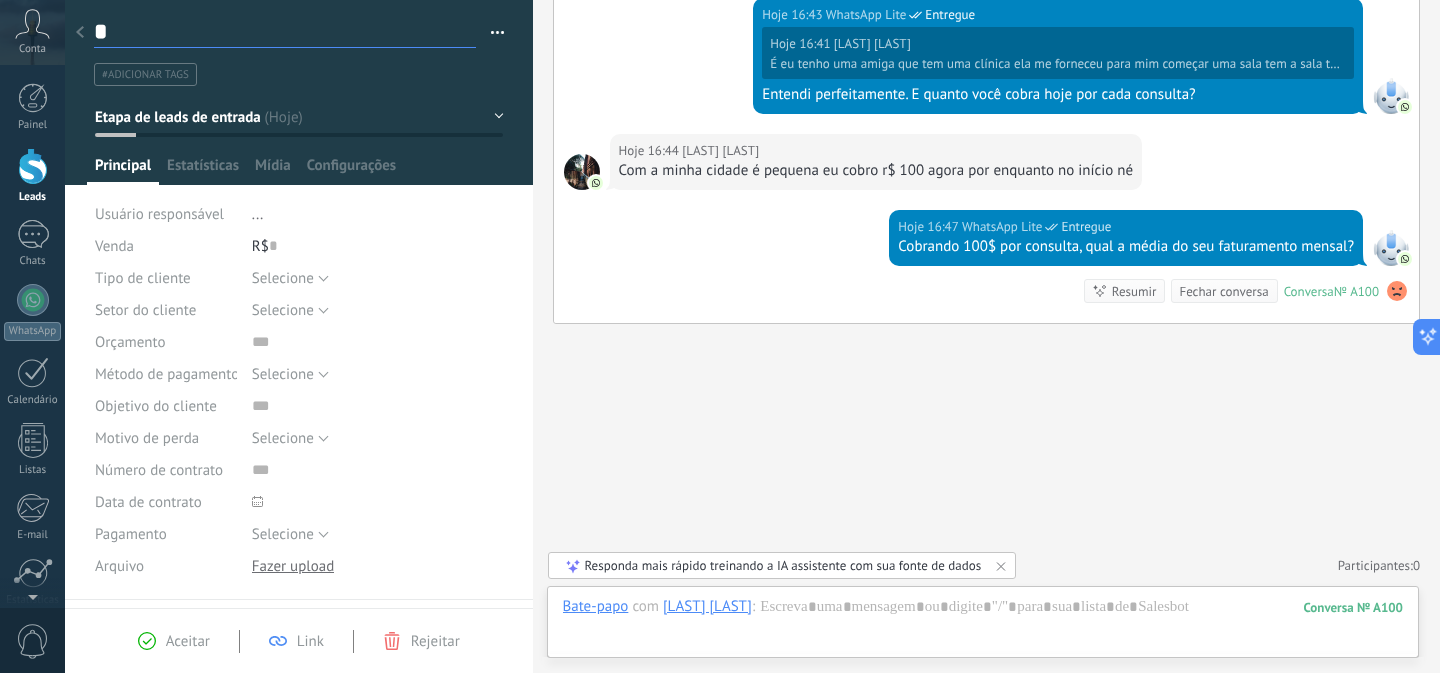 type on "**" 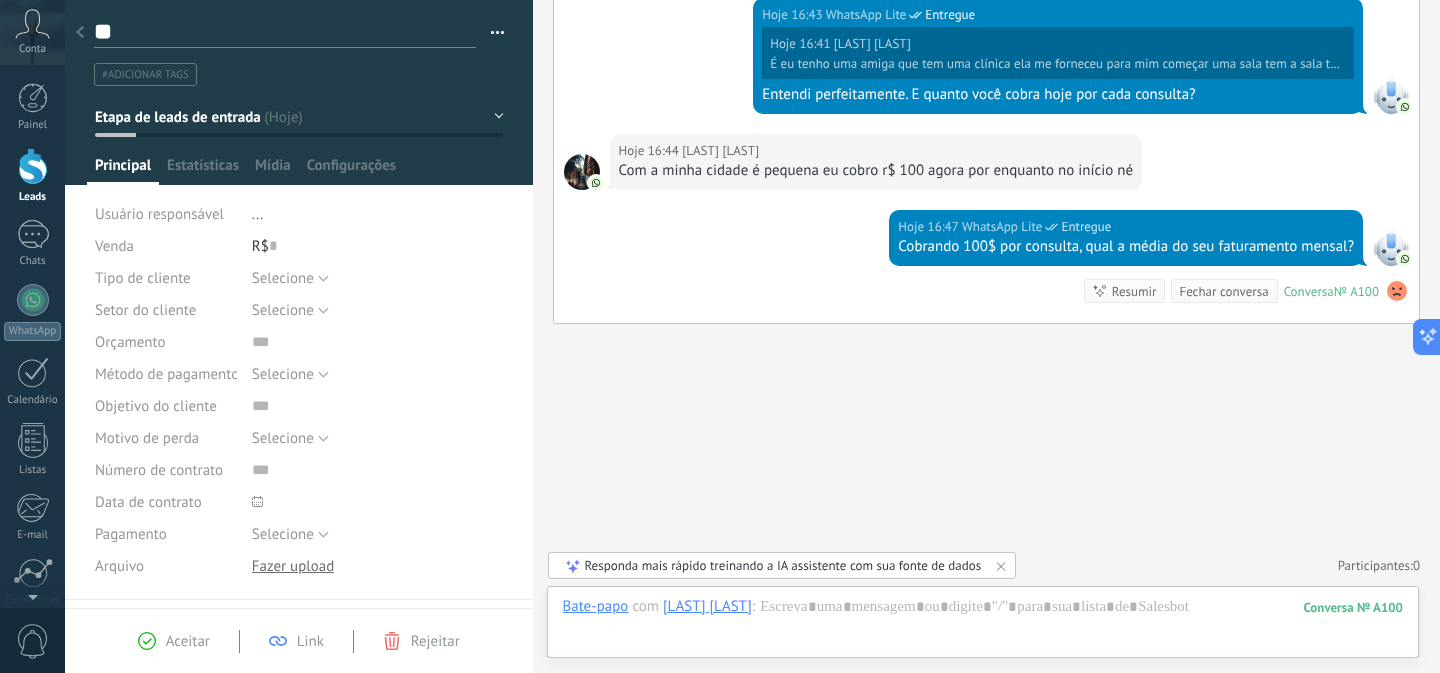 type on "***" 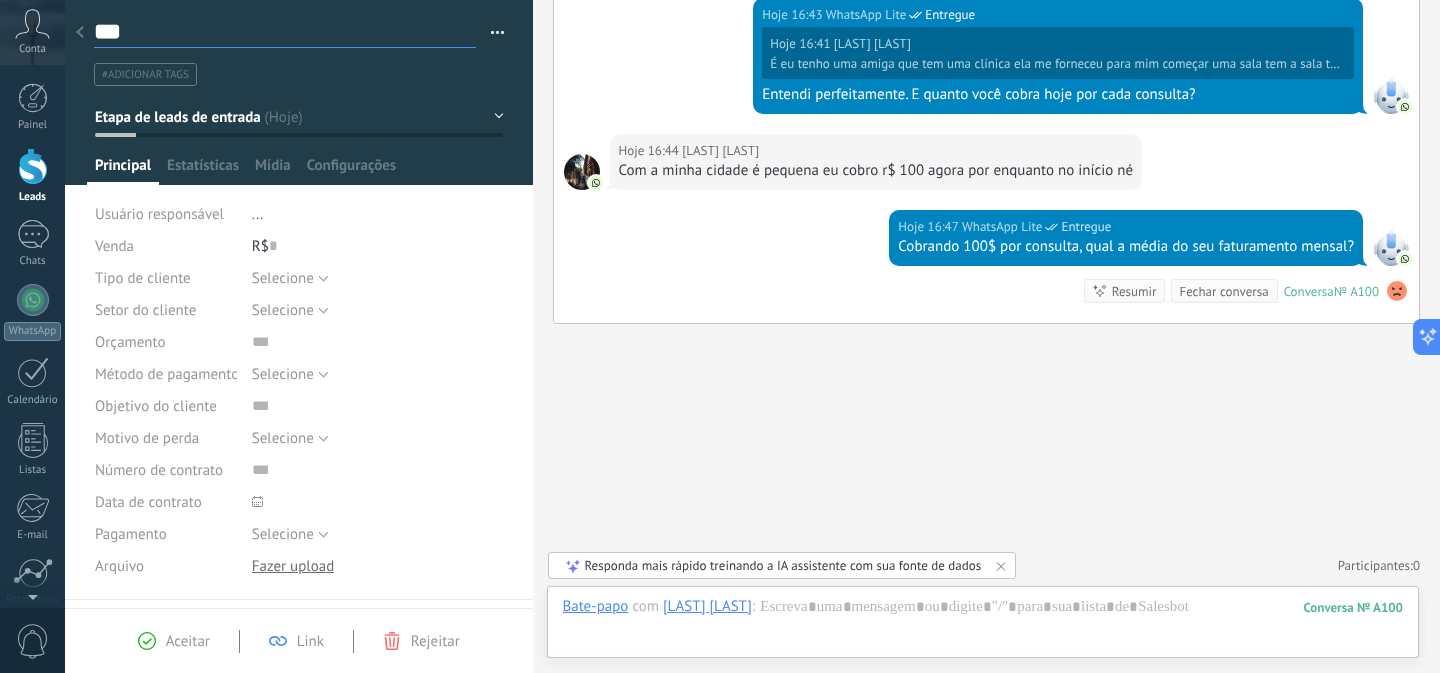 type on "****" 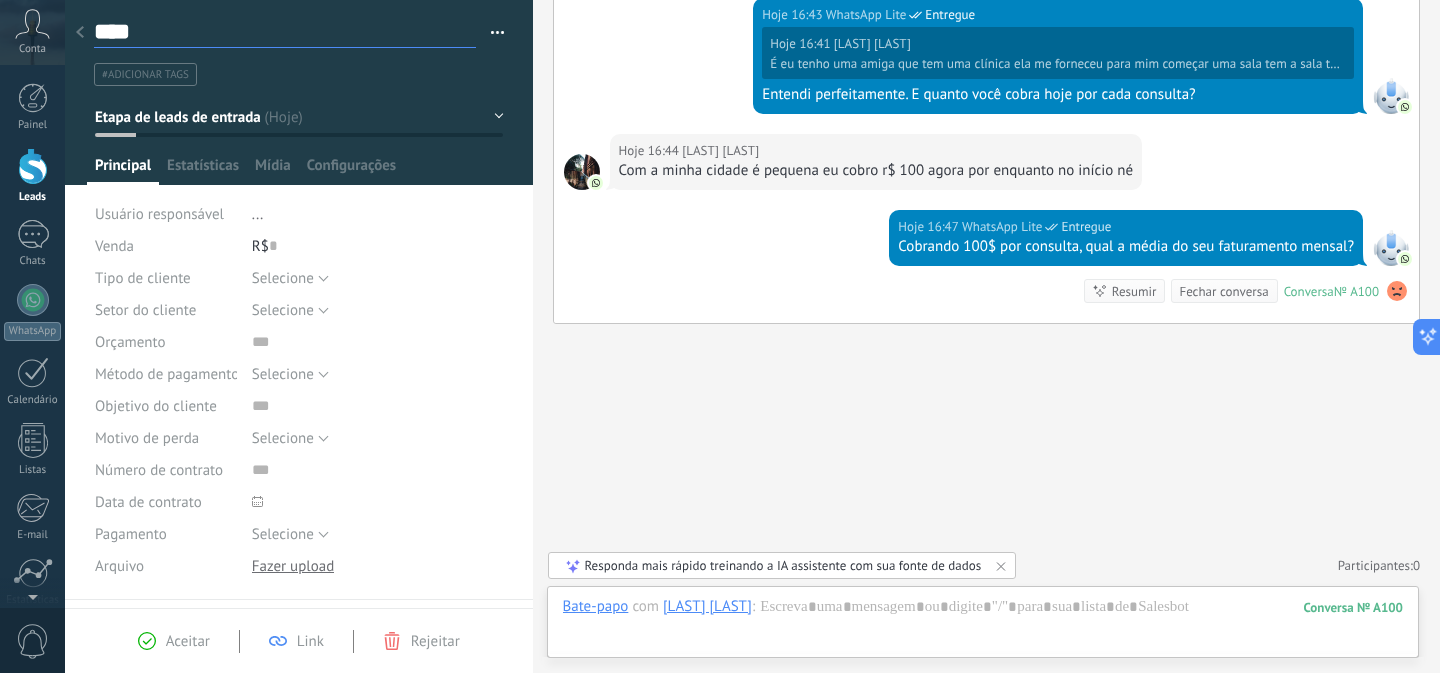 type on "*****" 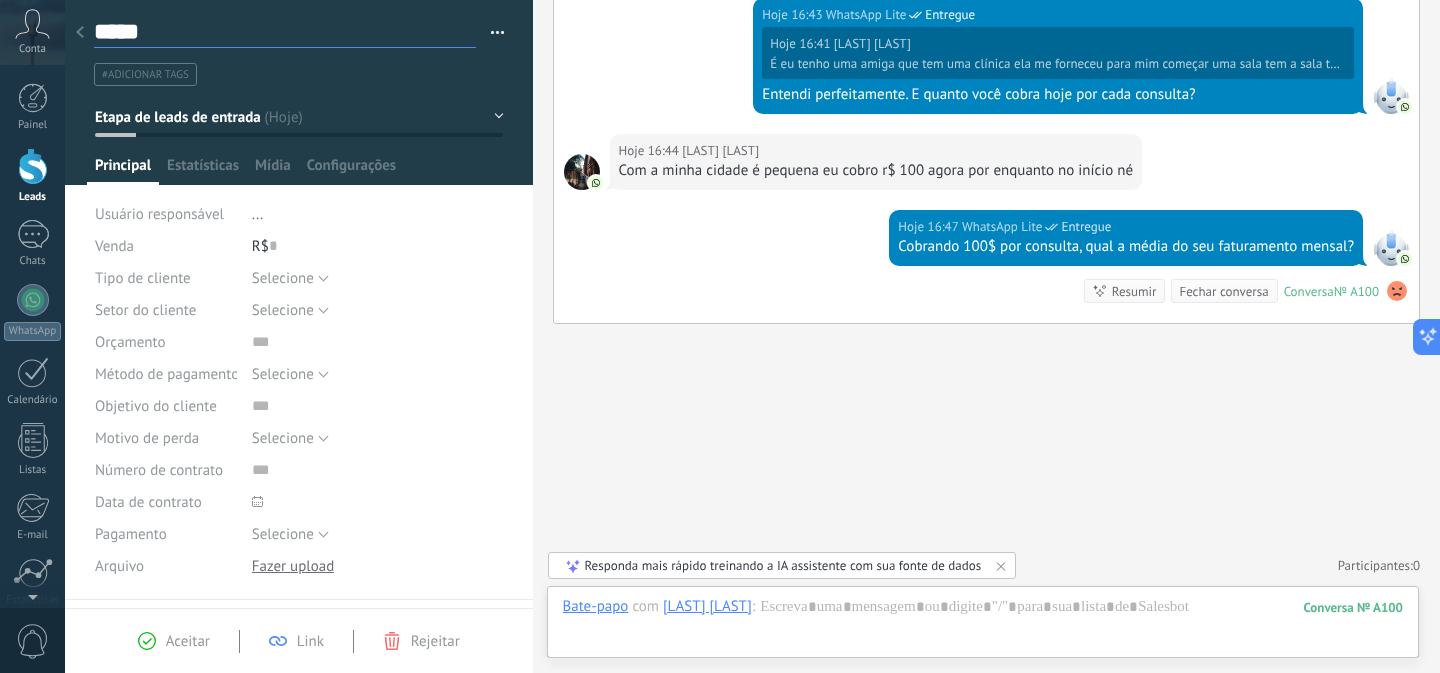 type on "******" 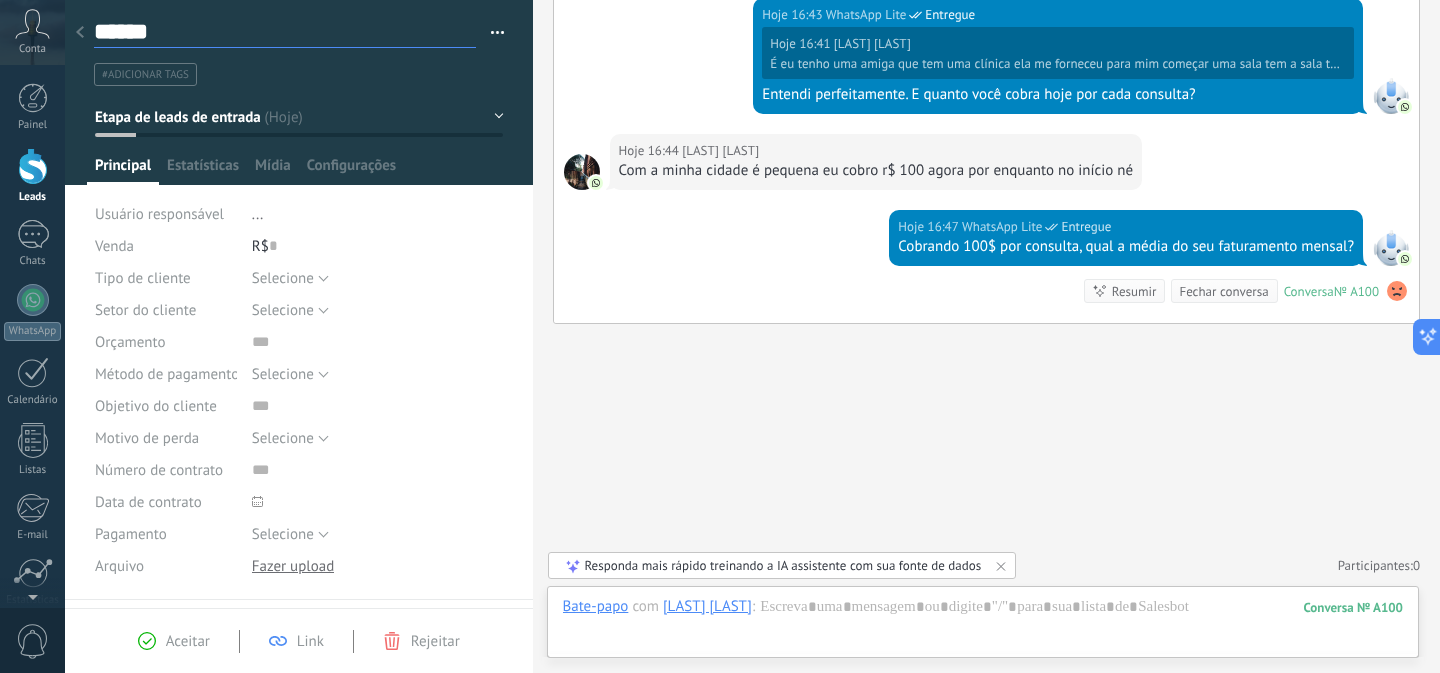 type on "******" 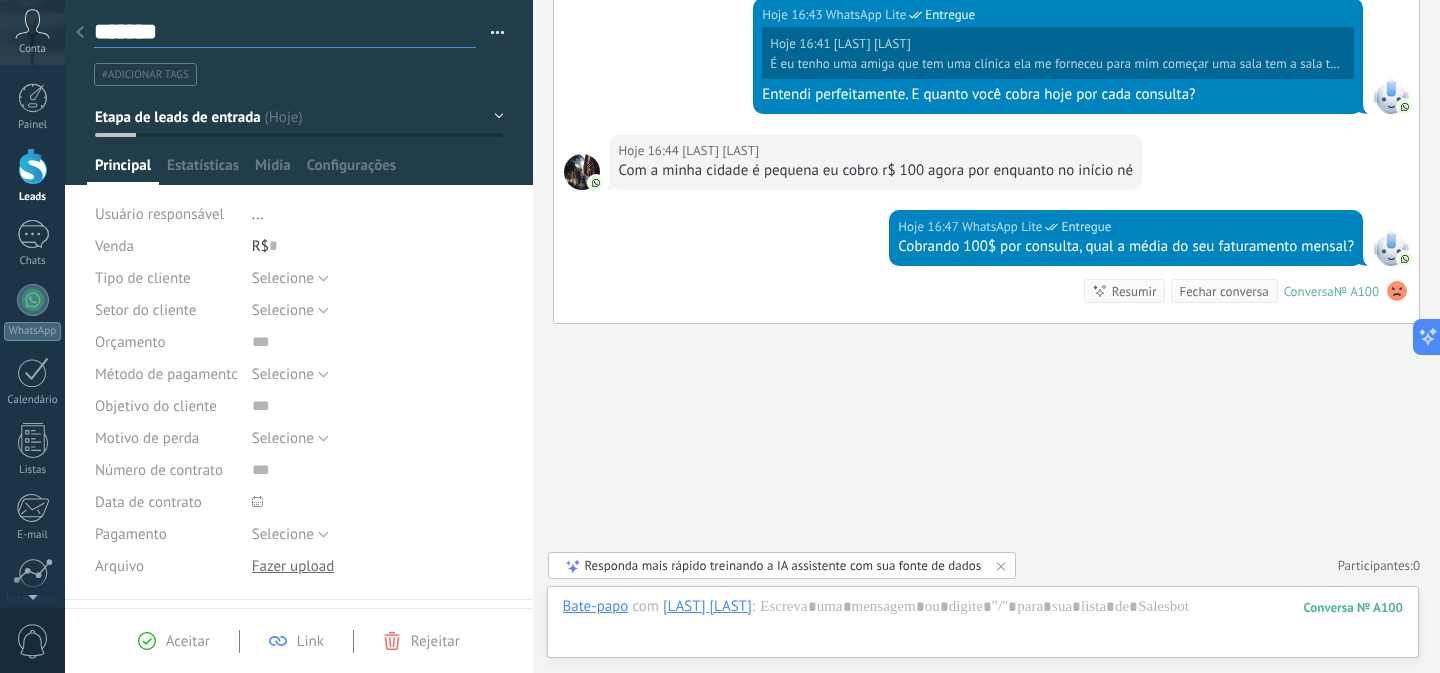 scroll, scrollTop: 30, scrollLeft: 0, axis: vertical 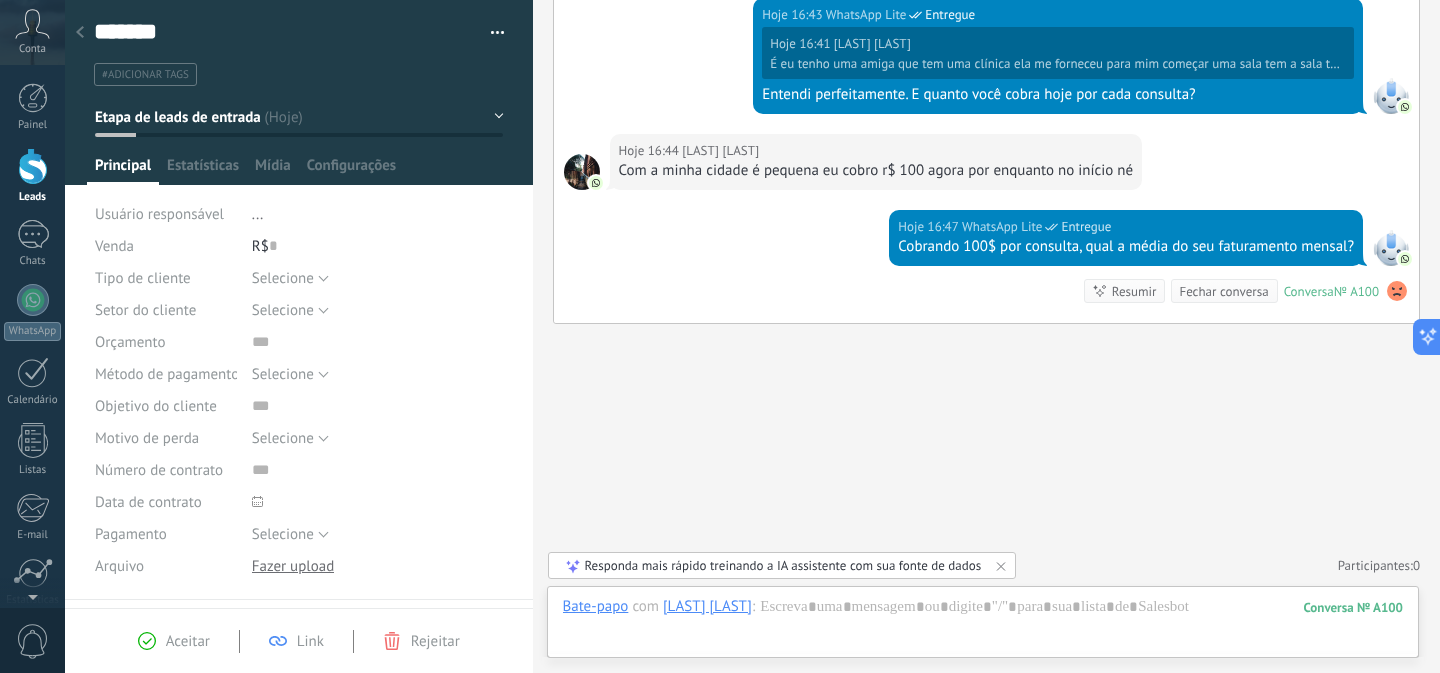 type on "******" 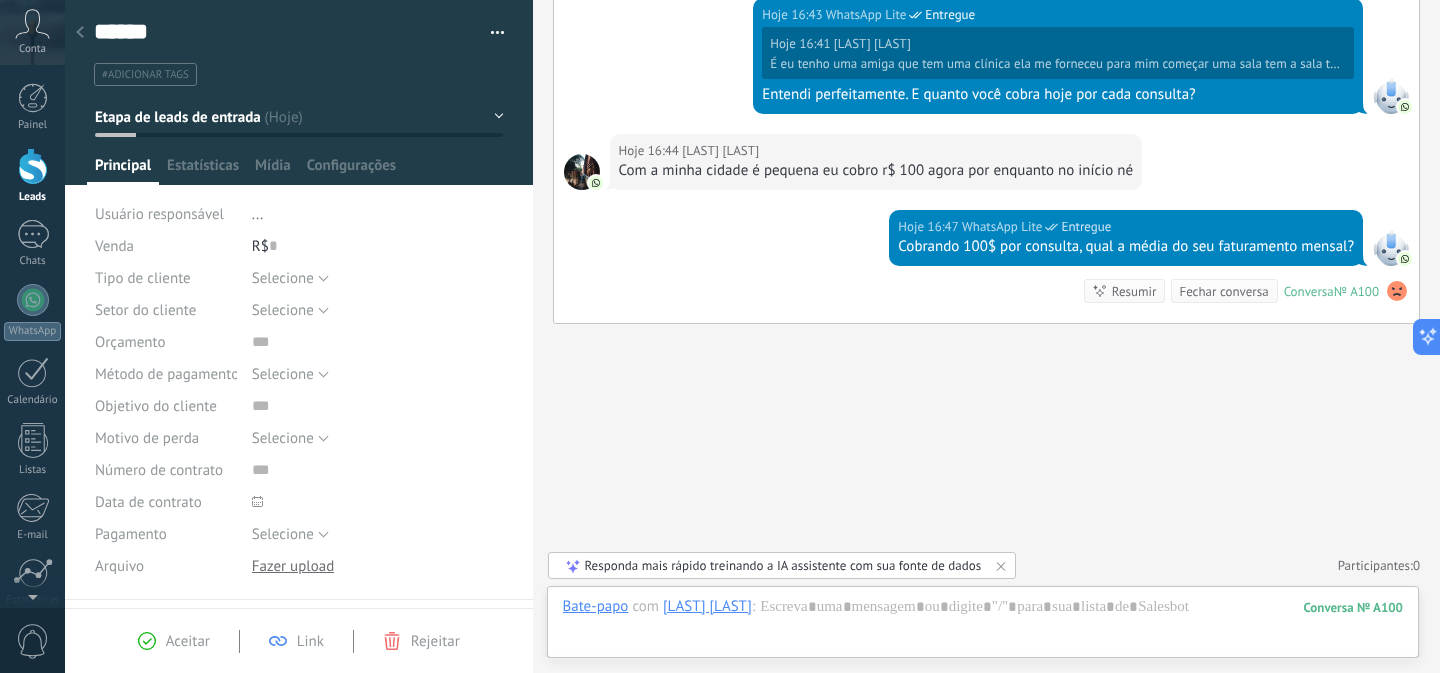 click at bounding box center [33, 166] 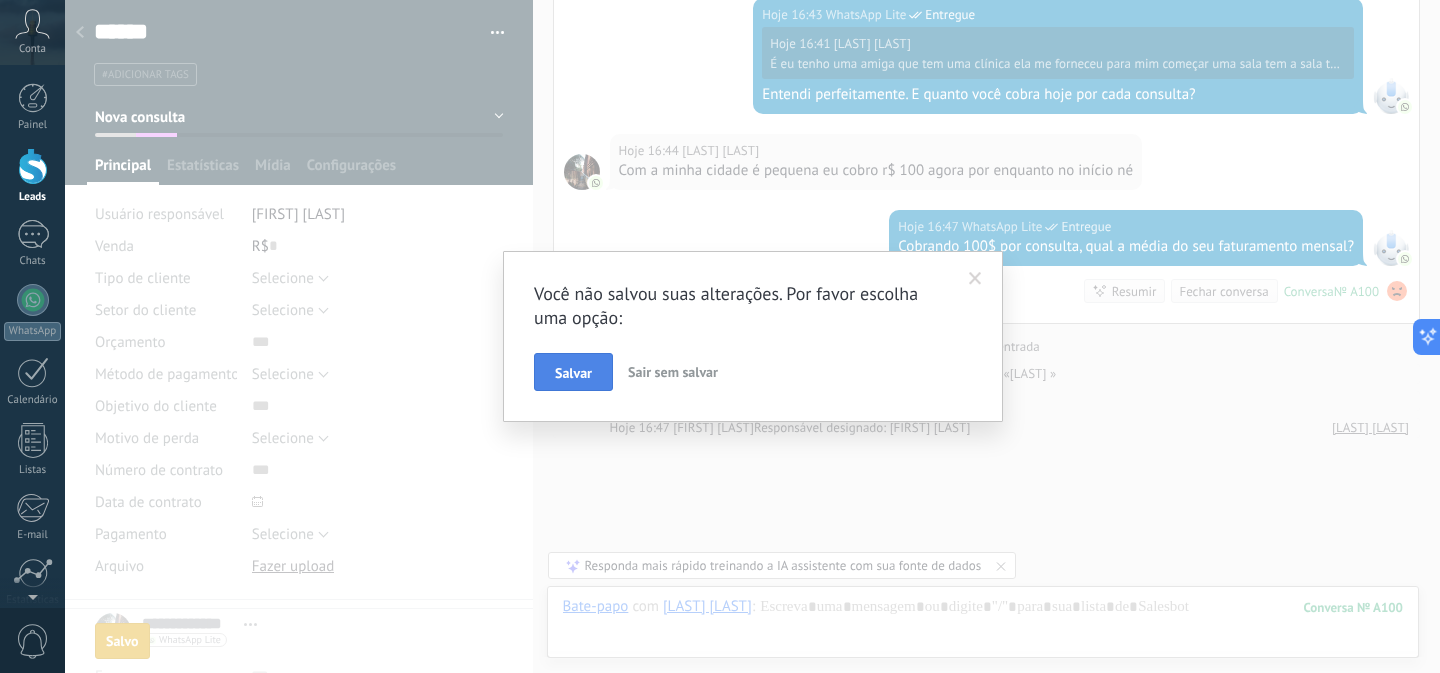 scroll, scrollTop: 1364, scrollLeft: 0, axis: vertical 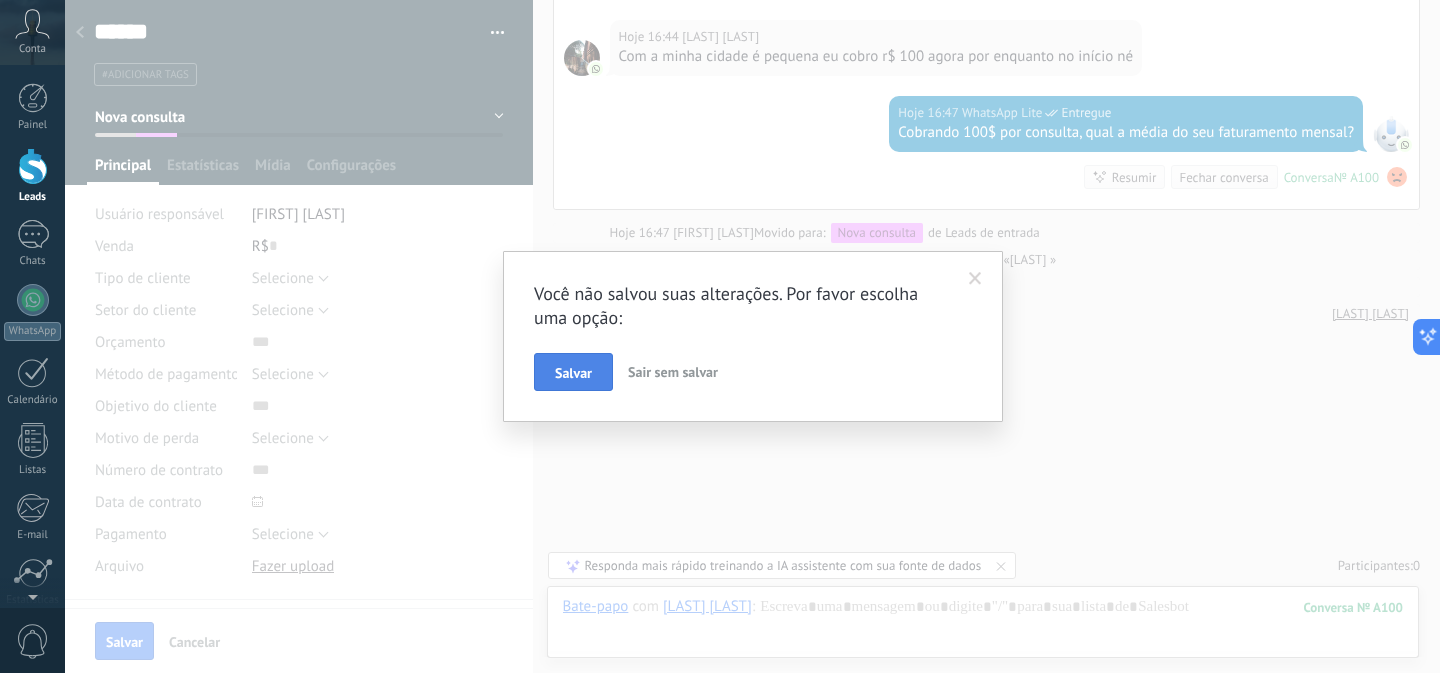 click on "Salvar" at bounding box center [573, 373] 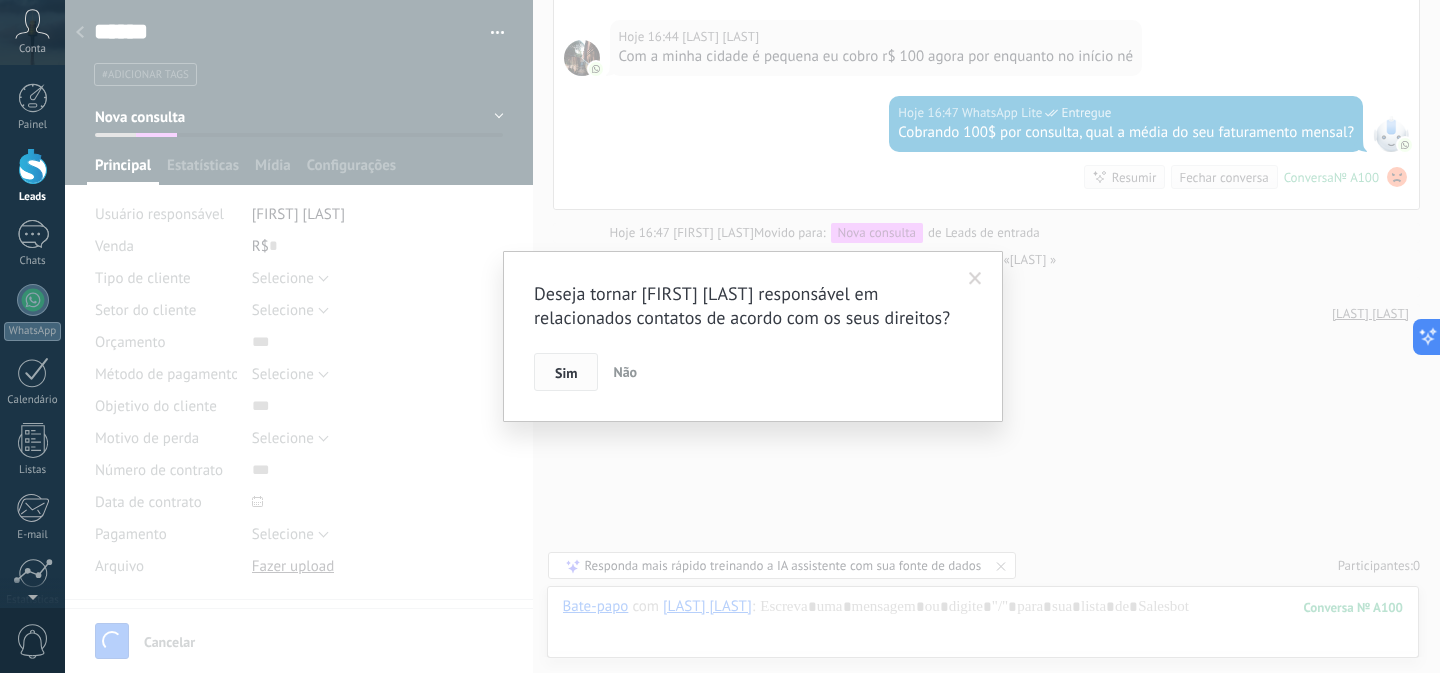 click on "Sim" at bounding box center [566, 372] 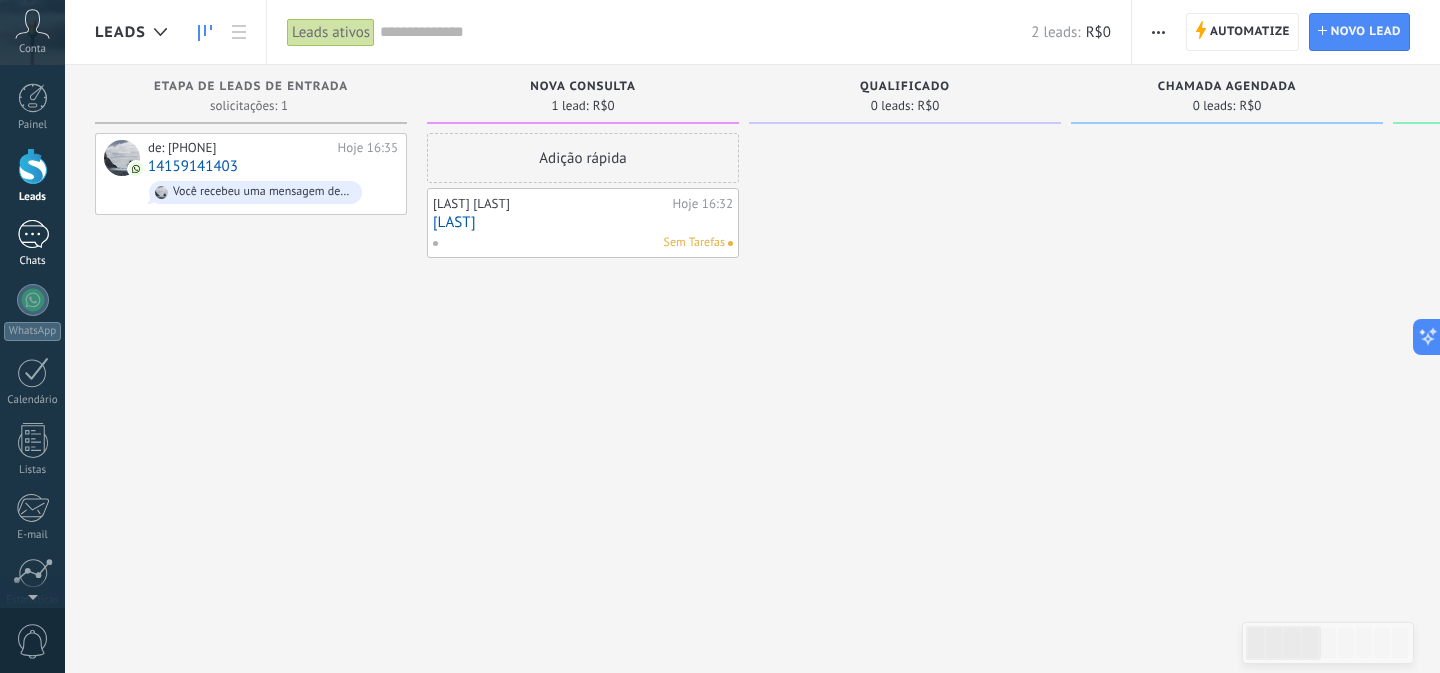 click at bounding box center [33, 234] 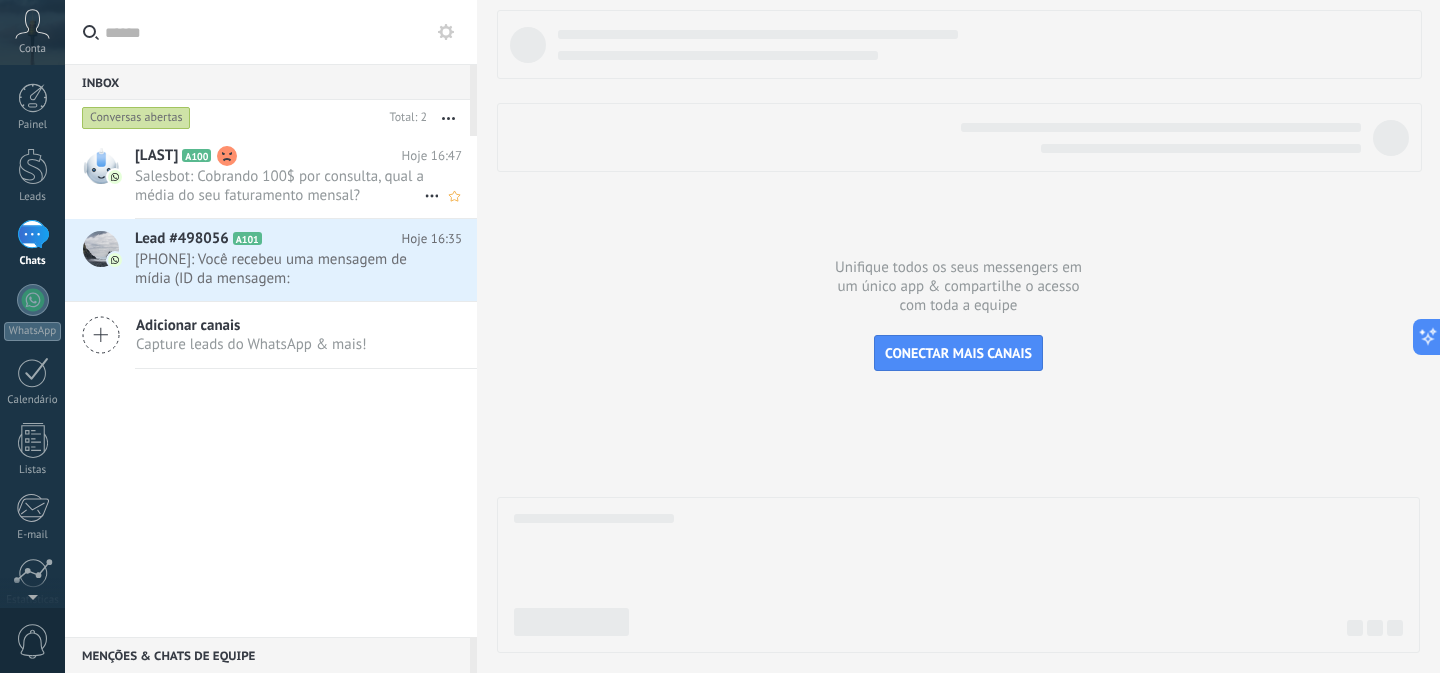 click on "Salesbot: Cobrando 100$ por consulta, qual a média do seu faturamento mensal?" at bounding box center (279, 186) 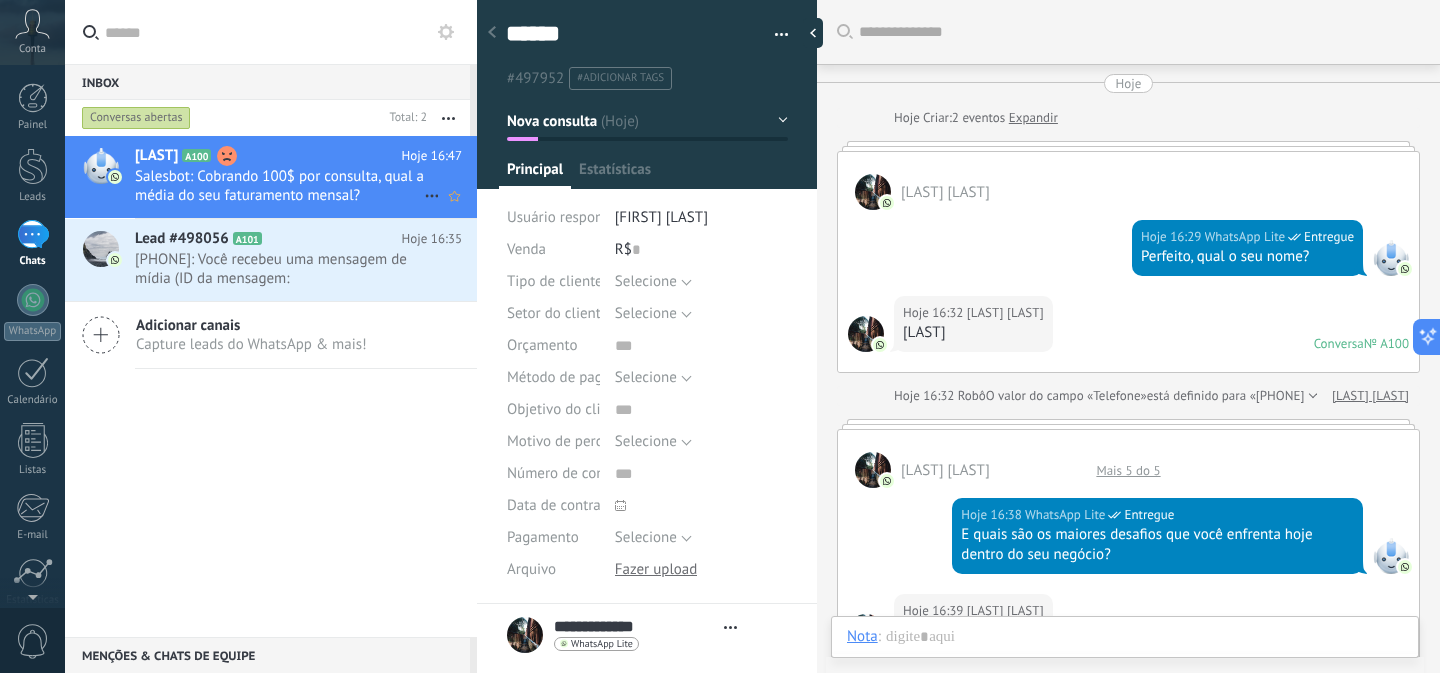 scroll, scrollTop: 30, scrollLeft: 0, axis: vertical 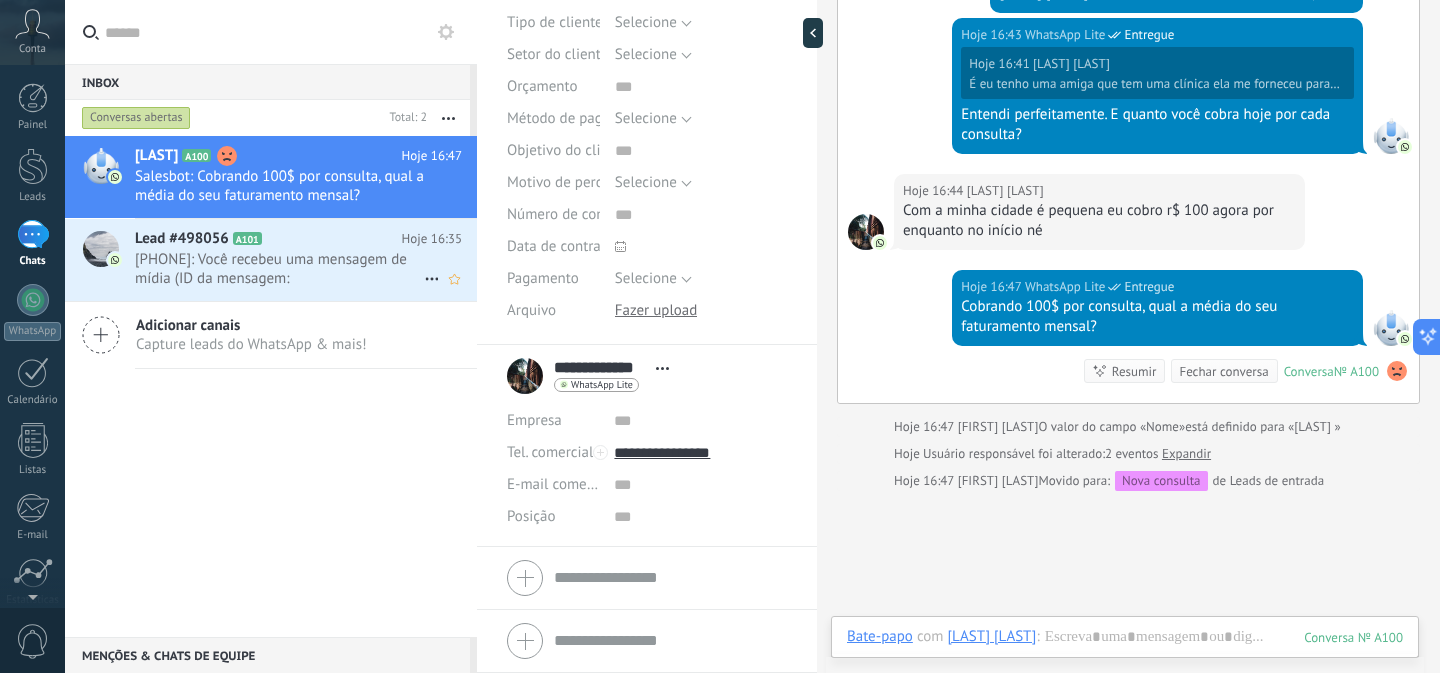 click on "[PHONE]: Você recebeu uma mensagem de mídia (ID da mensagem: 42827306002F714829. Aguarde o carregamento ou a visualizaç..." at bounding box center [279, 269] 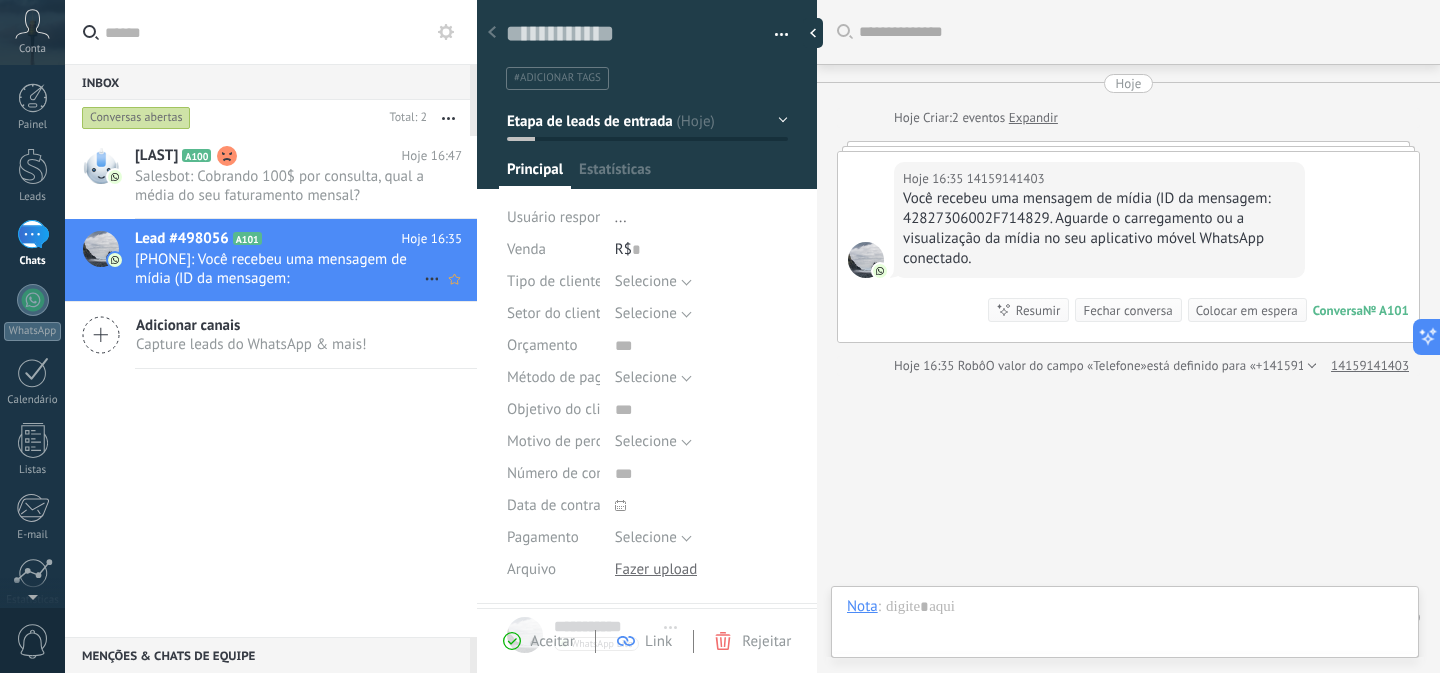 scroll, scrollTop: 52, scrollLeft: 0, axis: vertical 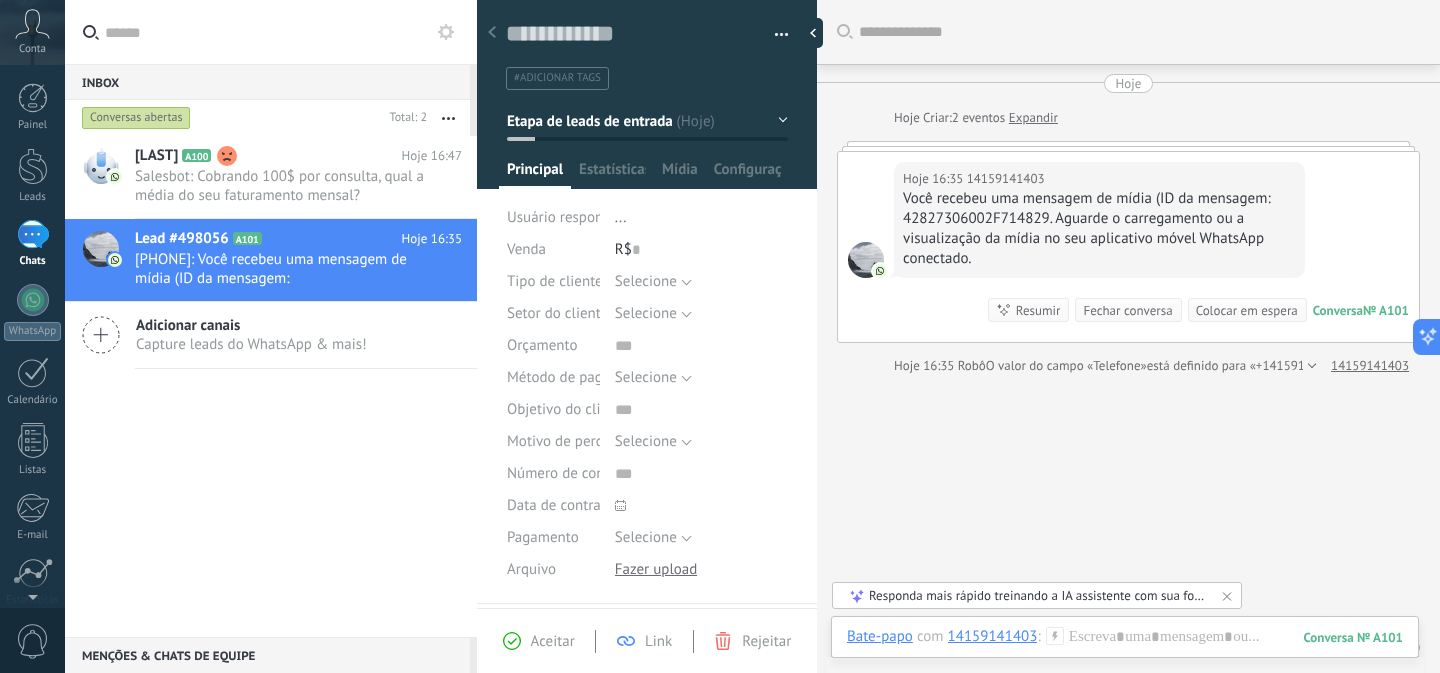 click on "Expandir" at bounding box center (1033, 118) 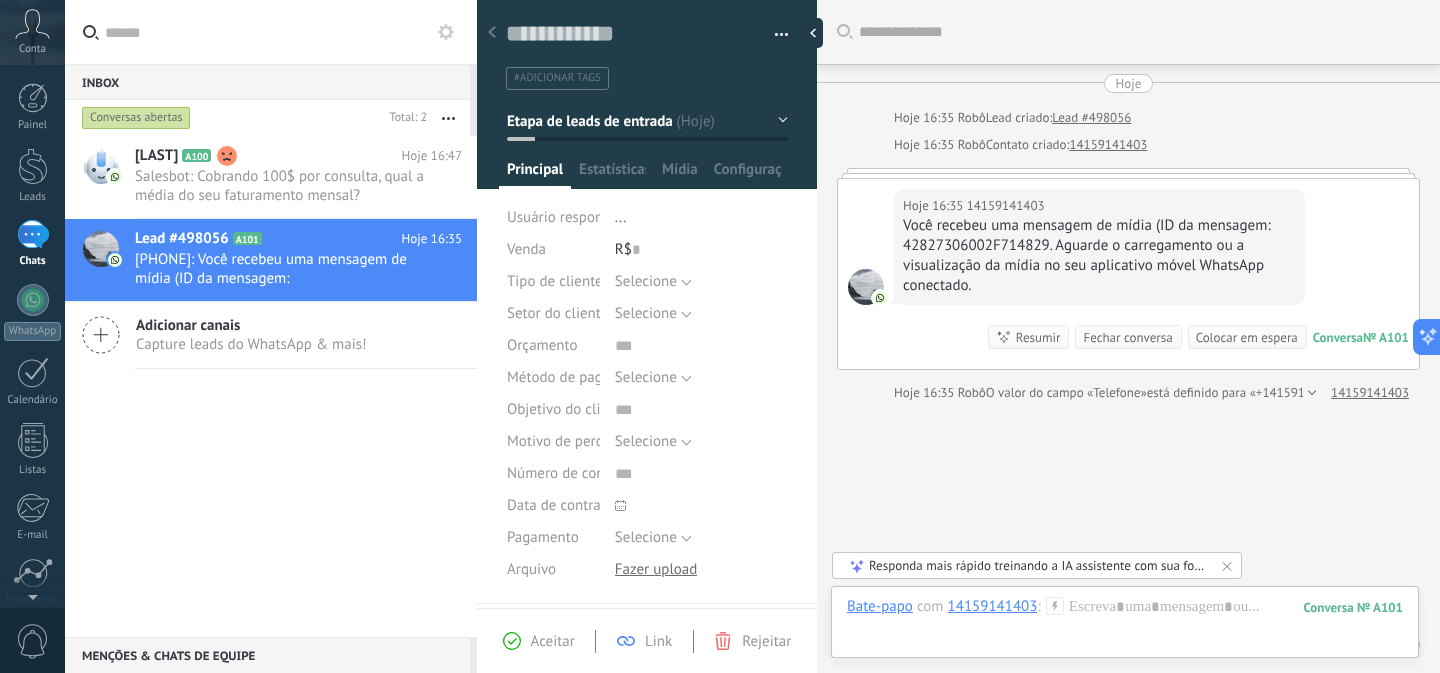 scroll, scrollTop: 79, scrollLeft: 0, axis: vertical 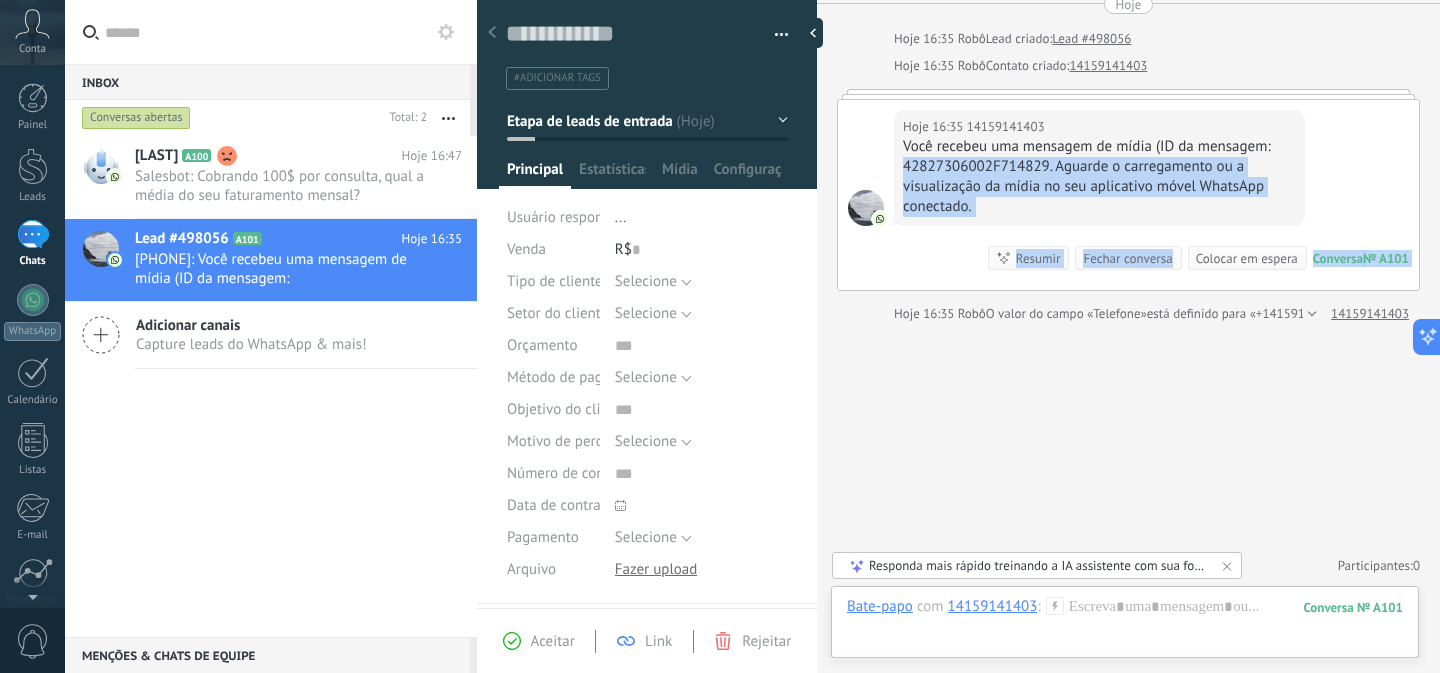 drag, startPoint x: 900, startPoint y: 166, endPoint x: 1076, endPoint y: 268, distance: 203.42075 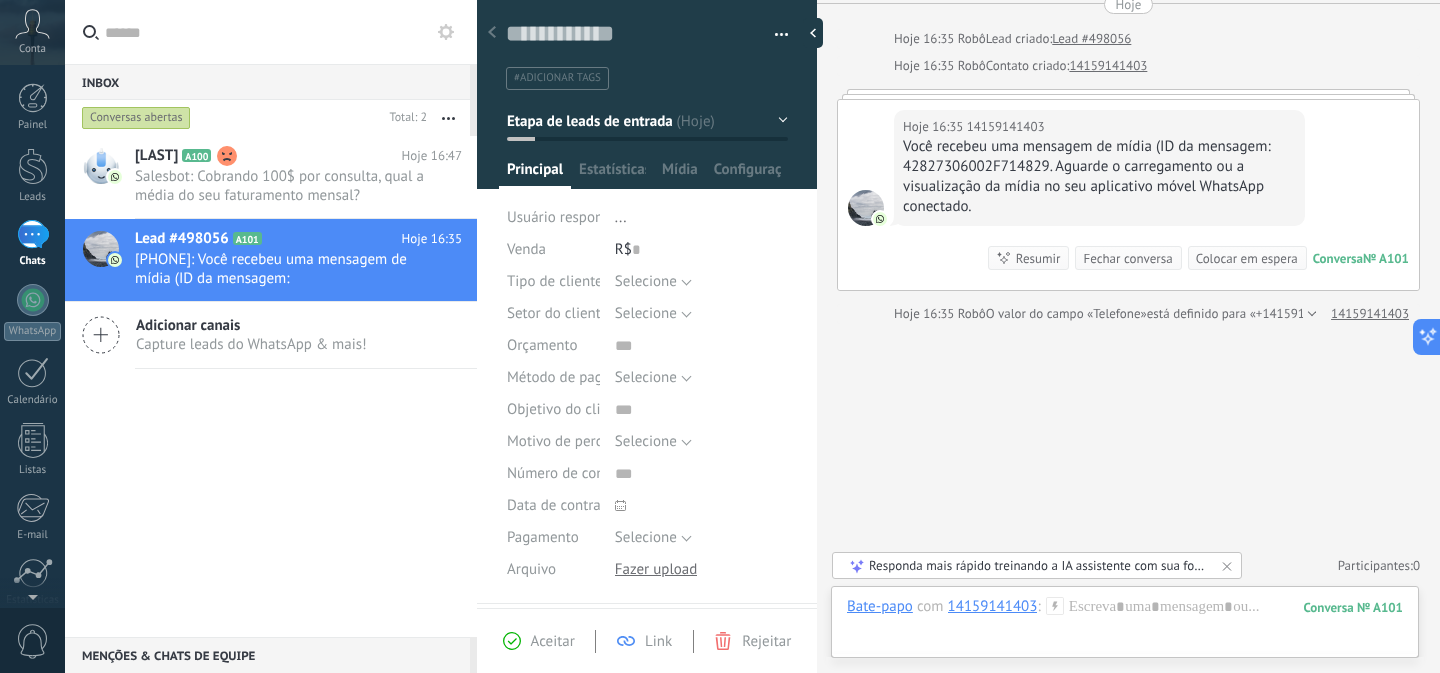 click on "Buscar Carregar mais Hoje Hoje 16:35 Robô Lead criado: Lead #498056 Hoje 16:35 Robô Contato criado: [PHONE] Hoje 16:35 [PHONE] Você recebeu uma mensagem de mídia (ID da mensagem: 42827306002F714829. Aguarde o carregamento ou a visualização da mídia no seu aplicativo móvel WhatsApp conectado. Conversa № A101 Conversa № A101 Resumir Resumir Fechar conversa Colocar em espera Hoje 16:35 [PHONE]: Você recebeu uma mensagem de mídia (ID da mensagem: 42827306002F714829. Aguarde o carregamento ou a visualizaç... Conversa № A101 Hoje 16:35 Robô O valor do campo «Telefone» está definido para «[PHONE]» [PHONE] Nenhuma tarefa planejada, comece adicionando uma Participantes: 0 Adicionar membro Bots: 0" at bounding box center [1128, 297] 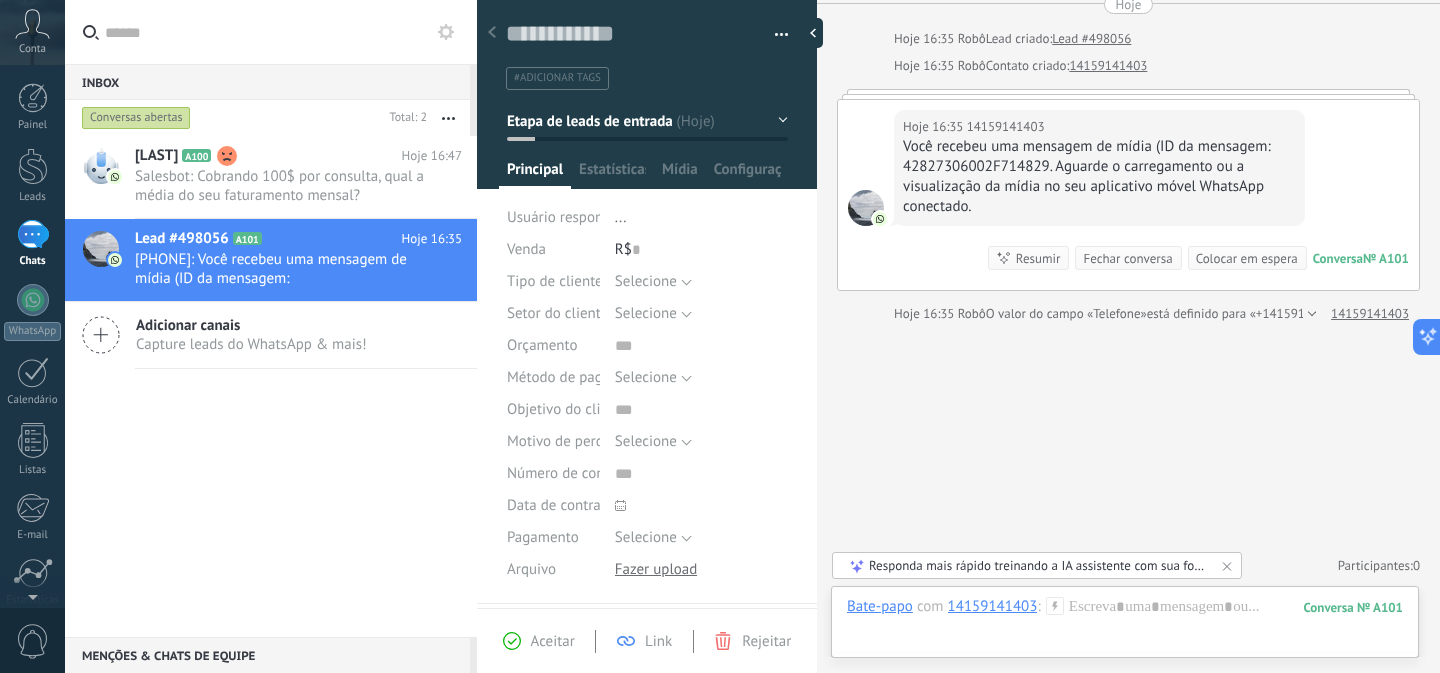 scroll, scrollTop: 0, scrollLeft: 0, axis: both 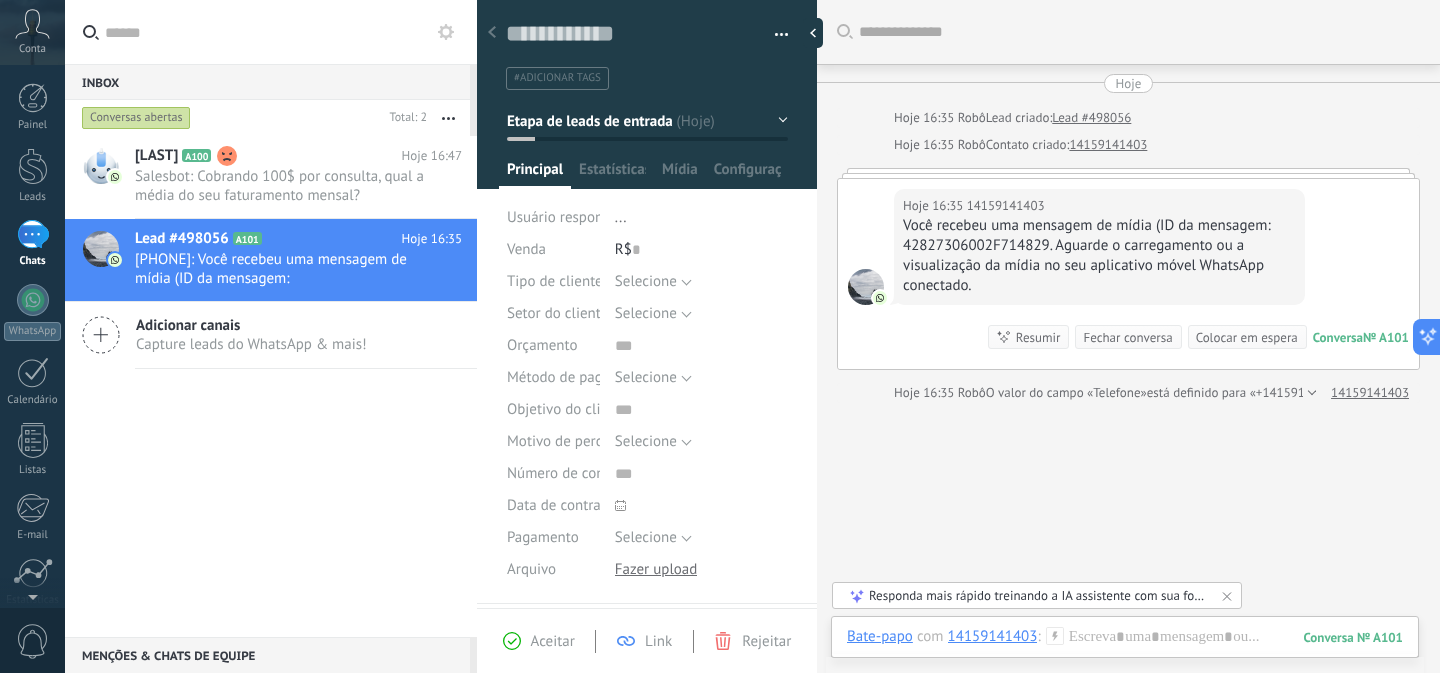 click on "Hoje 16:35 [PHONE]  Você recebeu uma mensagem de mídia (ID da mensagem: 42827306002F714829. Aguarde o carregamento ou a visualização da mídia no seu aplicativo móvel WhatsApp conectado. Conversa  № A101 Conversa № A101 Resumir Resumir Fechar conversa Colocar em espera" at bounding box center (1128, 274) 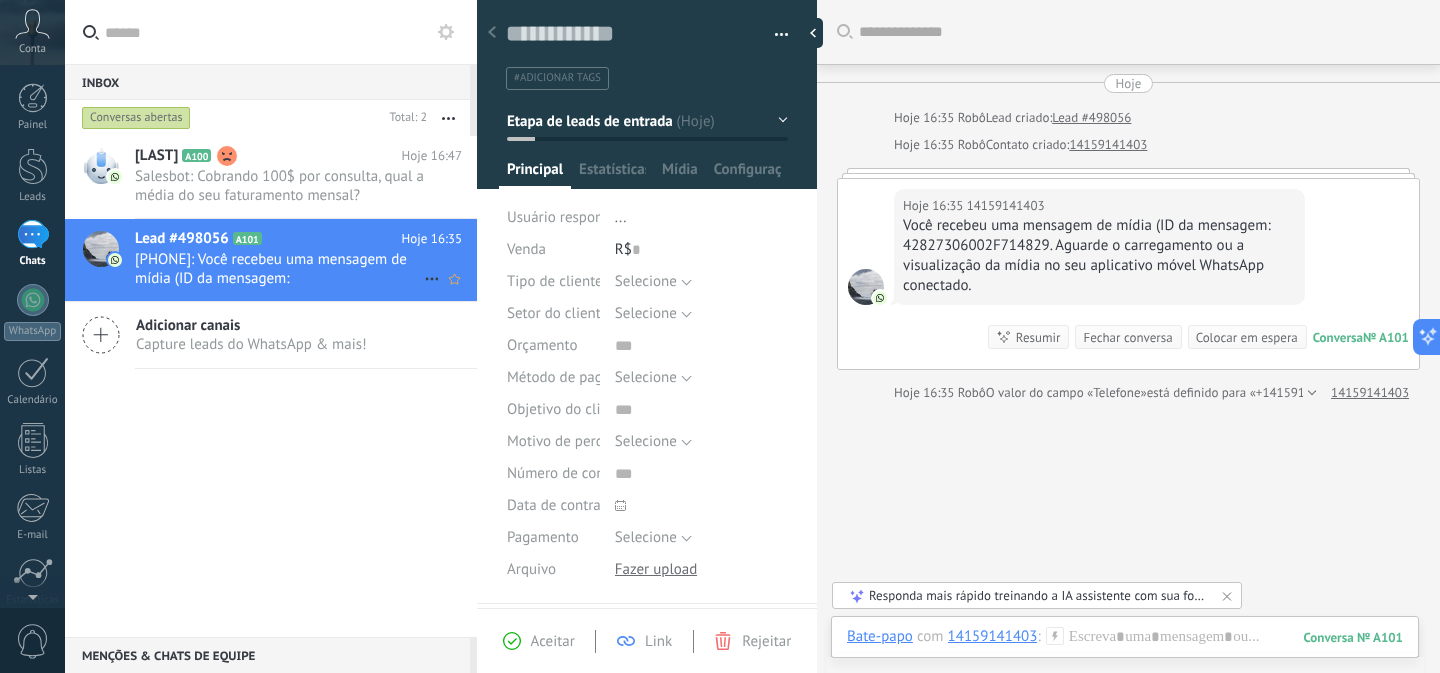click at bounding box center [101, 249] 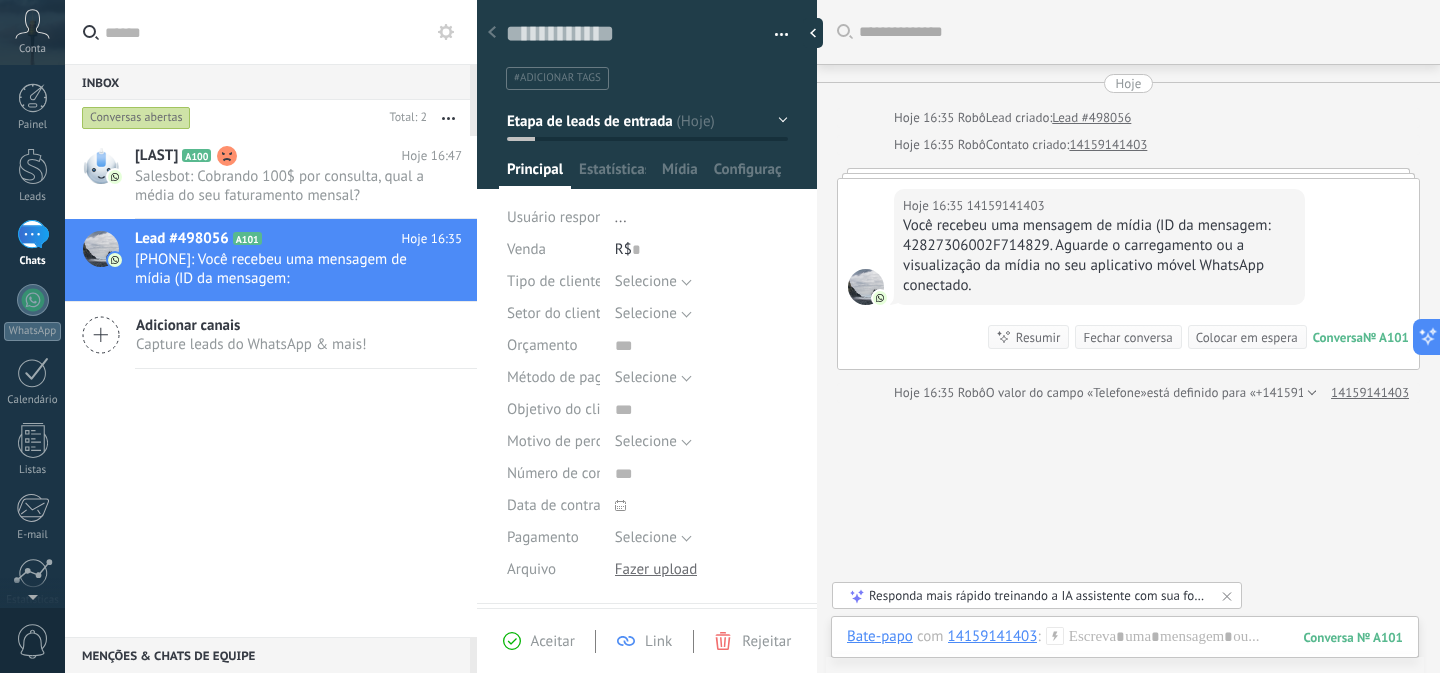 click at bounding box center [866, 287] 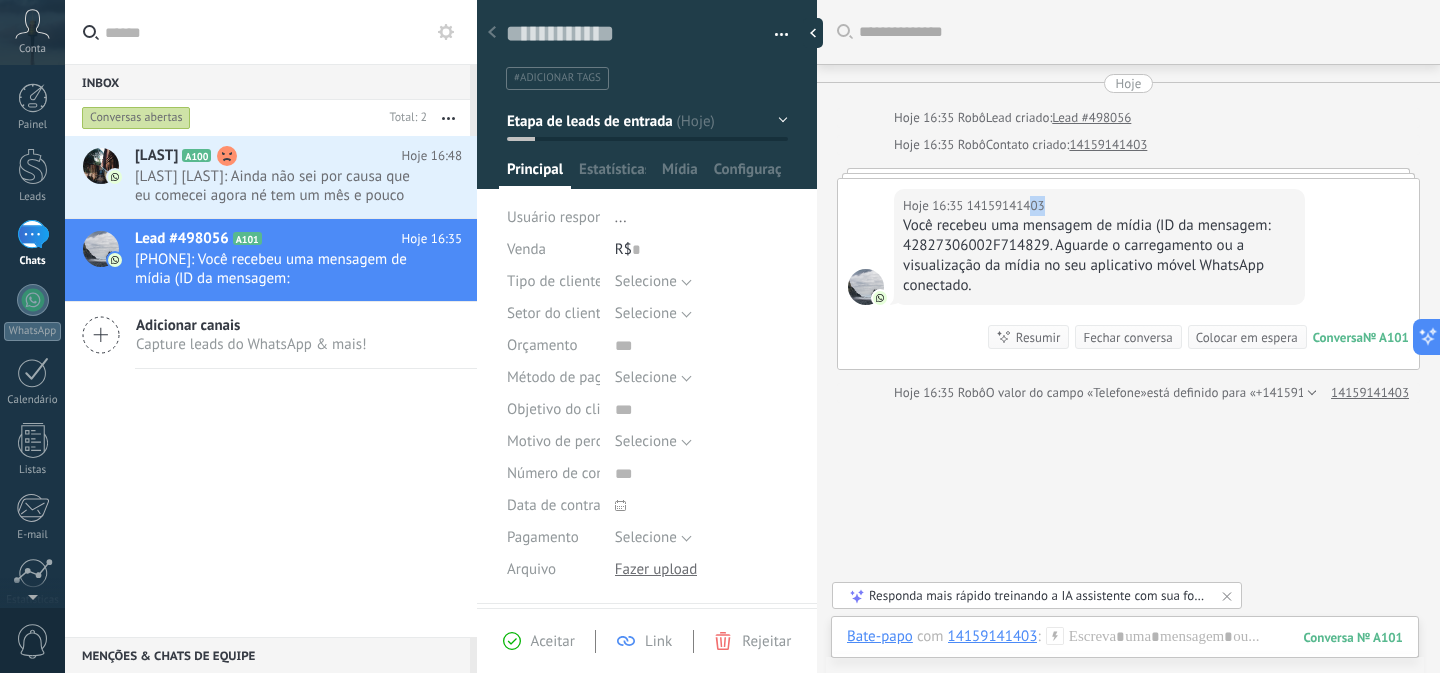drag, startPoint x: 1045, startPoint y: 206, endPoint x: 1027, endPoint y: 208, distance: 18.110771 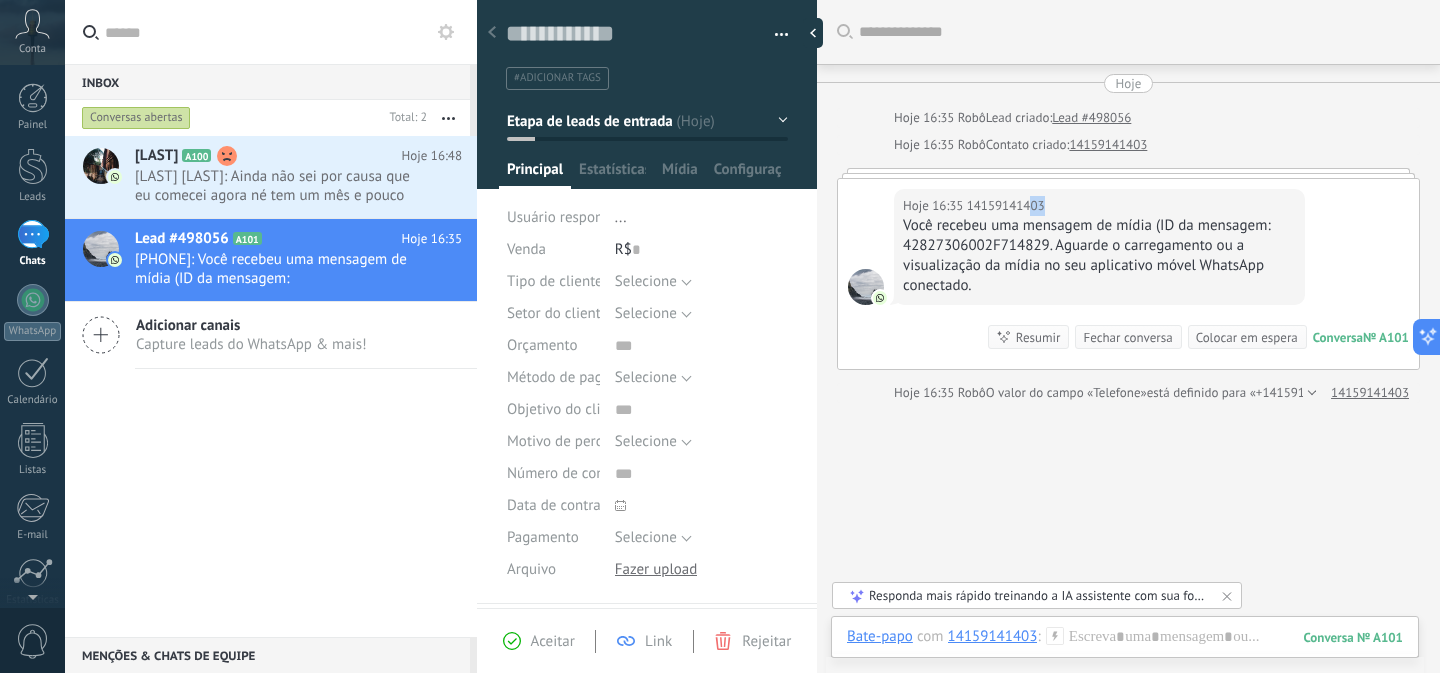 click on "14159141403" at bounding box center (1006, 206) 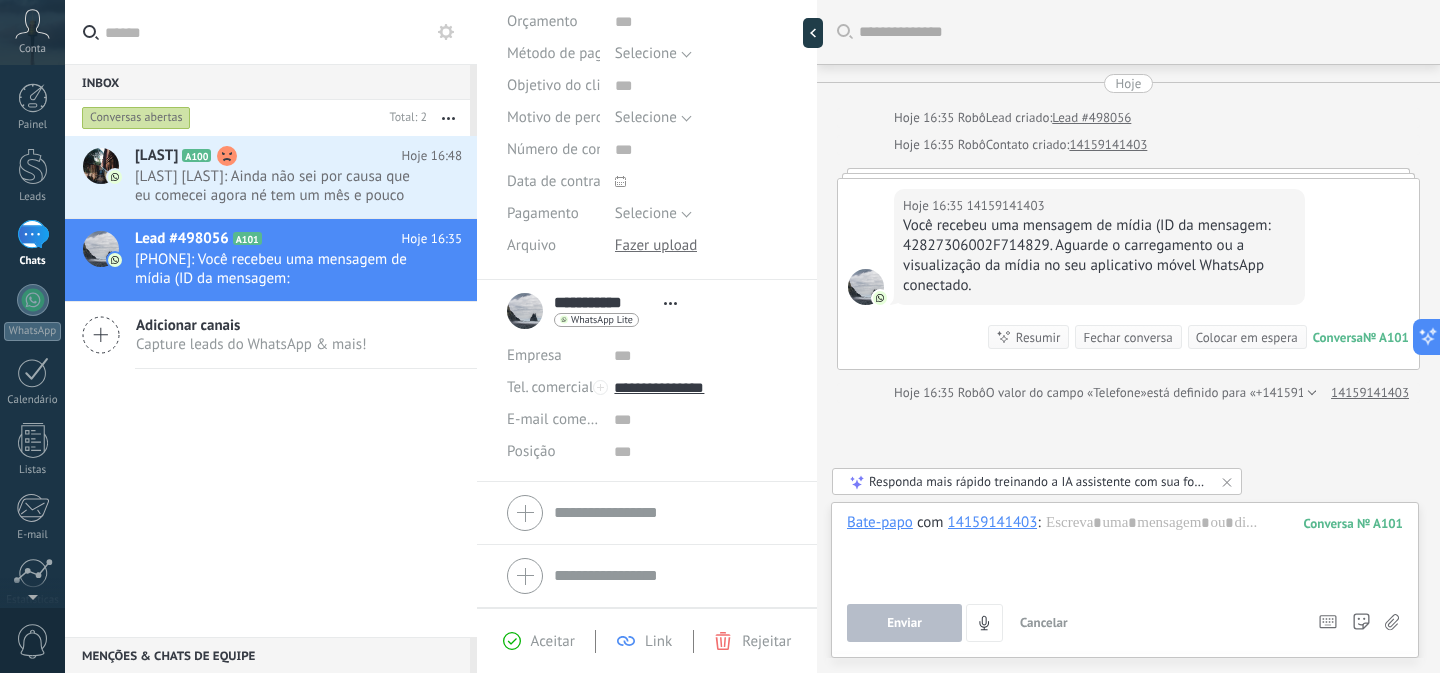 scroll, scrollTop: 0, scrollLeft: 0, axis: both 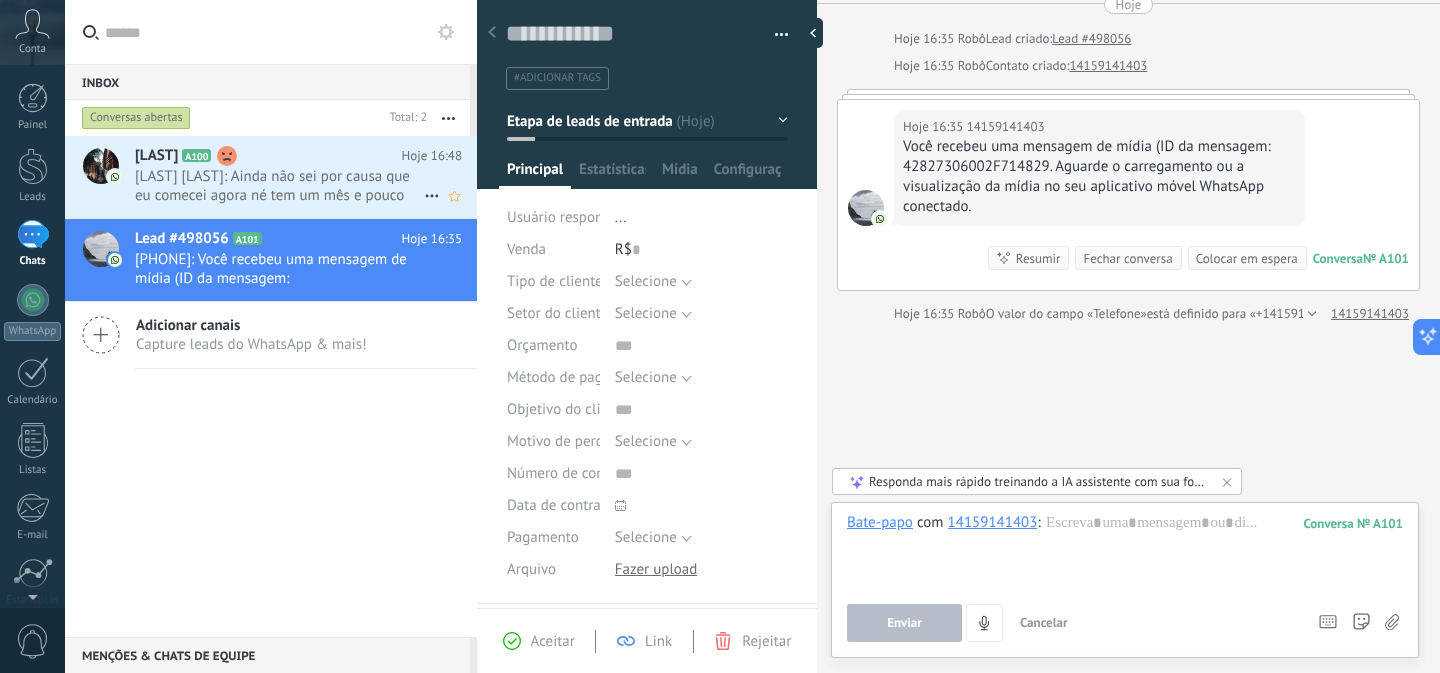 click on "[LAST] [LAST]: Ainda não sei por causa que eu comecei agora né tem um mês e pouco então eu não fiz assim" at bounding box center (279, 186) 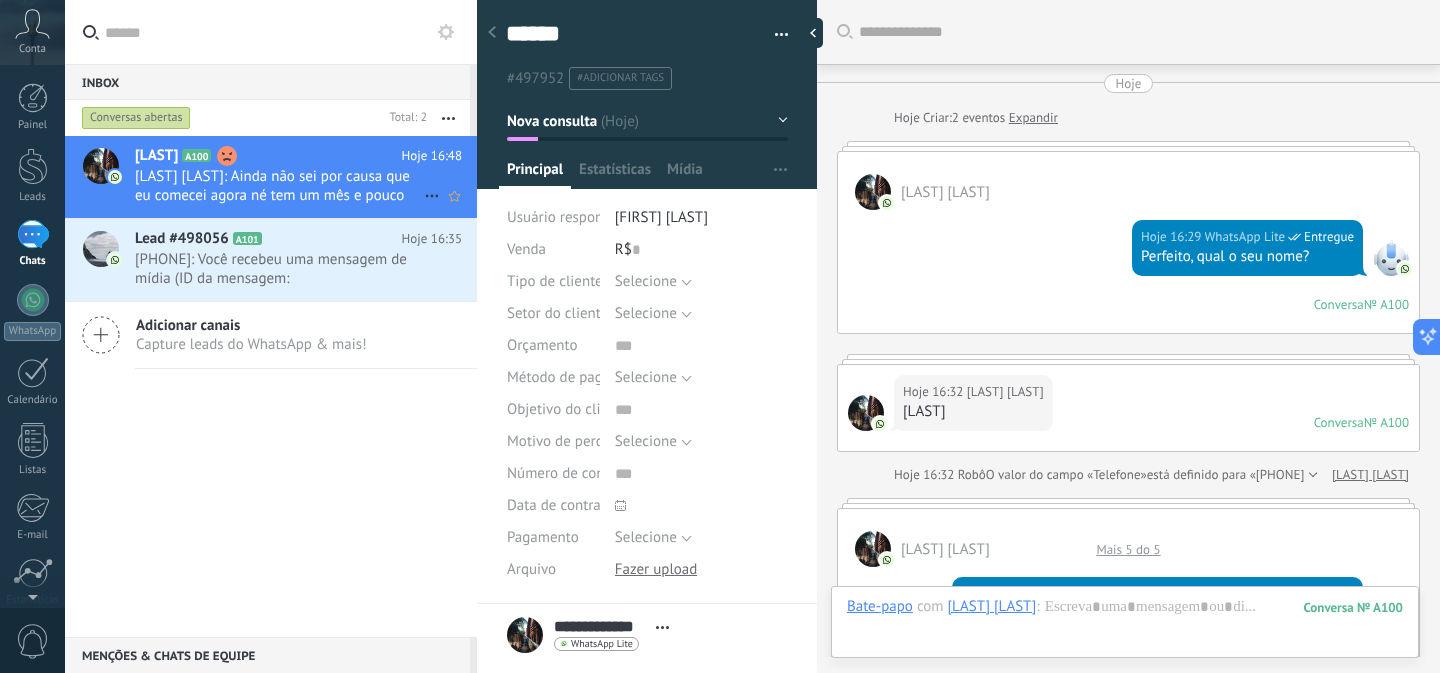 scroll, scrollTop: 30, scrollLeft: 0, axis: vertical 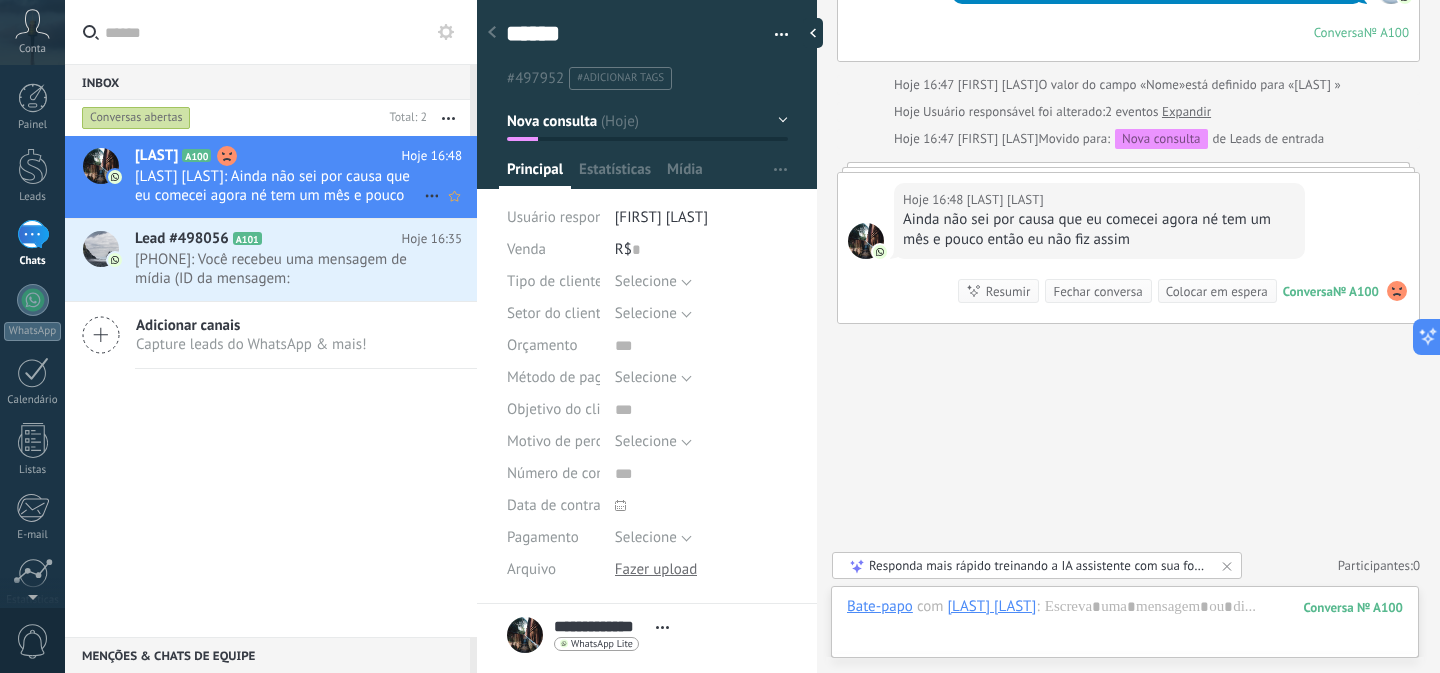 click on "[LAST] [LAST]: Ainda não sei por causa que eu comecei agora né tem um mês e pouco então eu não fiz assim" at bounding box center [279, 186] 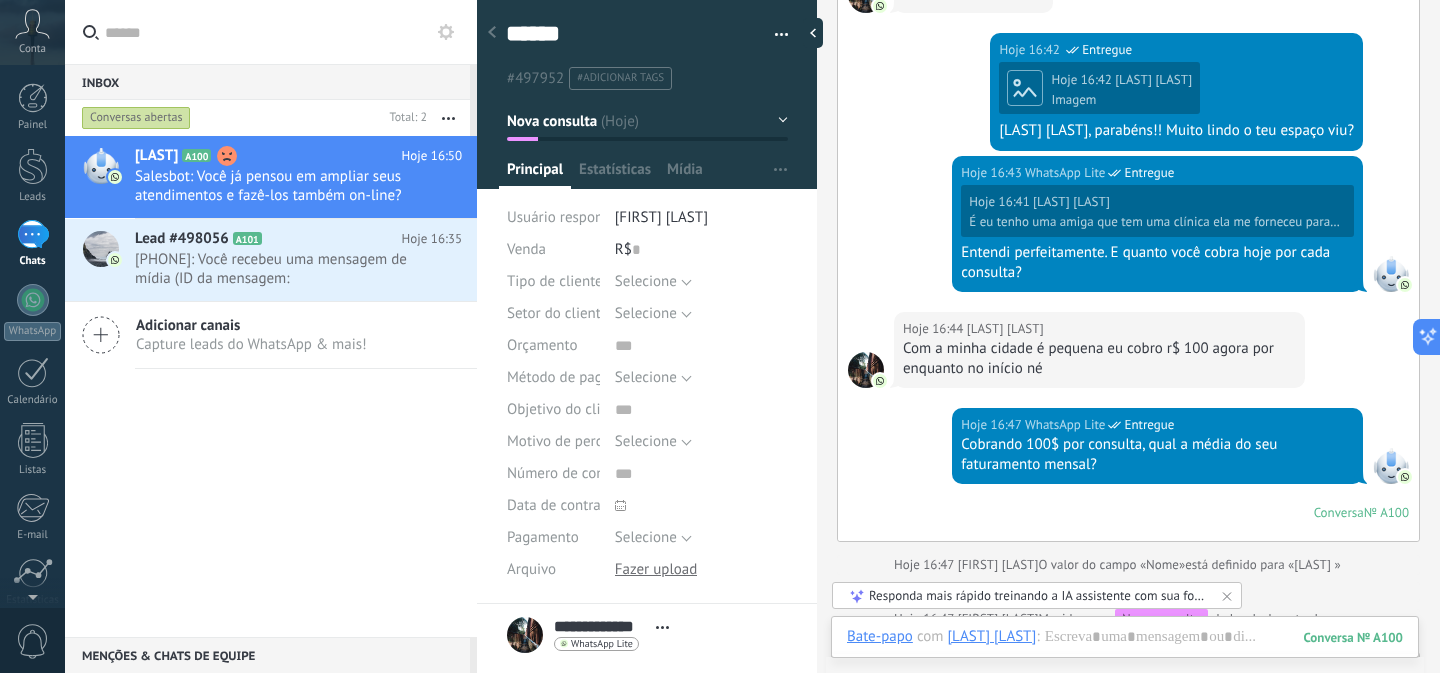 scroll, scrollTop: 1726, scrollLeft: 0, axis: vertical 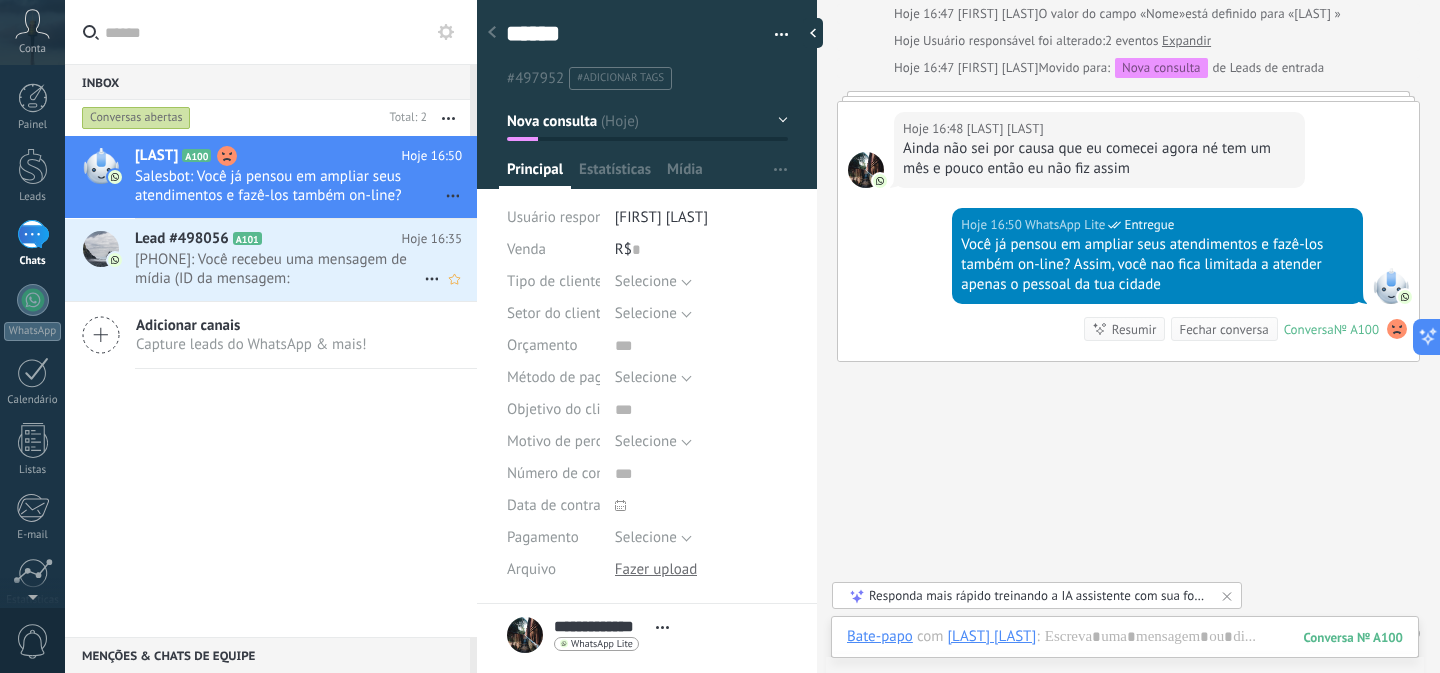 click on "[PHONE]: Você recebeu uma mensagem de mídia (ID da mensagem: 42827306002F714829. Aguarde o carregamento ou a visualizaç..." at bounding box center [279, 269] 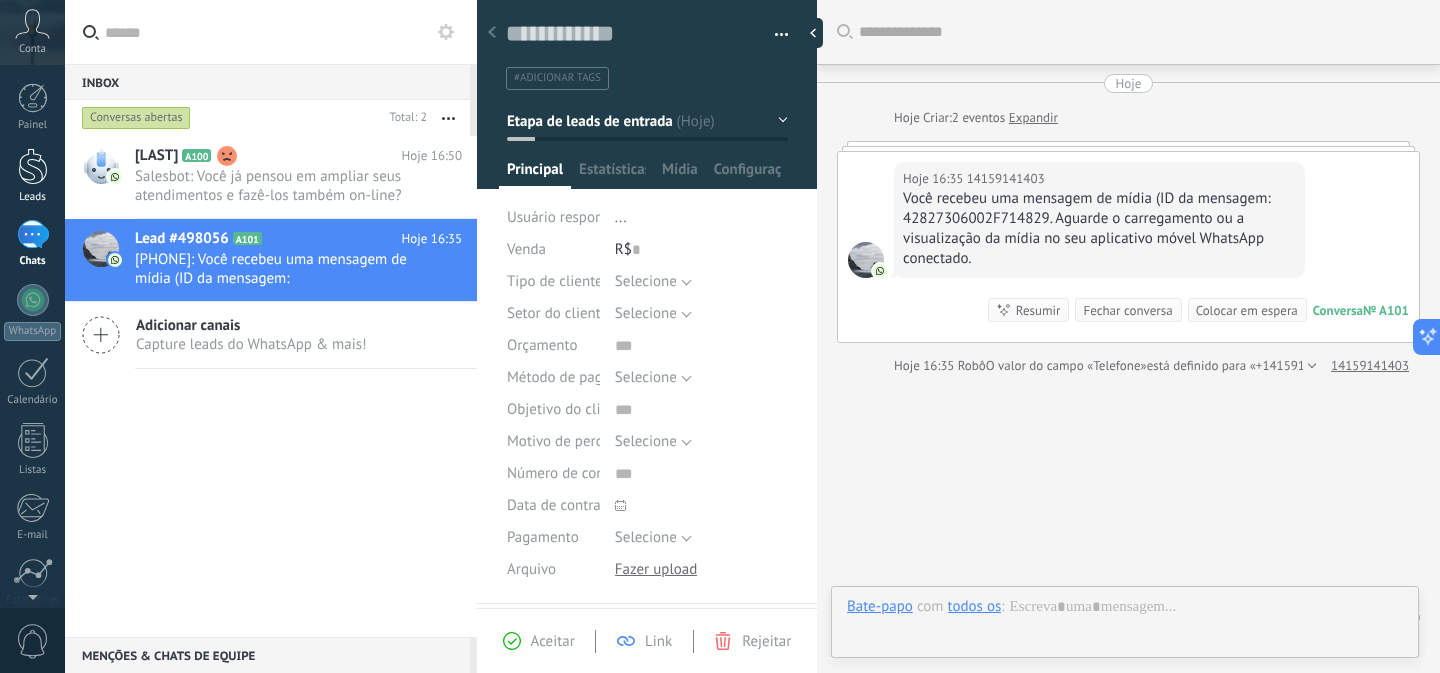 scroll, scrollTop: 30, scrollLeft: 0, axis: vertical 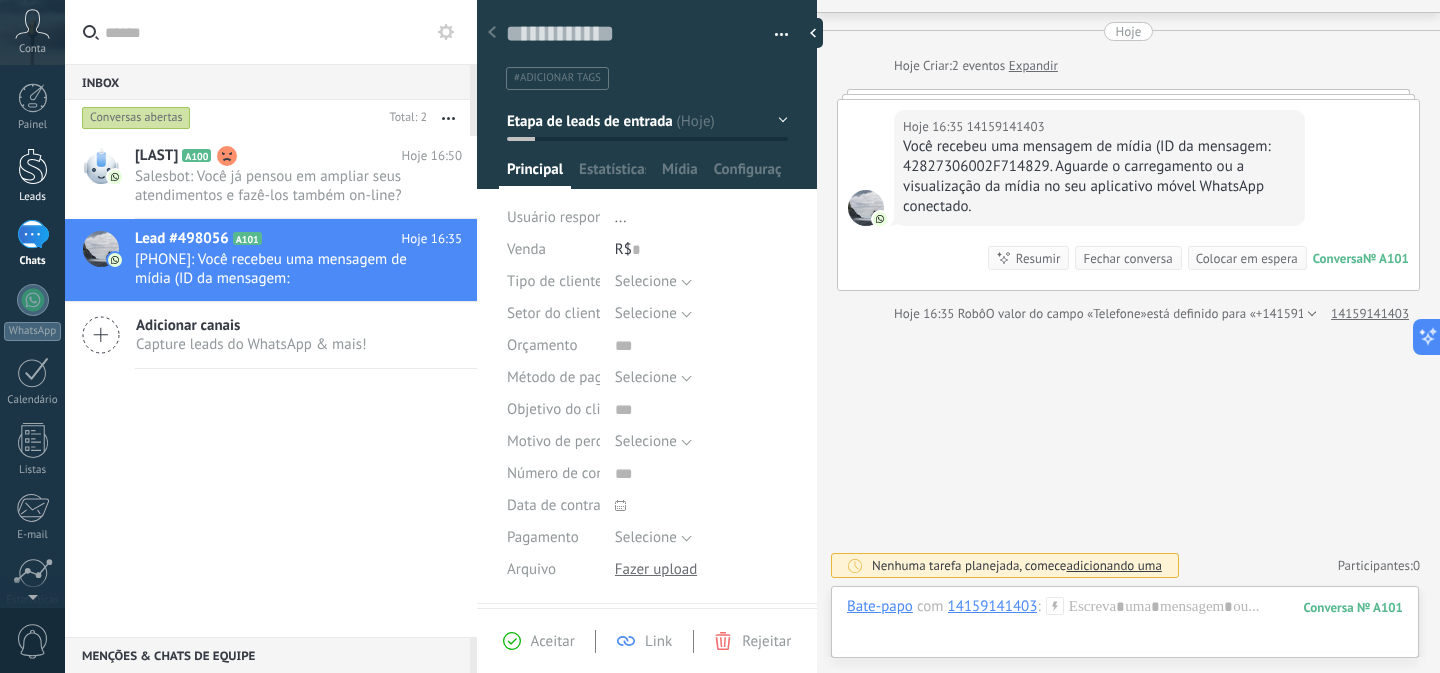 click on "Leads" at bounding box center (32, 176) 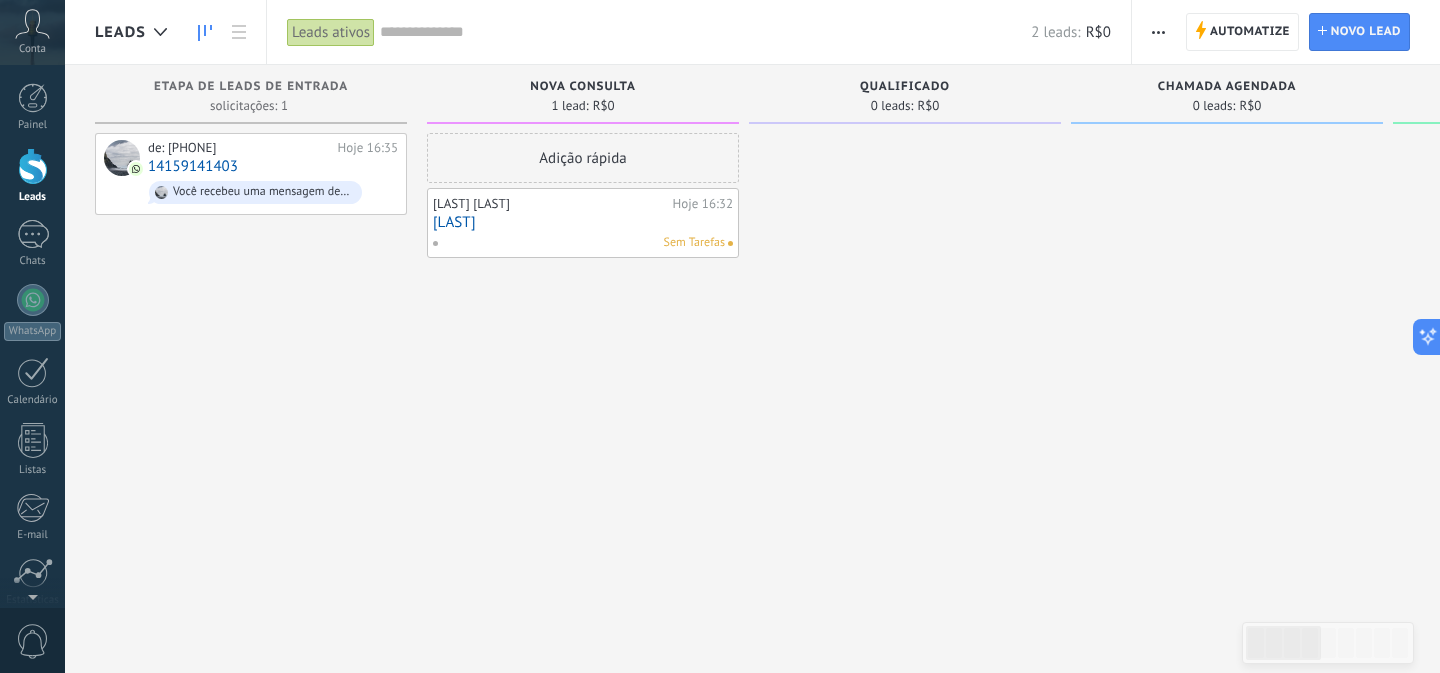 click on "[LAST]" at bounding box center [583, 222] 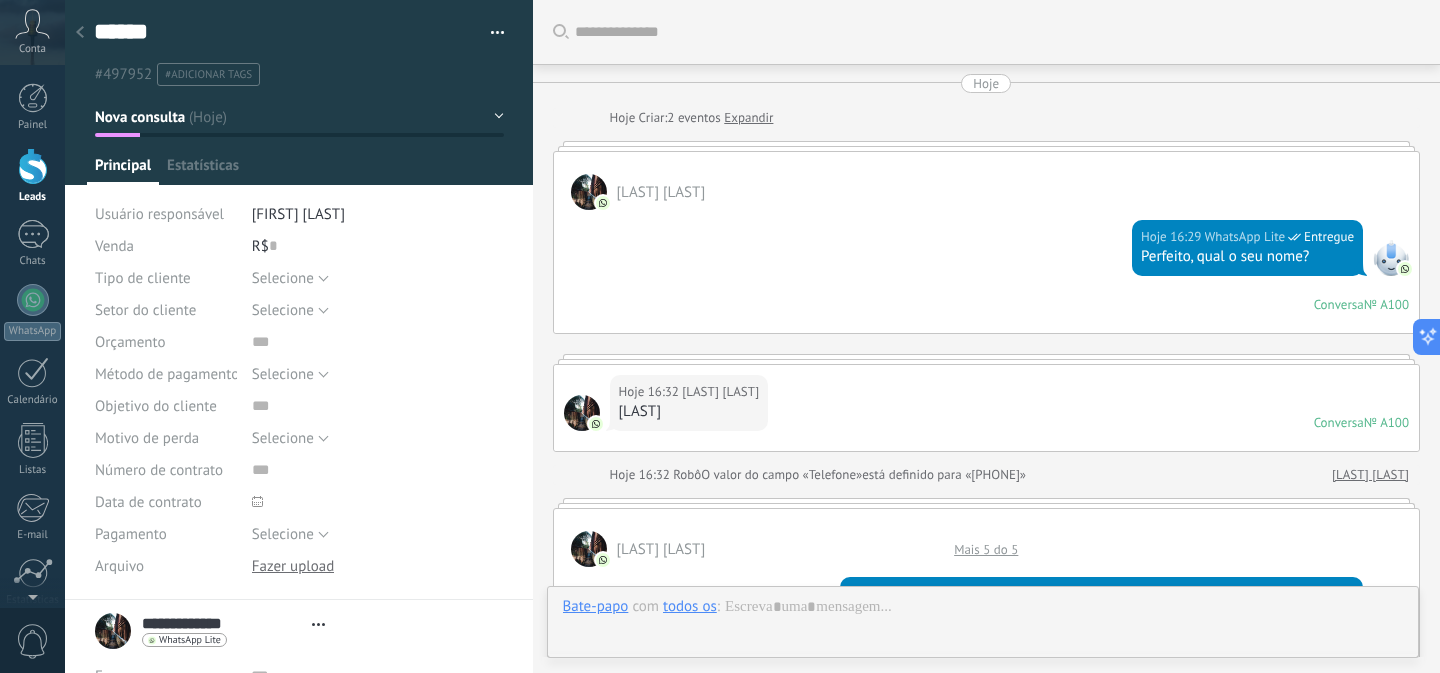 type on "******" 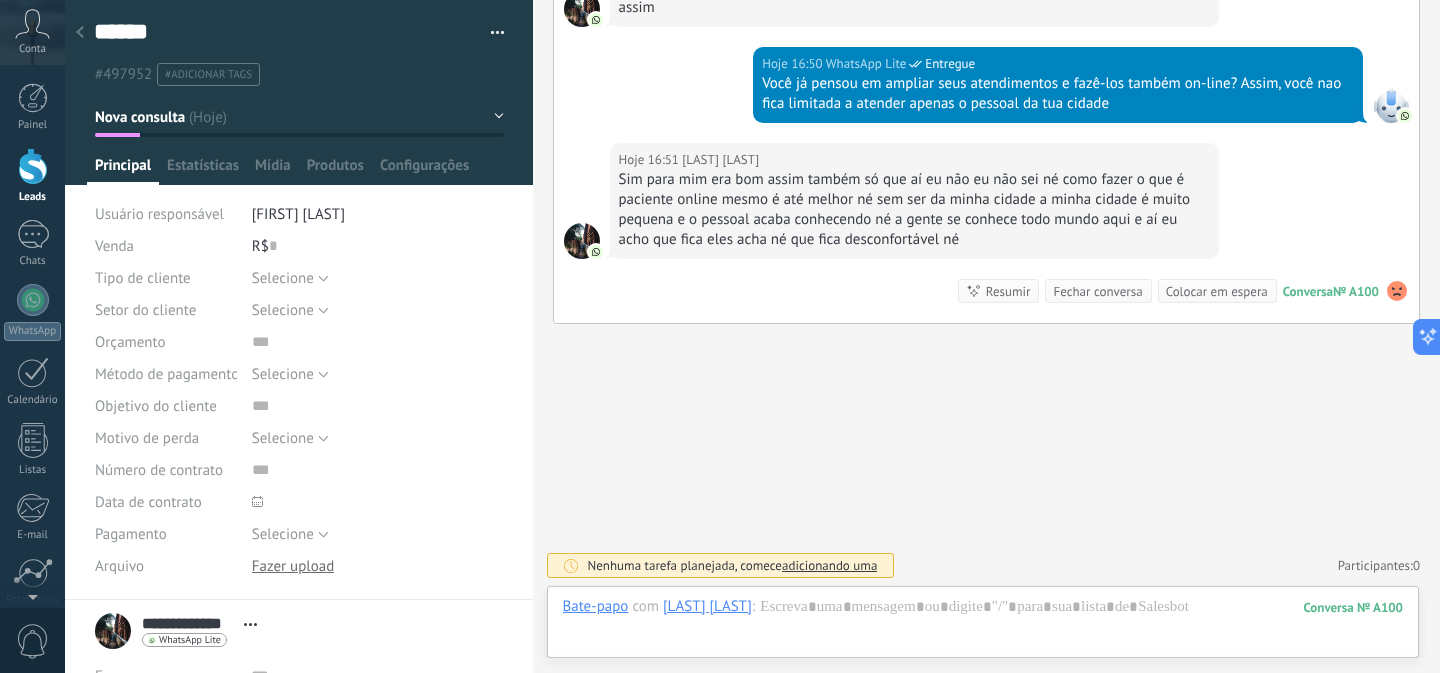 scroll, scrollTop: 30, scrollLeft: 0, axis: vertical 